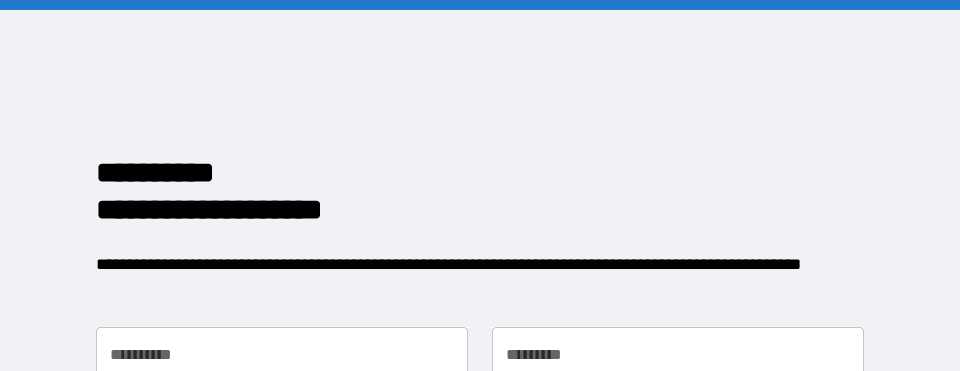 scroll, scrollTop: 0, scrollLeft: 0, axis: both 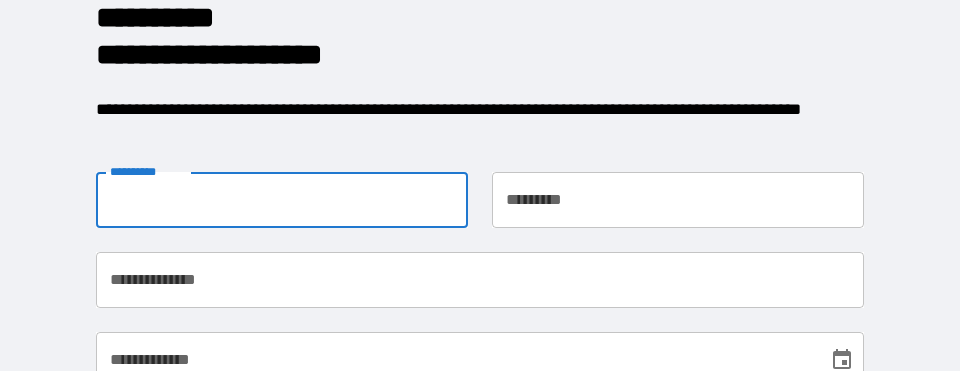 drag, startPoint x: 122, startPoint y: 200, endPoint x: 87, endPoint y: 187, distance: 37.336308 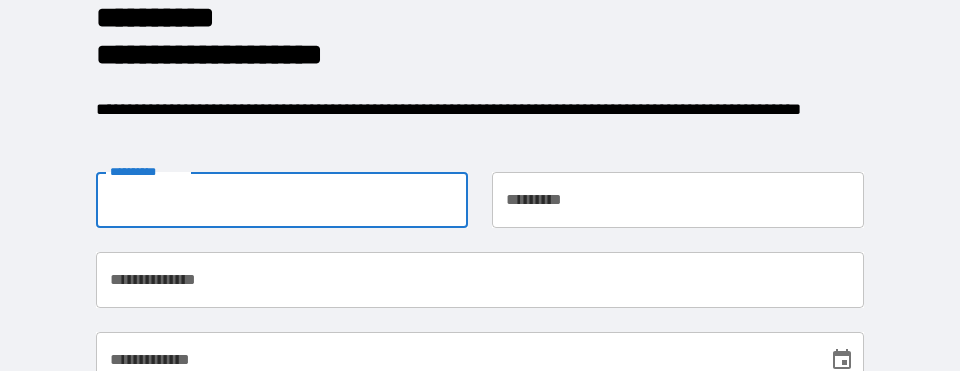 type on "*******" 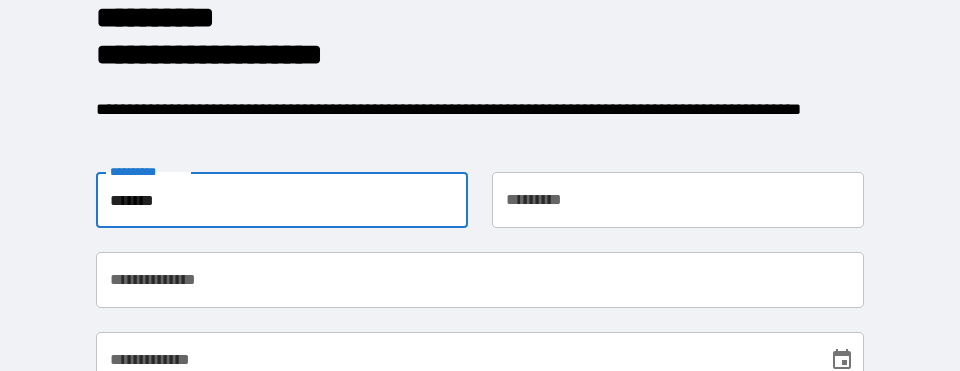 type on "*******" 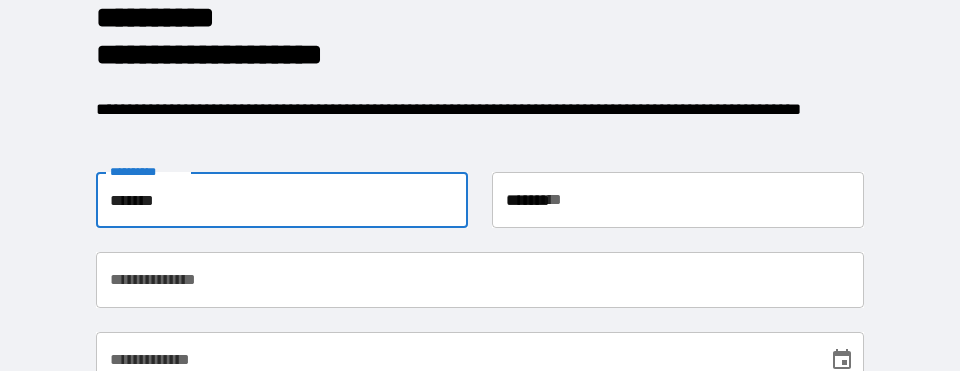 type on "**********" 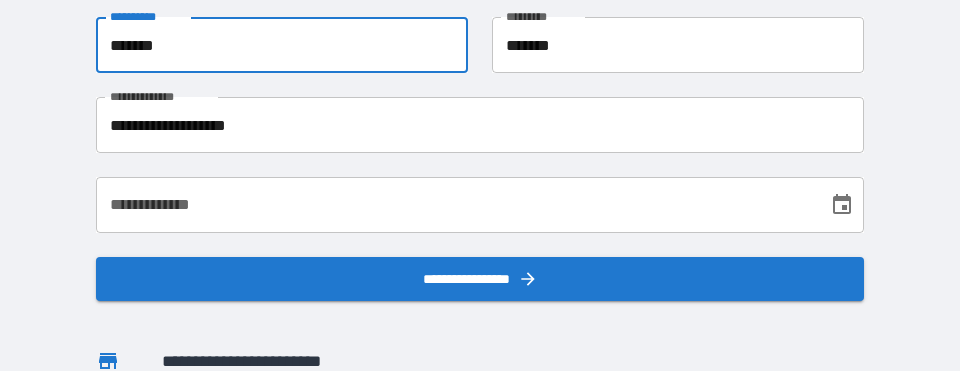 scroll, scrollTop: 315, scrollLeft: 0, axis: vertical 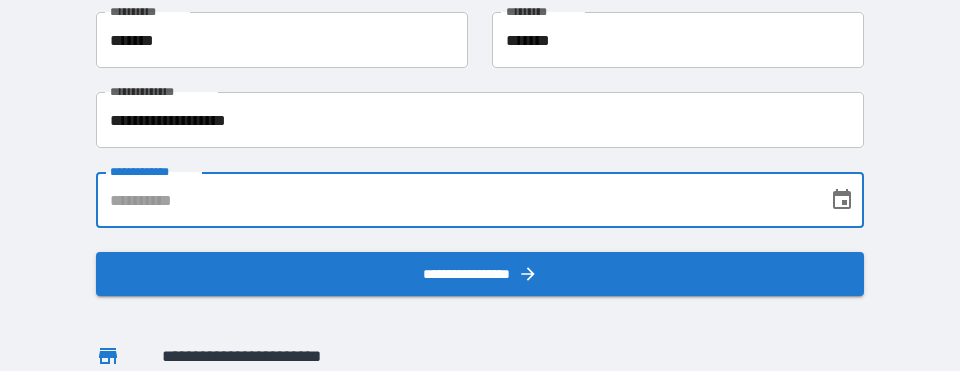 click on "**********" at bounding box center (455, 200) 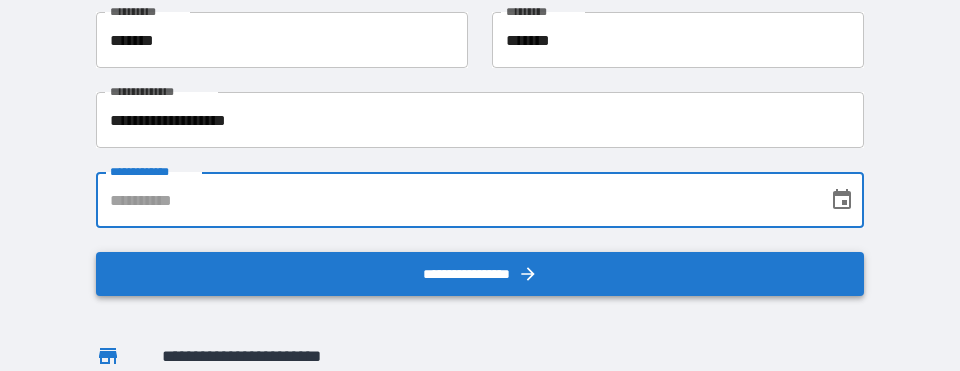 type on "**********" 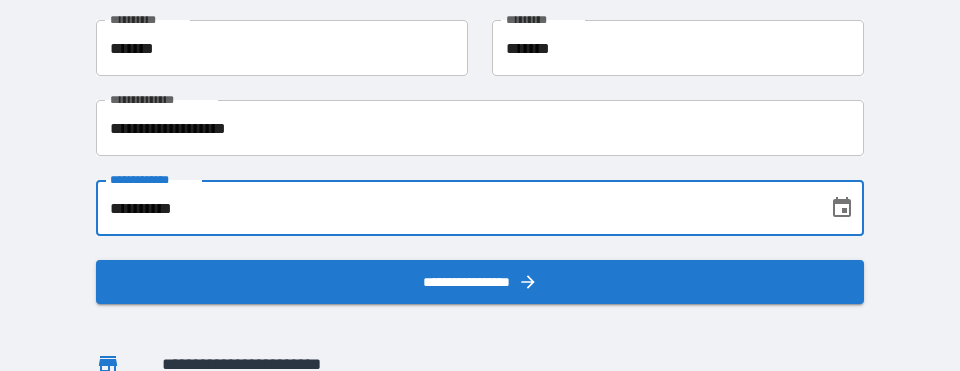 scroll, scrollTop: 295, scrollLeft: 0, axis: vertical 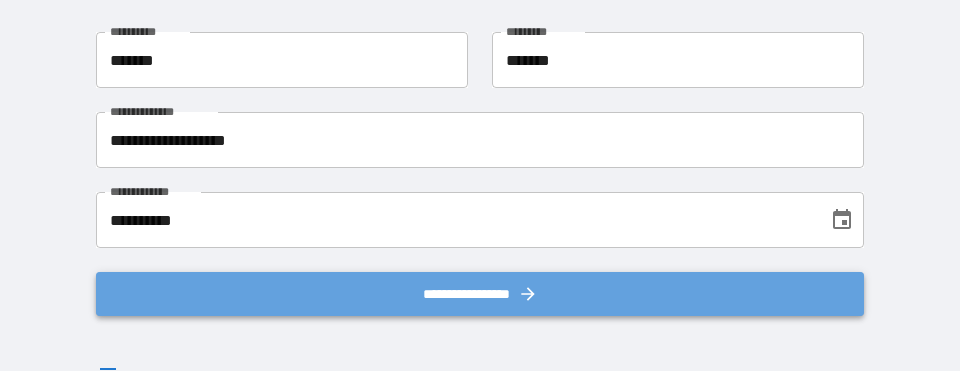 click on "**********" at bounding box center (480, 294) 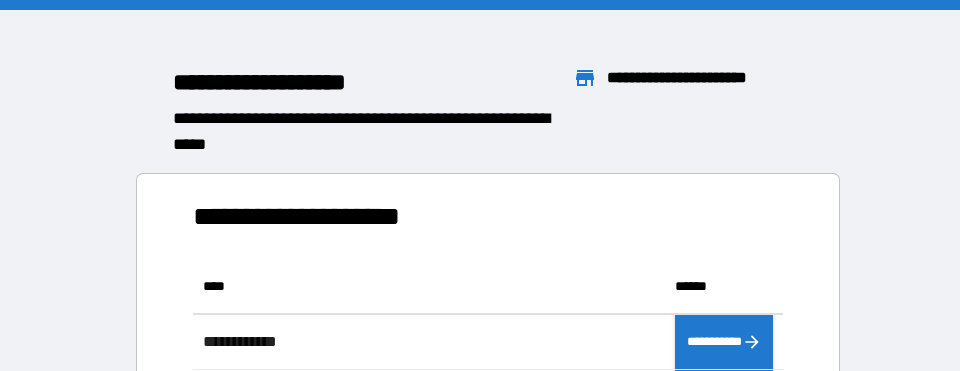scroll, scrollTop: 1, scrollLeft: 1, axis: both 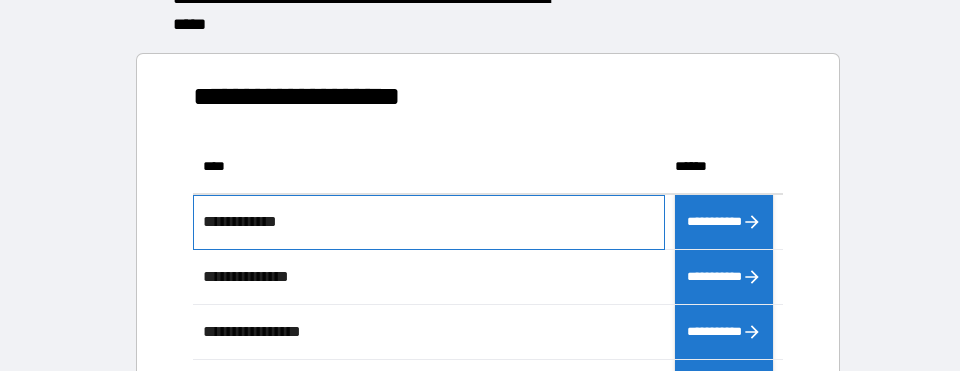 click on "**********" at bounding box center [245, 222] 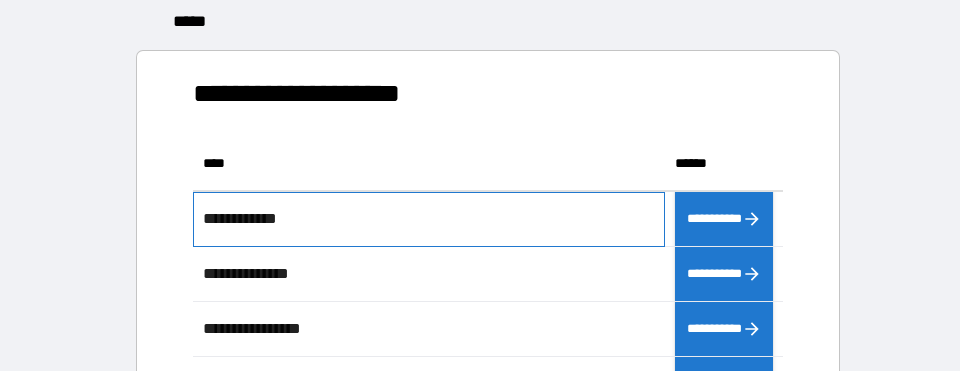 scroll, scrollTop: 80, scrollLeft: 0, axis: vertical 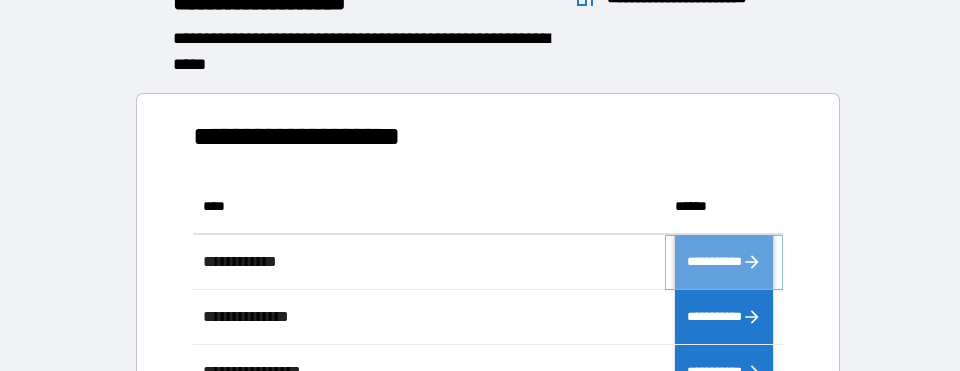 click on "**********" at bounding box center [724, 262] 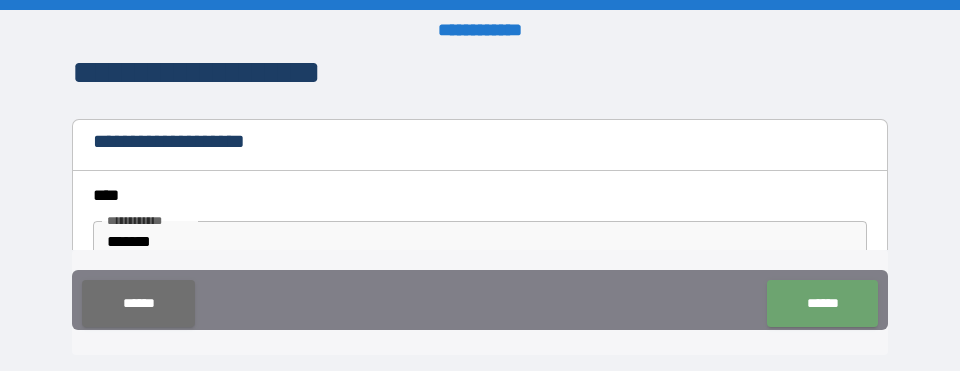 drag, startPoint x: 813, startPoint y: 306, endPoint x: 726, endPoint y: 285, distance: 89.498604 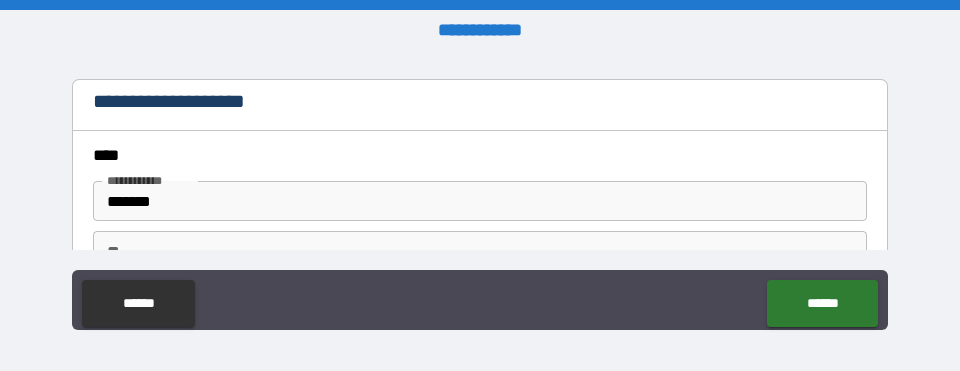 scroll, scrollTop: 51, scrollLeft: 0, axis: vertical 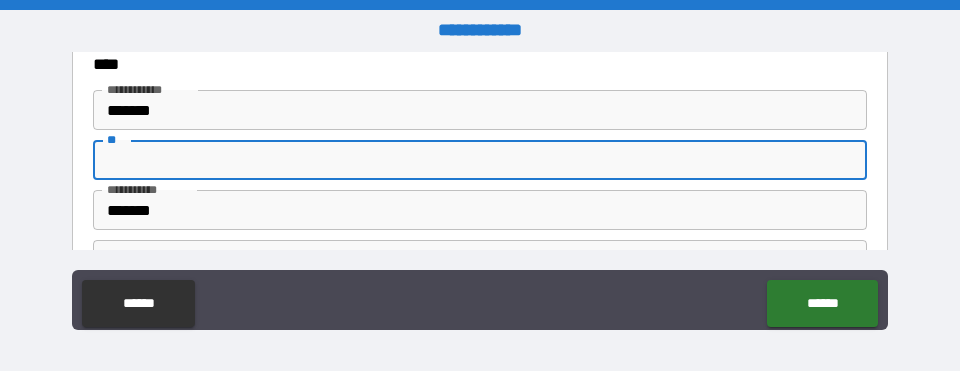 click on "**" at bounding box center (479, 160) 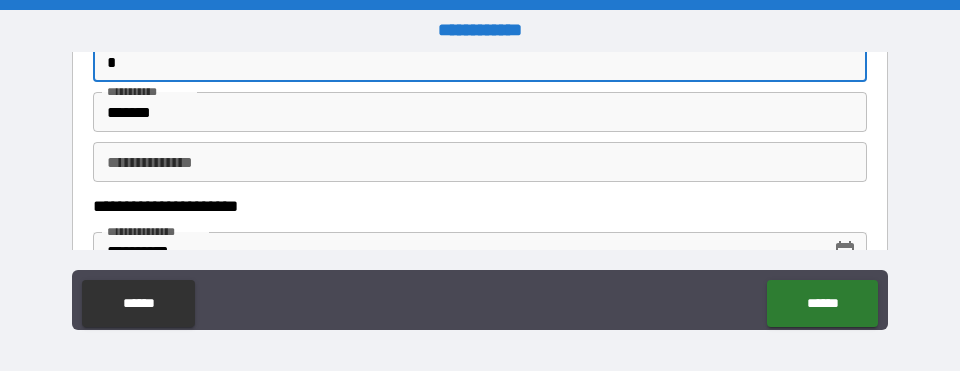 scroll, scrollTop: 231, scrollLeft: 0, axis: vertical 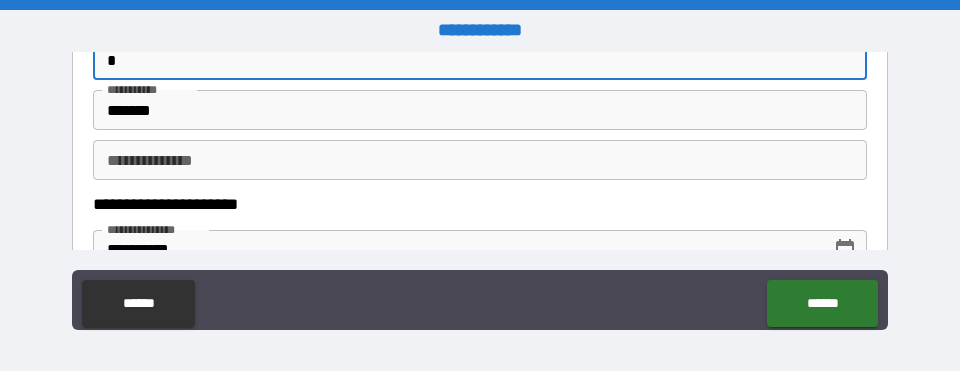 type on "*" 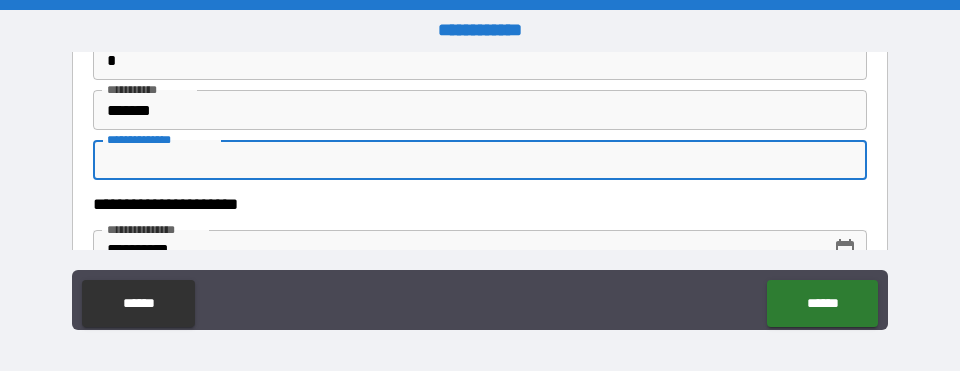 click on "**********" at bounding box center [479, 160] 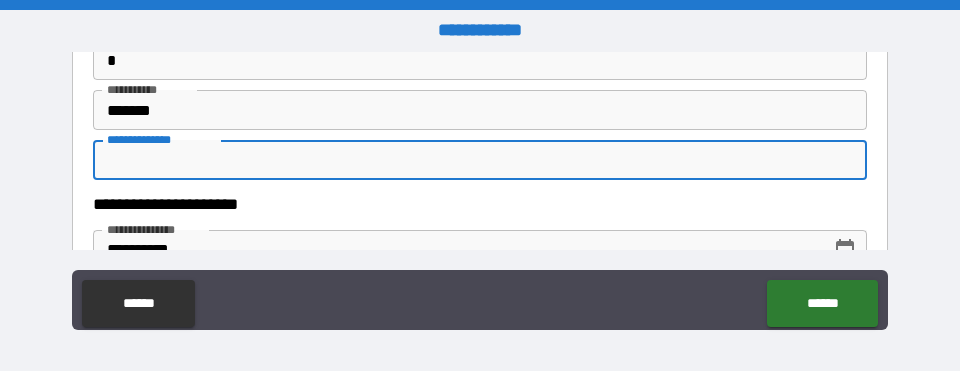type on "*******" 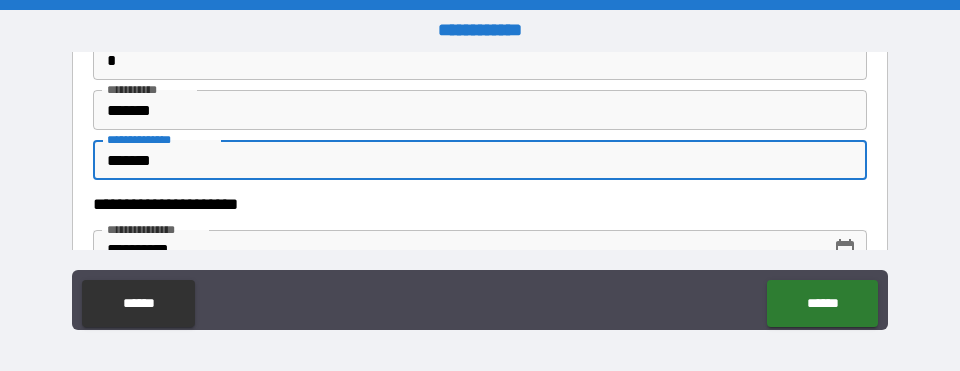 type on "**********" 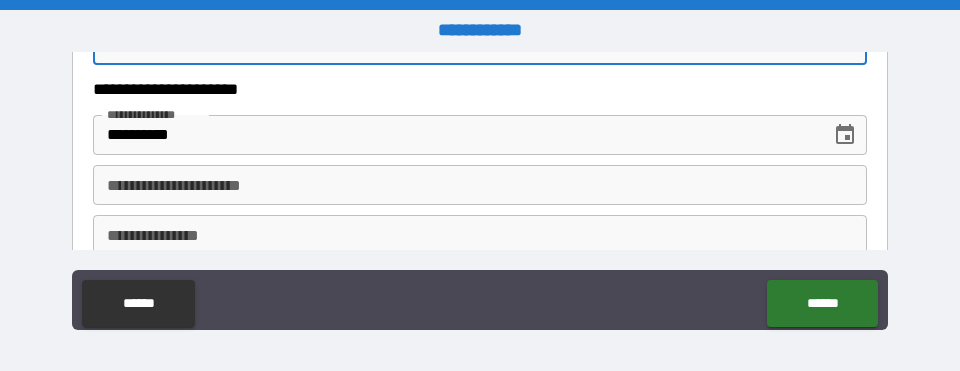 scroll, scrollTop: 351, scrollLeft: 0, axis: vertical 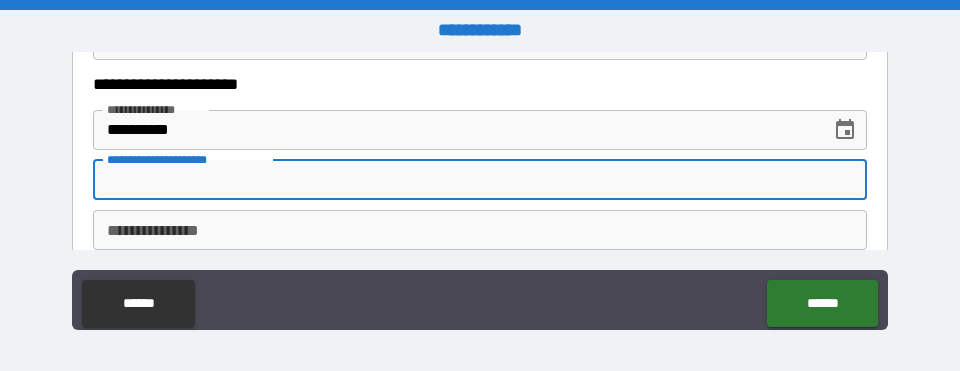 drag, startPoint x: 111, startPoint y: 211, endPoint x: 95, endPoint y: 189, distance: 27.202942 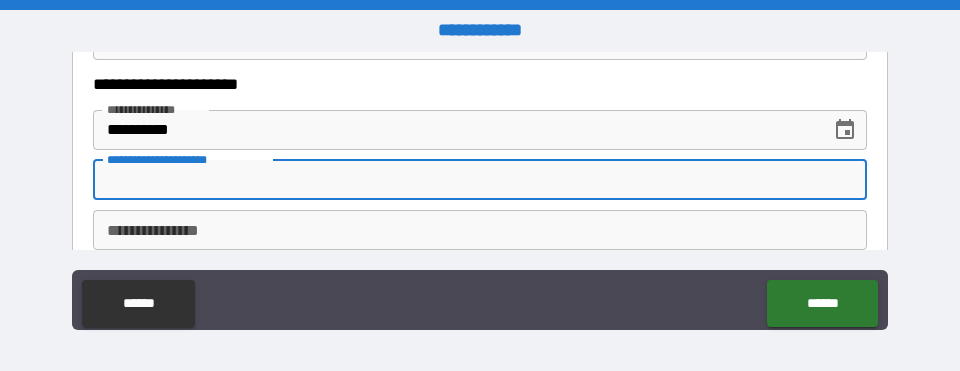 type on "*" 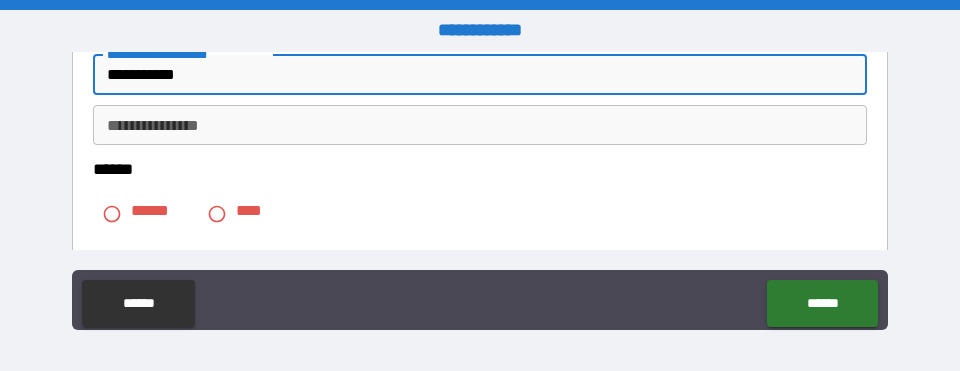 scroll, scrollTop: 471, scrollLeft: 0, axis: vertical 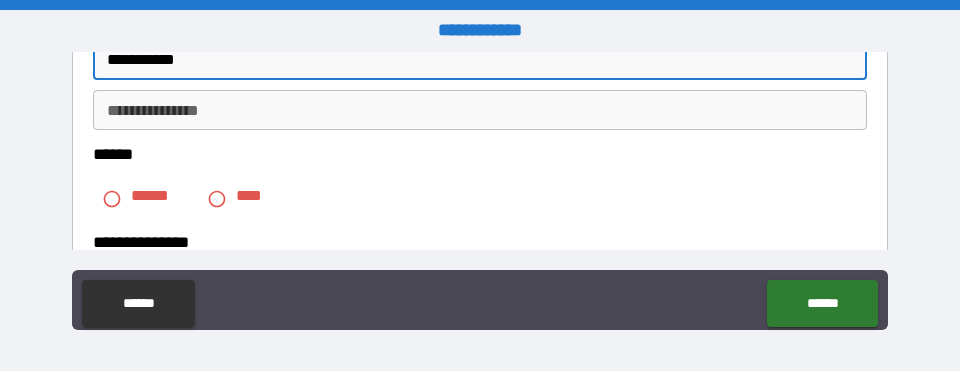 type on "**********" 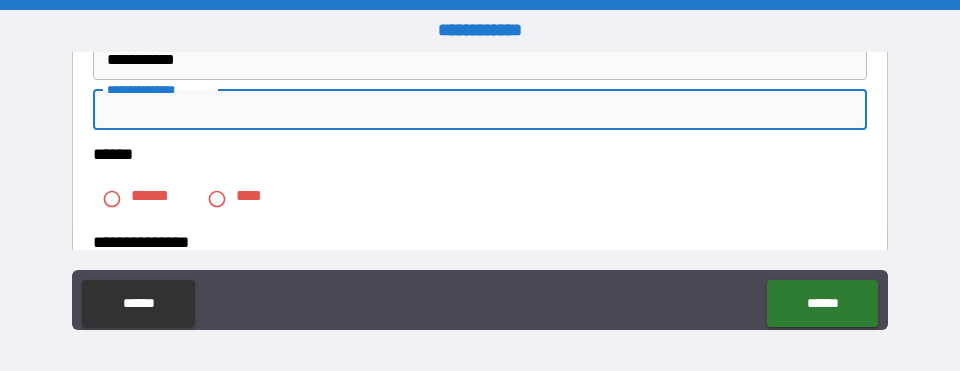 click on "**********" at bounding box center (479, 110) 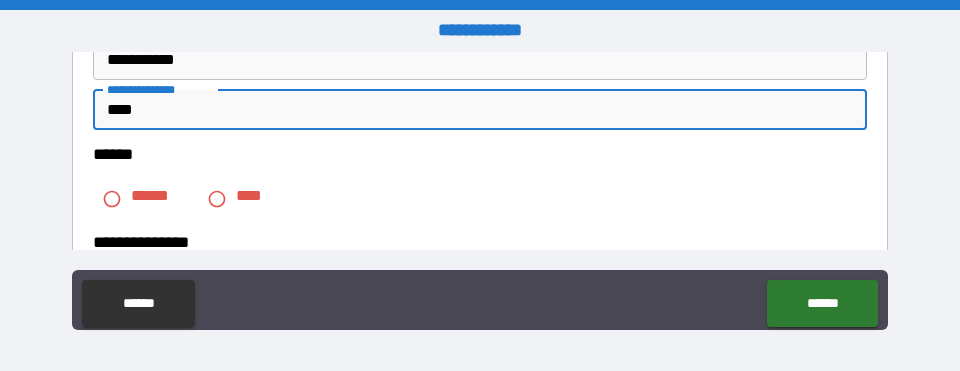 type on "****" 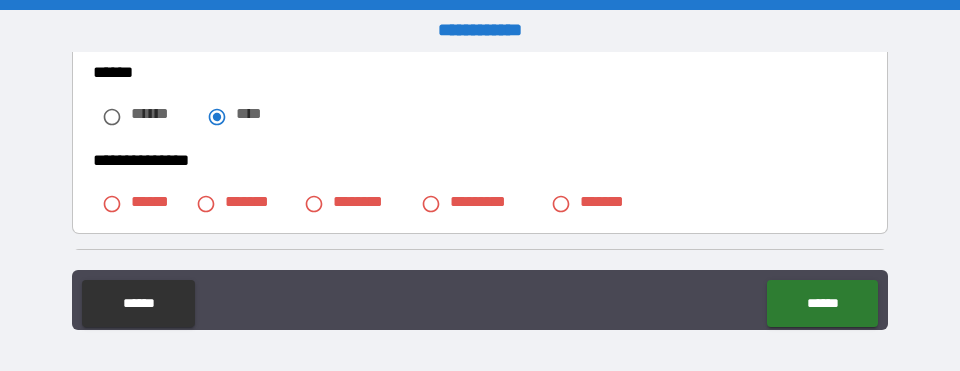 scroll, scrollTop: 571, scrollLeft: 0, axis: vertical 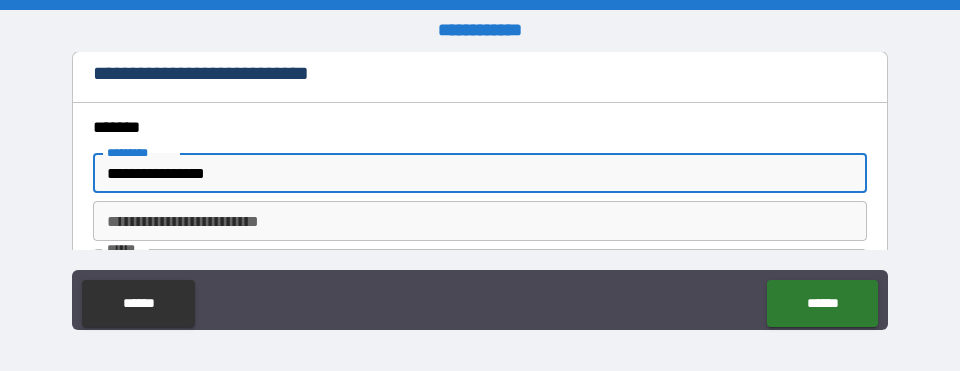 click on "**********" at bounding box center [479, 173] 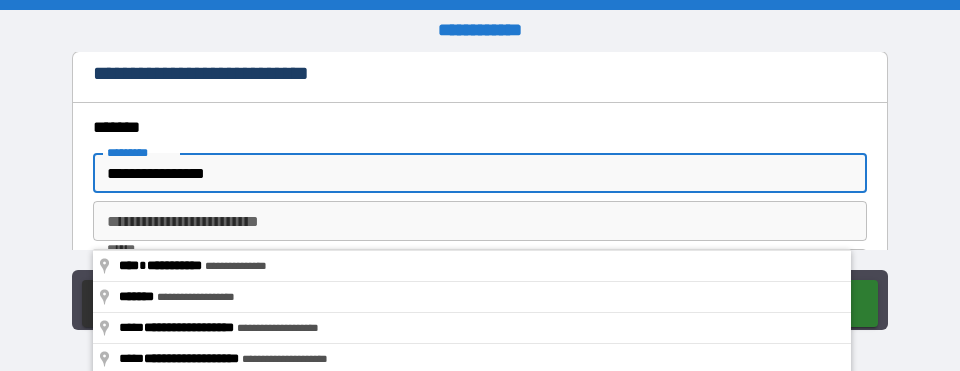 click on "**********" at bounding box center [479, 173] 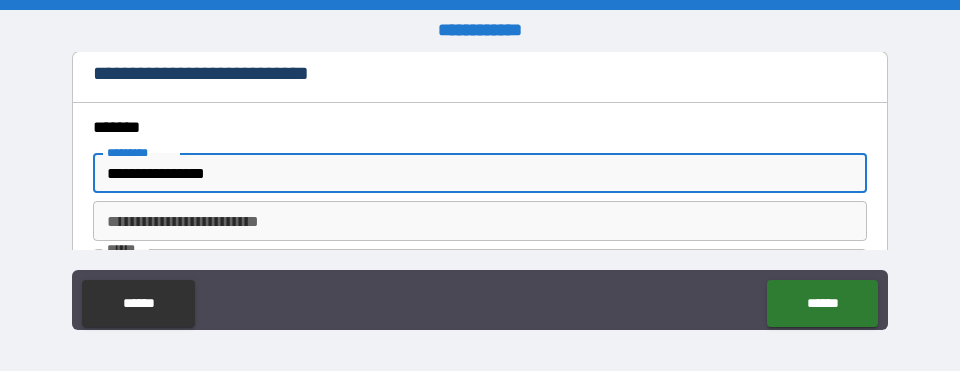 click on "**********" at bounding box center [479, 173] 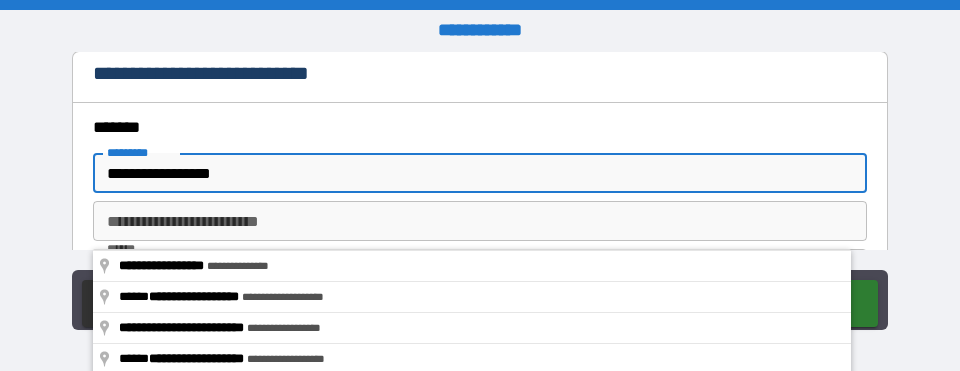 click on "**********" at bounding box center [479, 257] 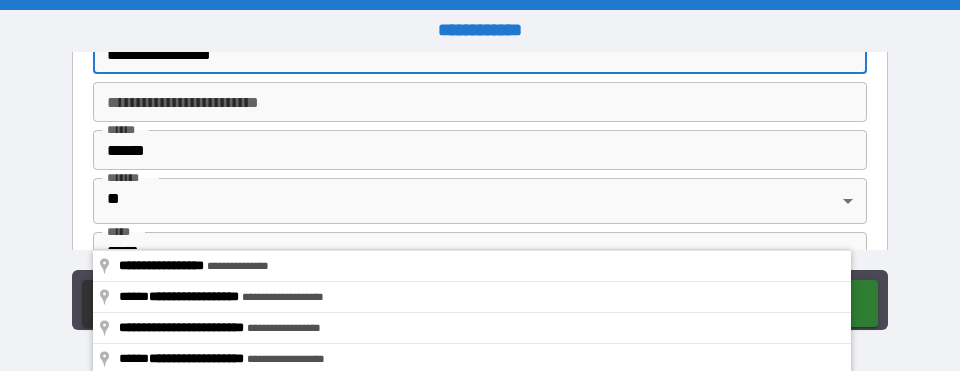 scroll, scrollTop: 871, scrollLeft: 0, axis: vertical 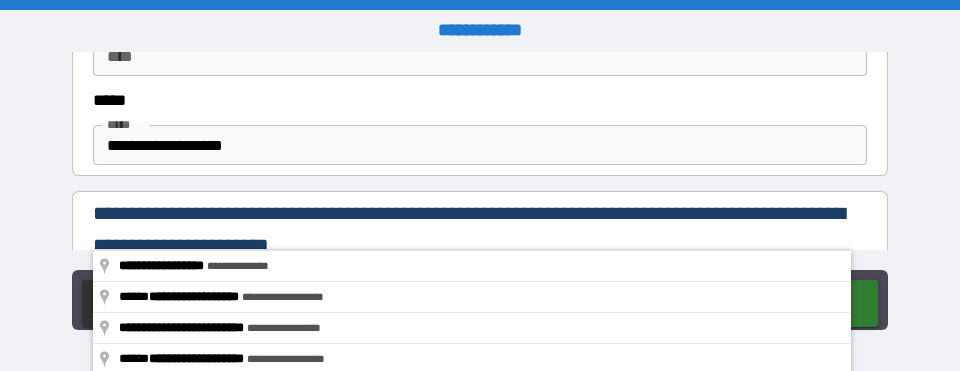 type on "**********" 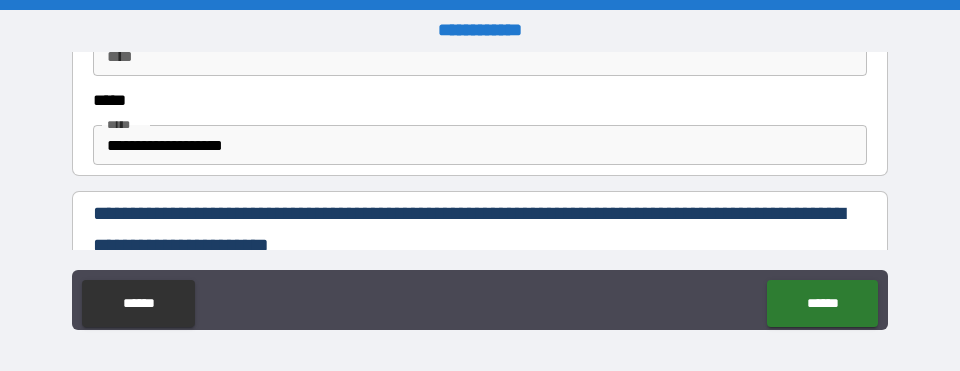 click on "*" at bounding box center [479, 6] 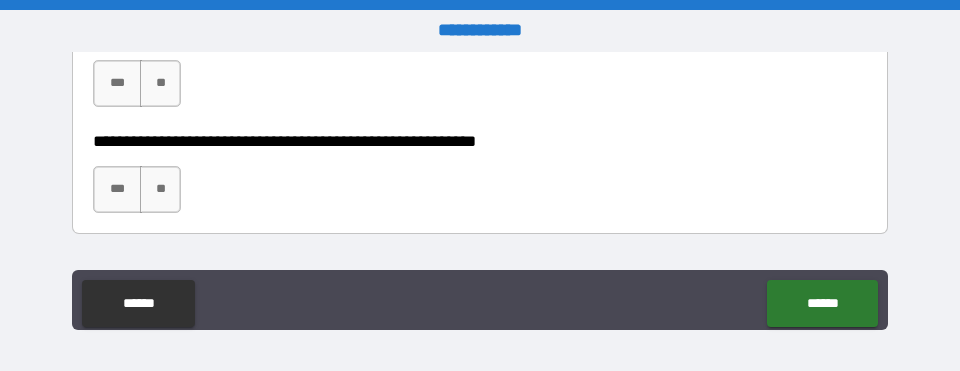 scroll, scrollTop: 1536, scrollLeft: 0, axis: vertical 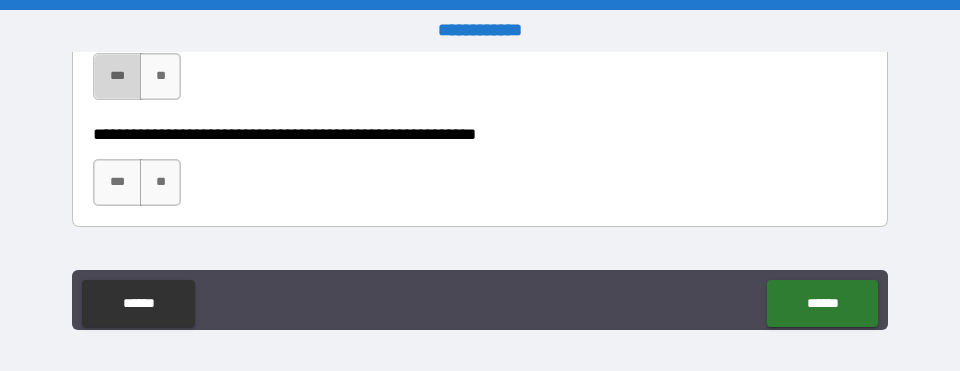 click on "***" at bounding box center [117, 76] 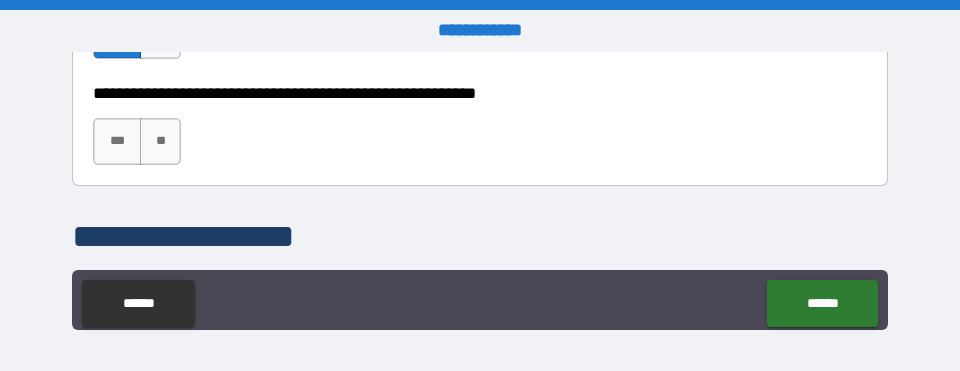 scroll, scrollTop: 1636, scrollLeft: 0, axis: vertical 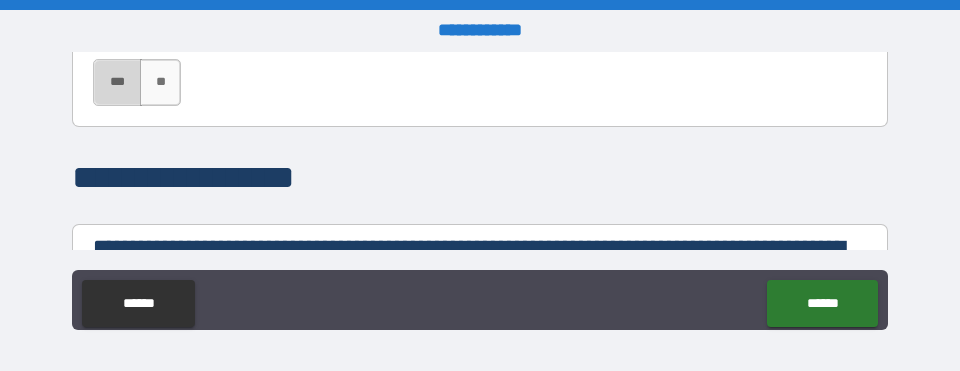 click on "***" at bounding box center (117, 82) 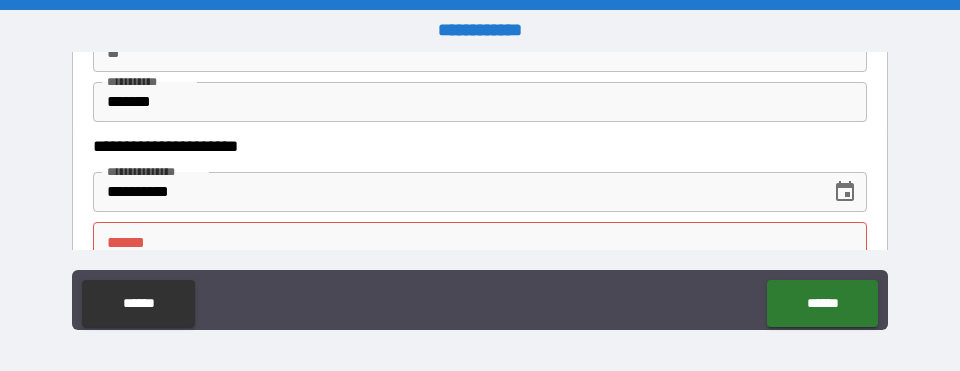 scroll, scrollTop: 2196, scrollLeft: 0, axis: vertical 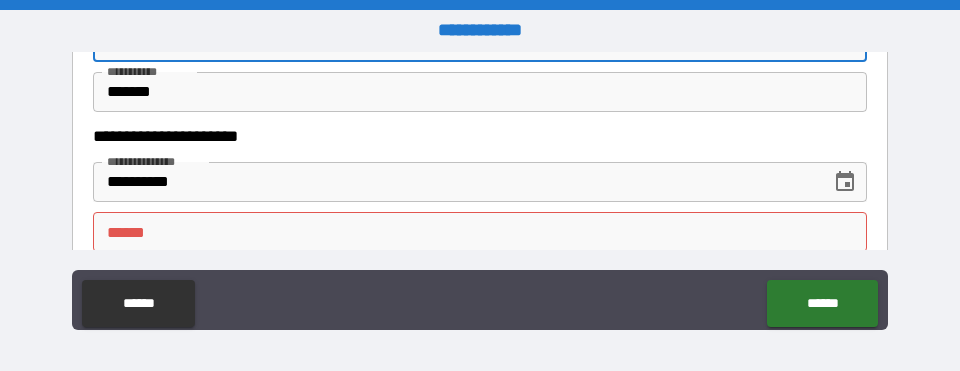 click on "**" at bounding box center [479, 42] 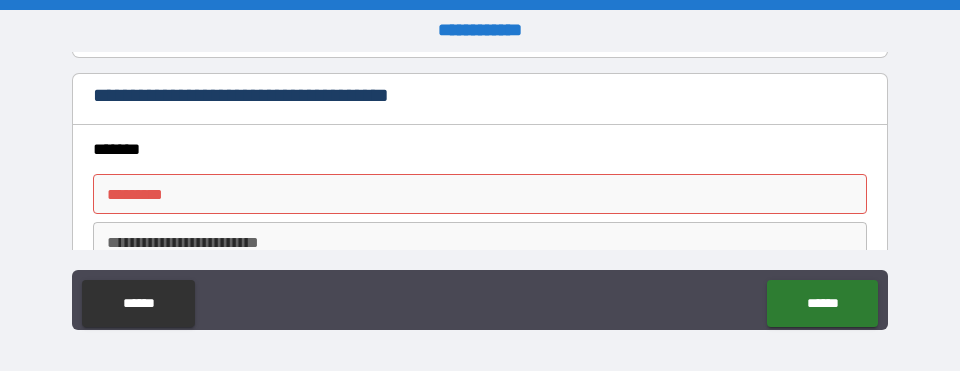 scroll, scrollTop: 2456, scrollLeft: 0, axis: vertical 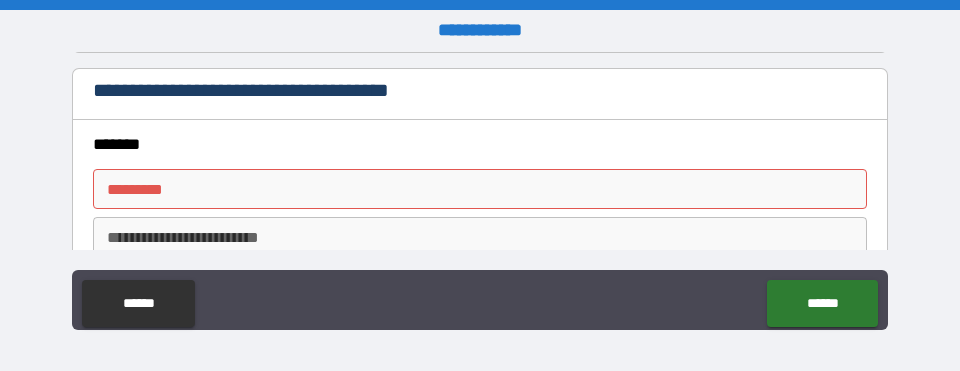 type on "*" 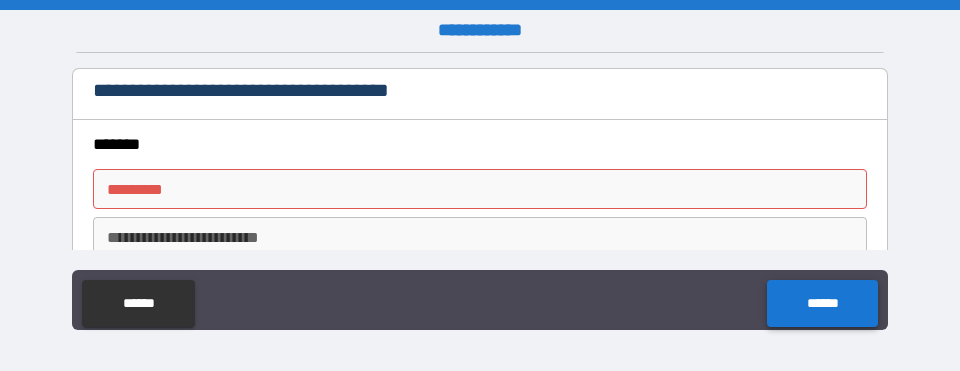 type on "****" 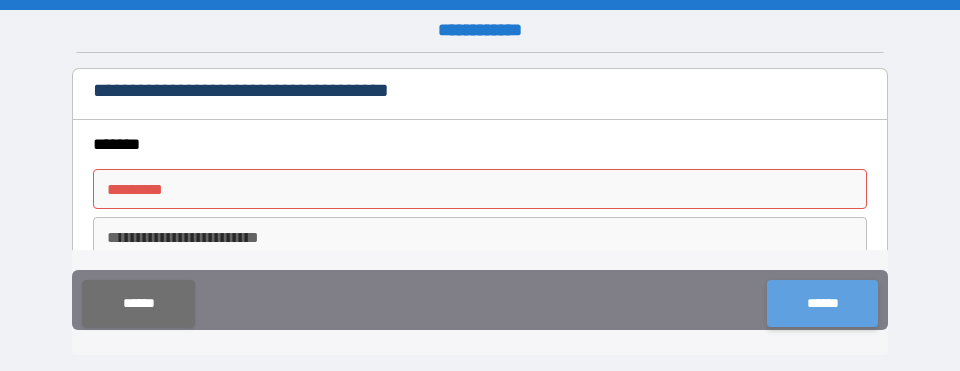 click on "******" at bounding box center [822, 303] 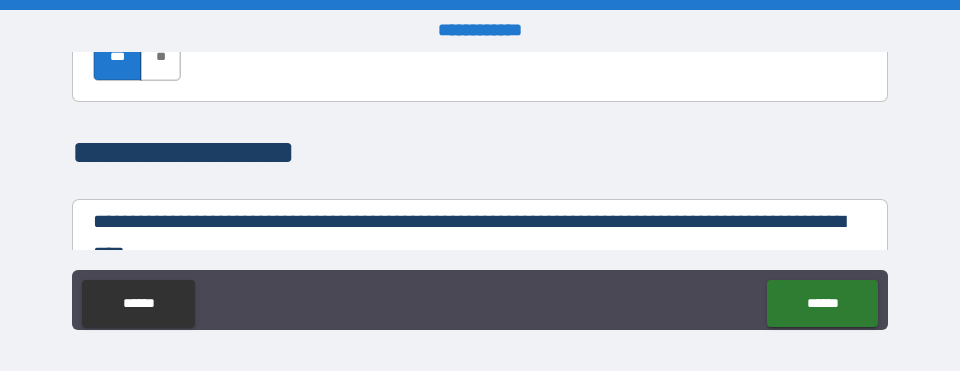scroll, scrollTop: 1636, scrollLeft: 0, axis: vertical 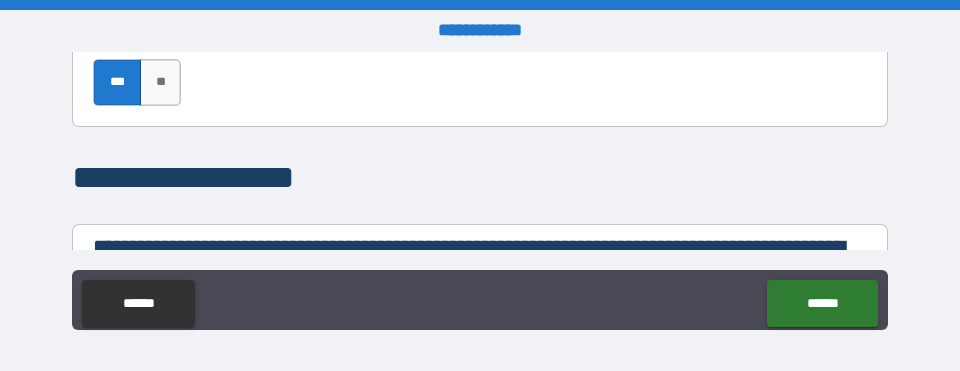 click on "**" at bounding box center (161, -24) 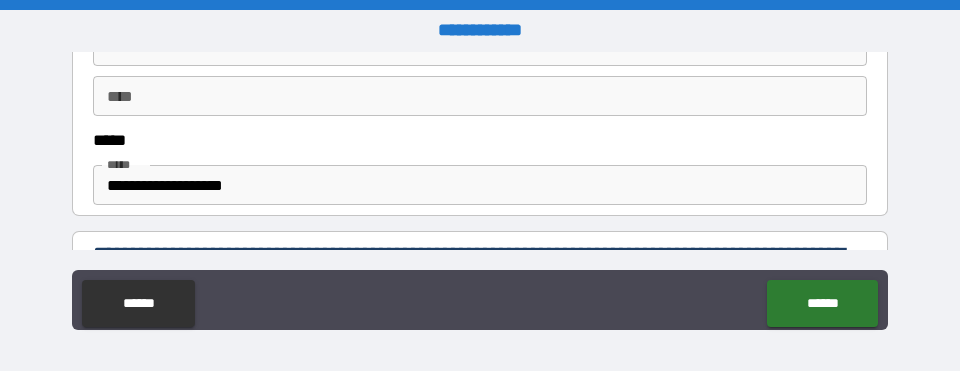 scroll, scrollTop: 1216, scrollLeft: 0, axis: vertical 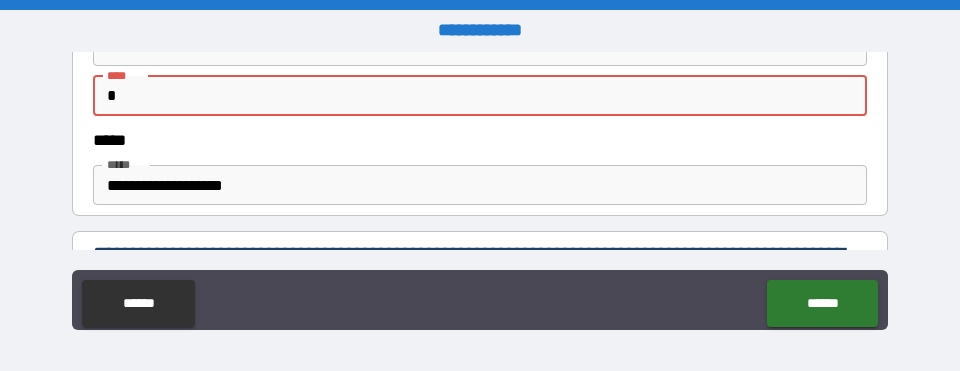 click on "*" at bounding box center [479, 96] 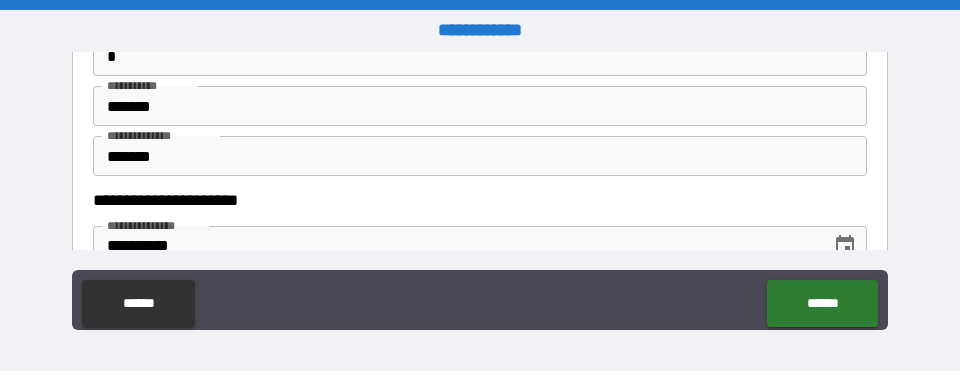 scroll, scrollTop: 196, scrollLeft: 0, axis: vertical 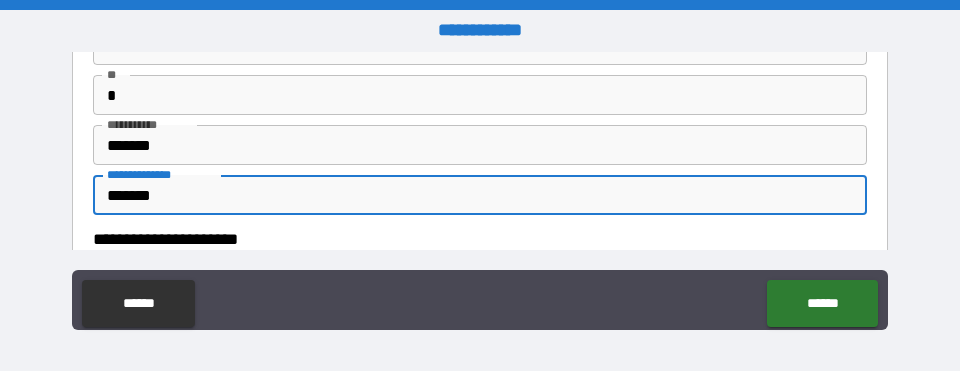 click on "*******" at bounding box center (479, 195) 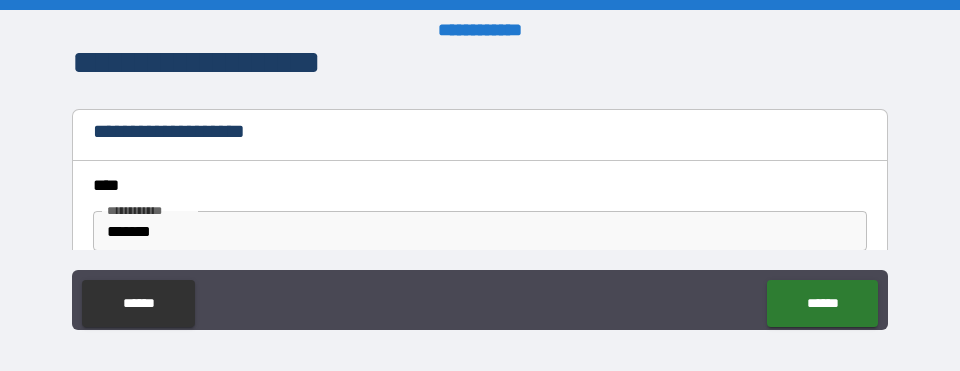 scroll, scrollTop: 0, scrollLeft: 0, axis: both 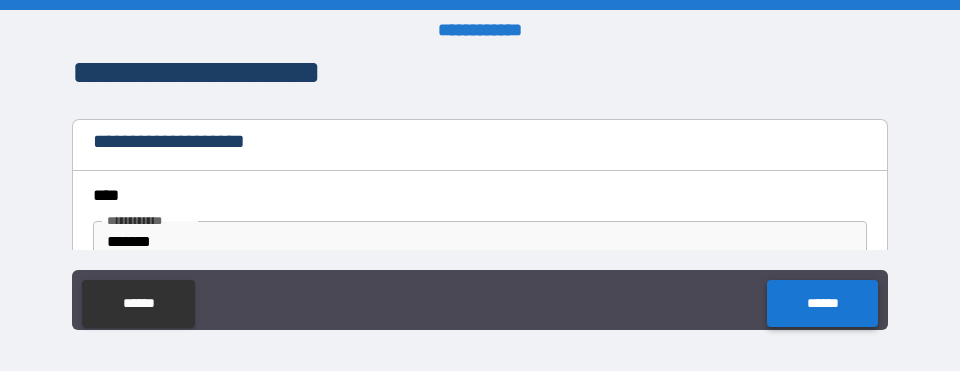 type on "**********" 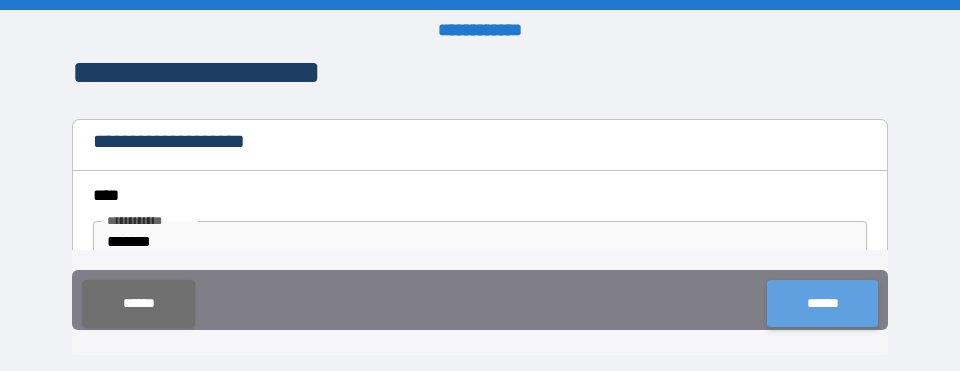 click on "******" at bounding box center [822, 303] 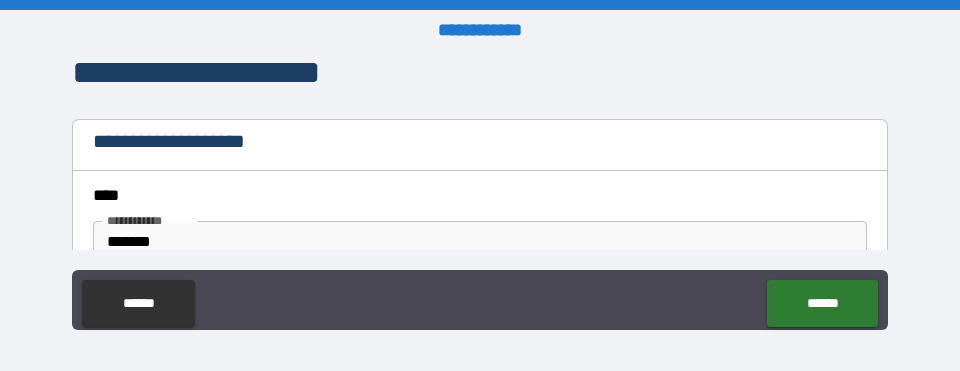 click on "****" at bounding box center (472, 196) 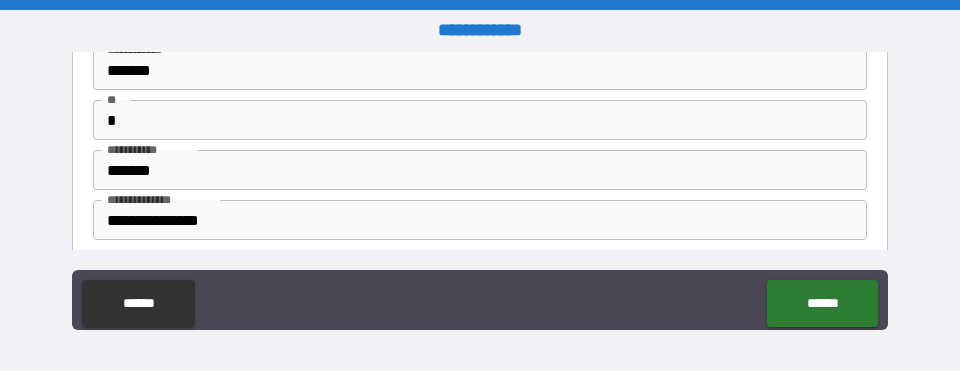 scroll, scrollTop: 180, scrollLeft: 0, axis: vertical 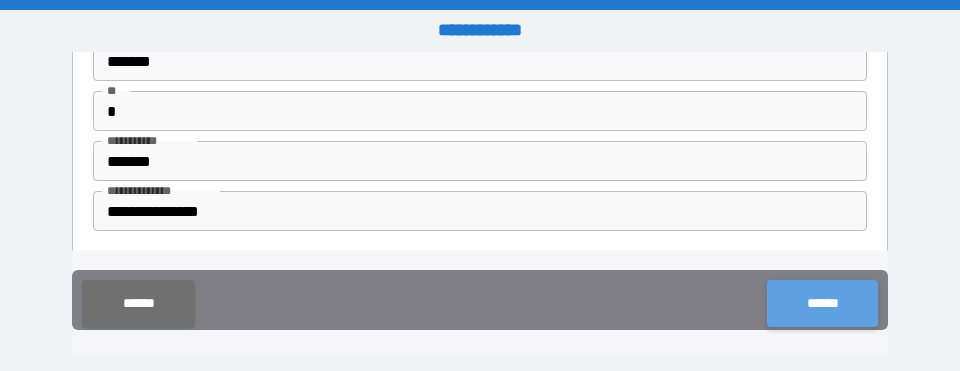 click on "******" at bounding box center [822, 303] 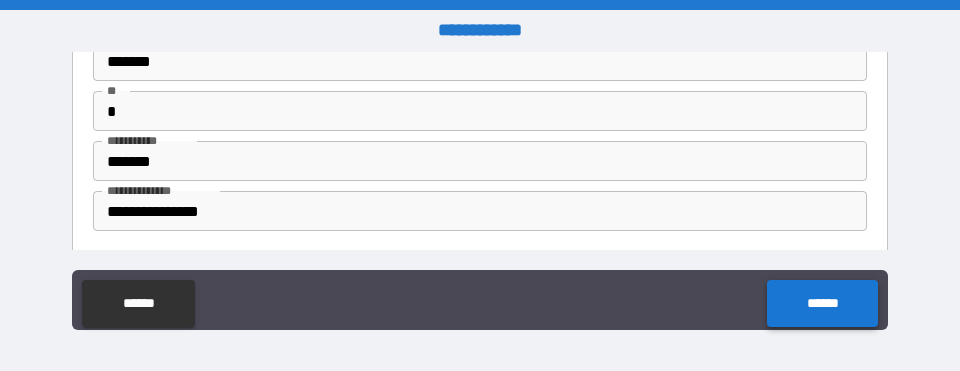 type 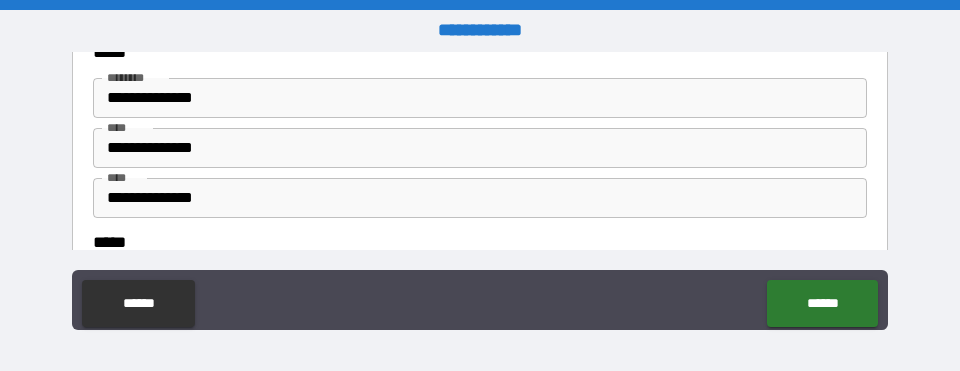 scroll, scrollTop: 1180, scrollLeft: 0, axis: vertical 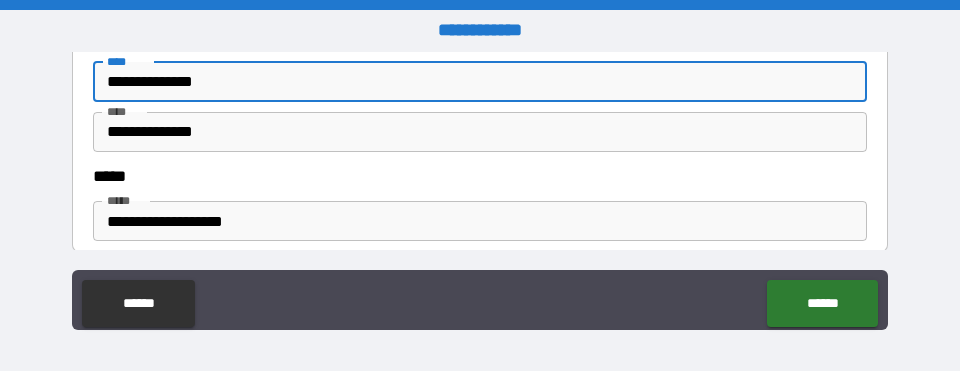 click on "**********" at bounding box center (479, 82) 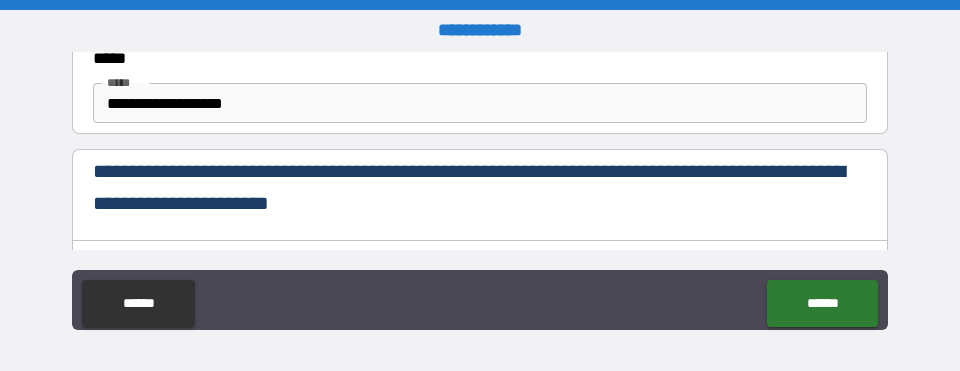 scroll, scrollTop: 1320, scrollLeft: 0, axis: vertical 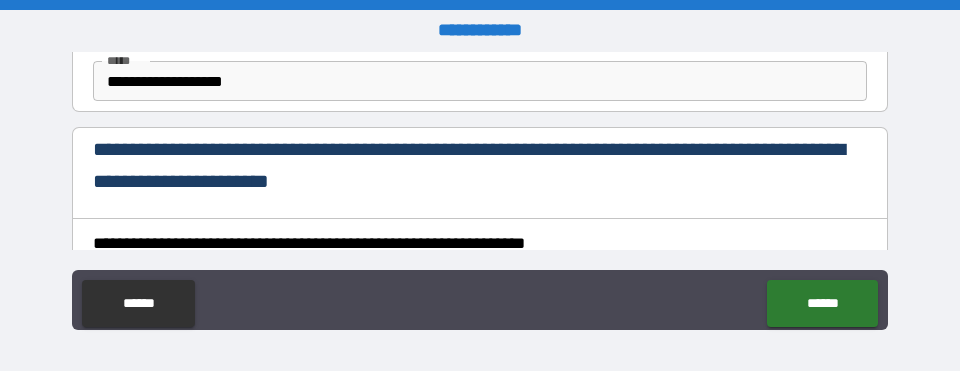 type on "*" 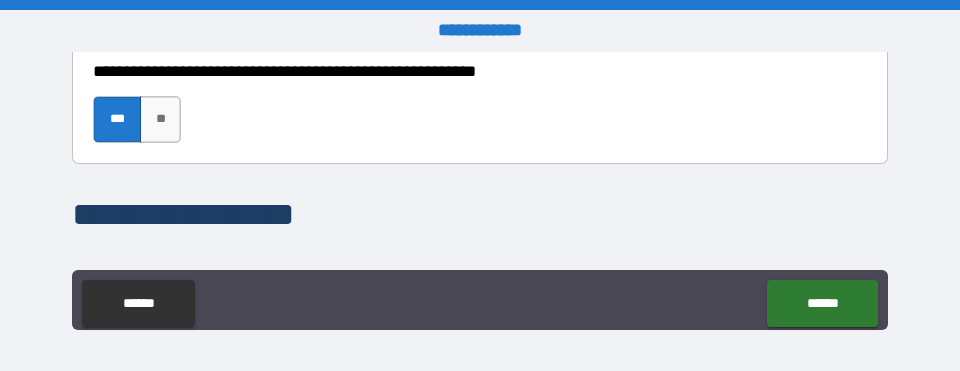 scroll, scrollTop: 1600, scrollLeft: 0, axis: vertical 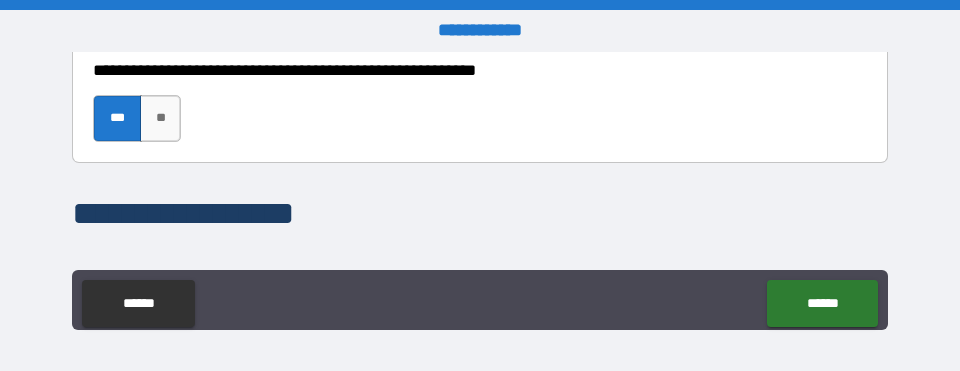 click on "***" at bounding box center (117, 12) 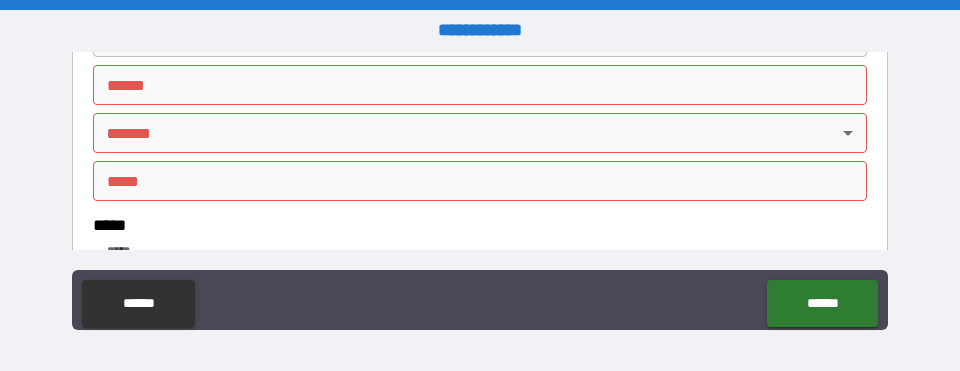 scroll, scrollTop: 2680, scrollLeft: 0, axis: vertical 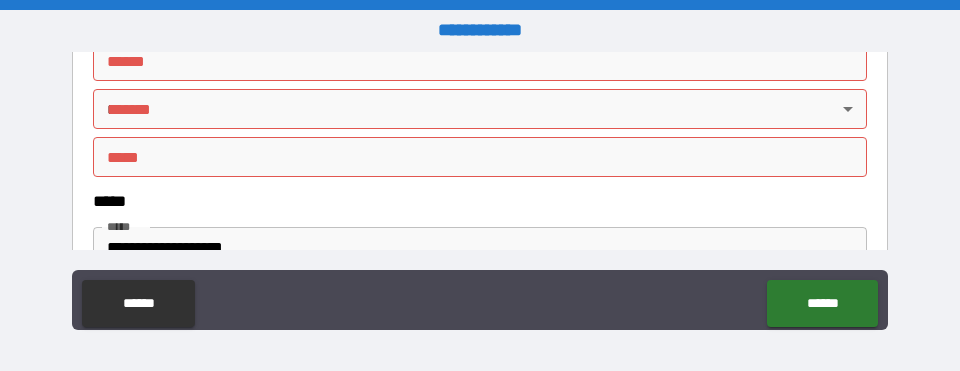 click on "*******   *" at bounding box center [479, -35] 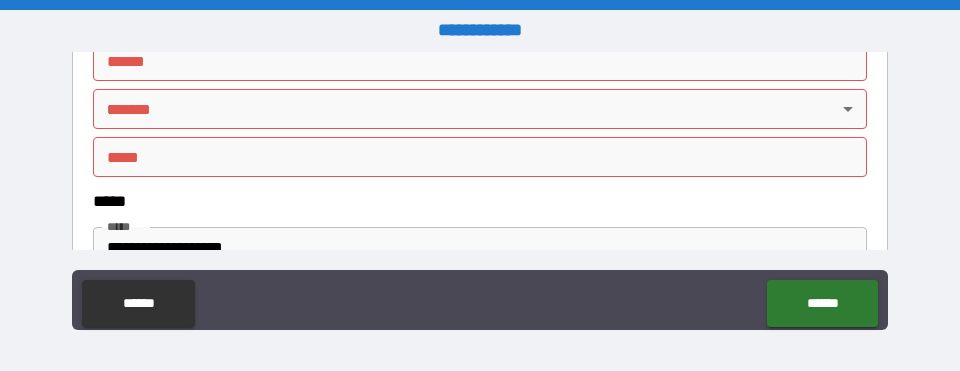 type on "**********" 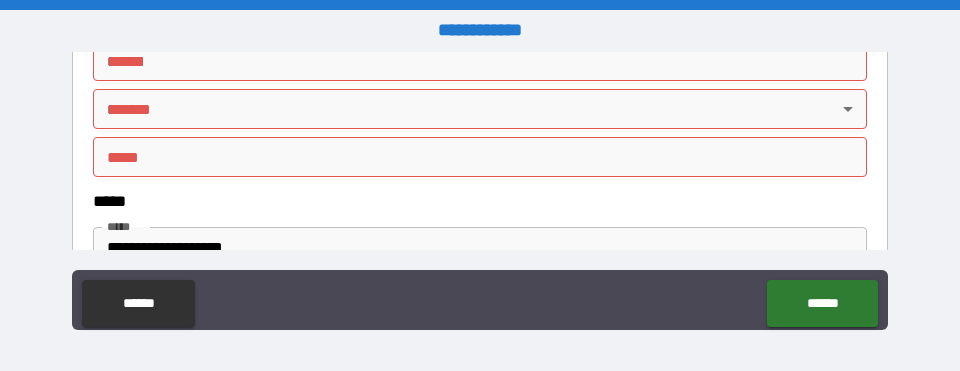 type on "**" 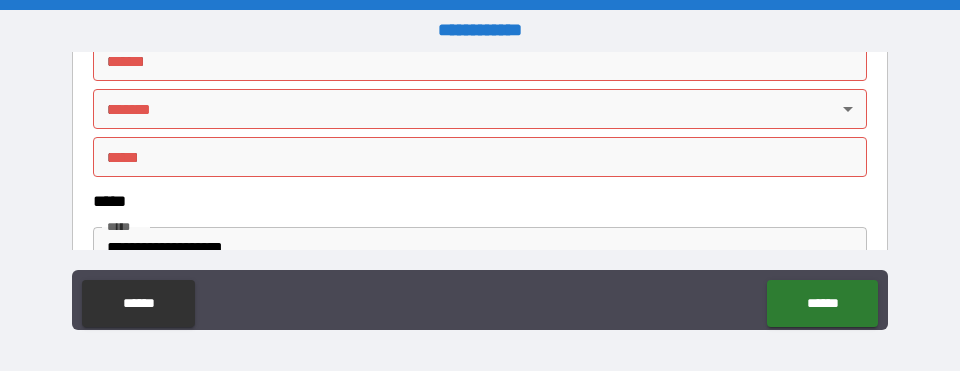 type on "**********" 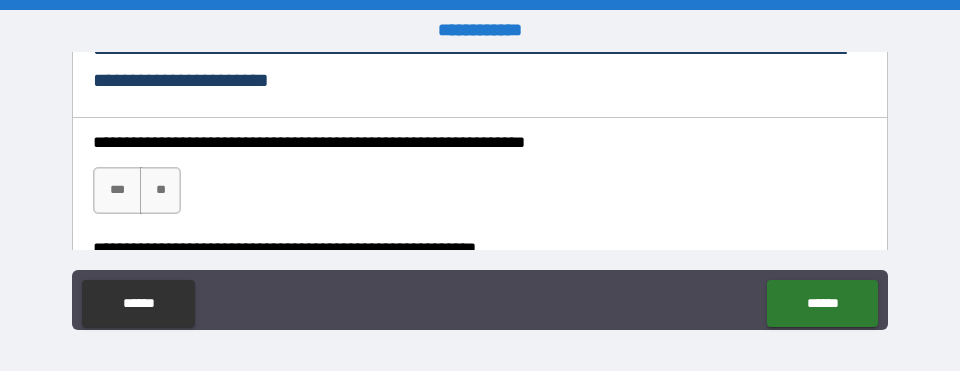 scroll, scrollTop: 3160, scrollLeft: 0, axis: vertical 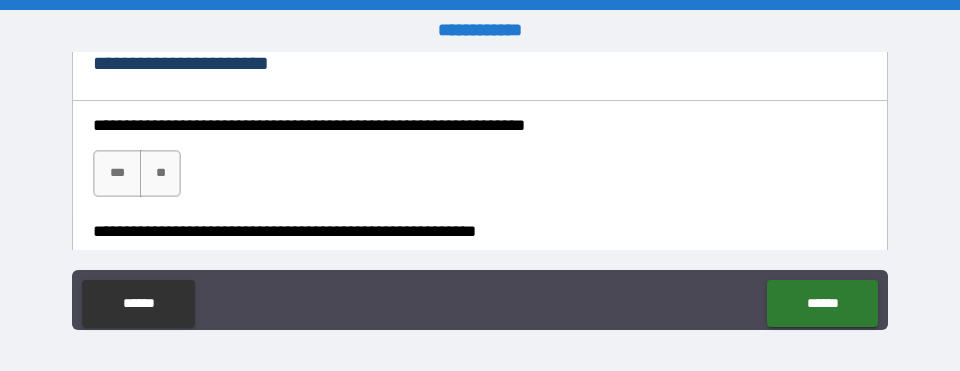 click on "*" at bounding box center [479, -87] 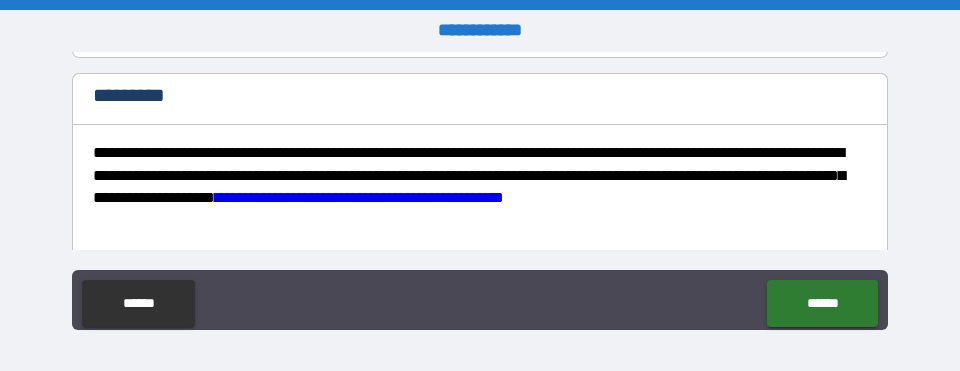 scroll, scrollTop: 3440, scrollLeft: 0, axis: vertical 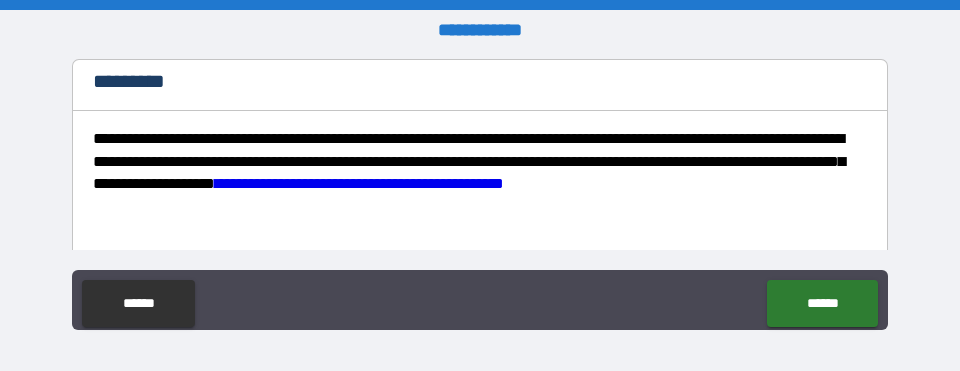 click on "***" at bounding box center (117, -107) 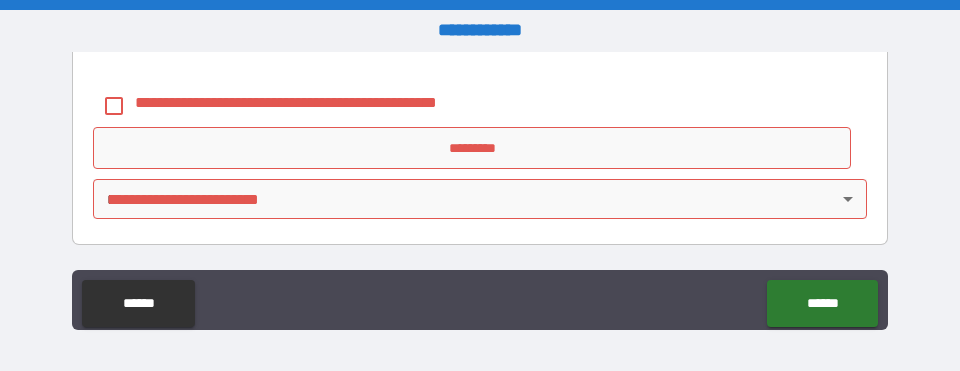 scroll, scrollTop: 3700, scrollLeft: 0, axis: vertical 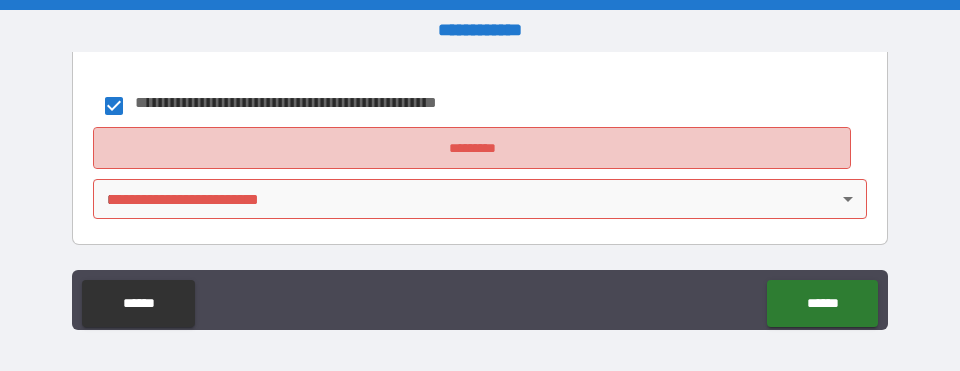 click on "*********" at bounding box center [472, 148] 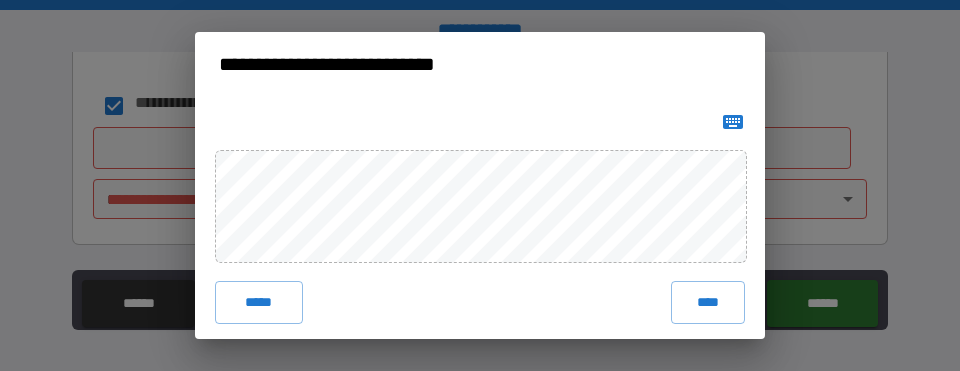 click on "***** ****" at bounding box center (480, 224) 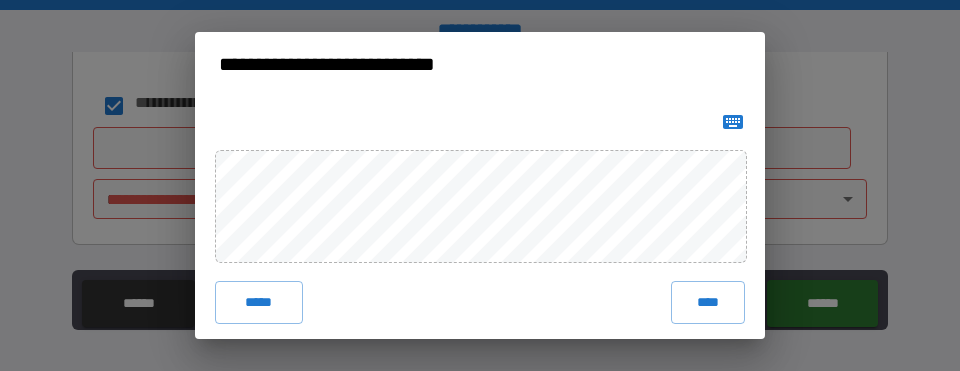 drag, startPoint x: 681, startPoint y: 296, endPoint x: 673, endPoint y: 311, distance: 17 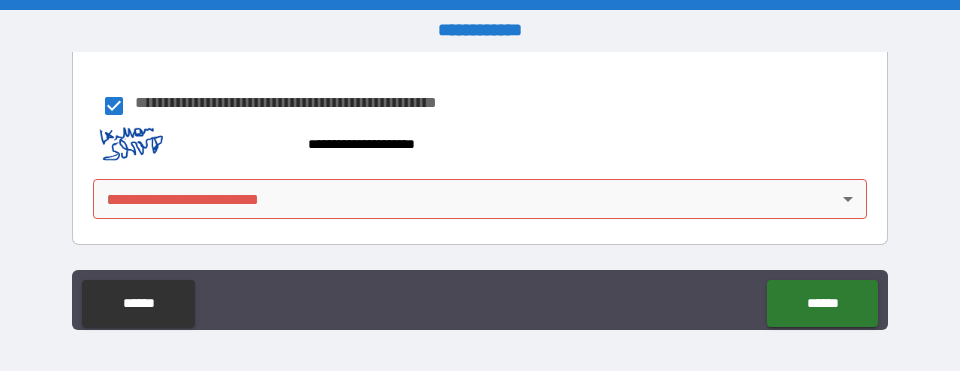 click on "******" 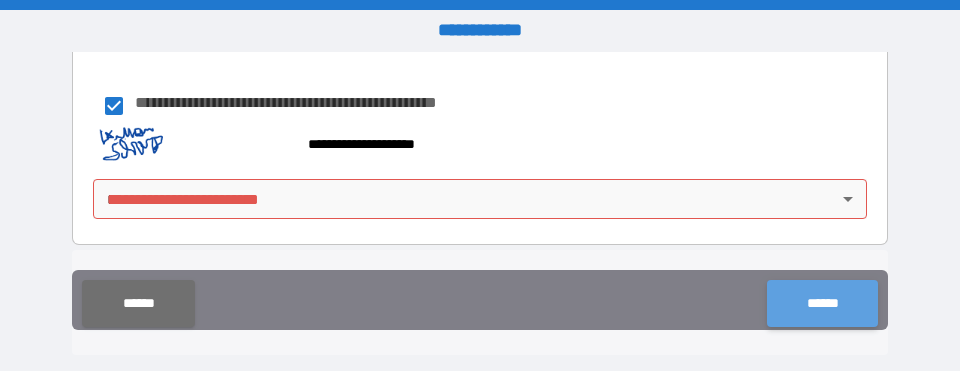 click on "******" at bounding box center (822, 303) 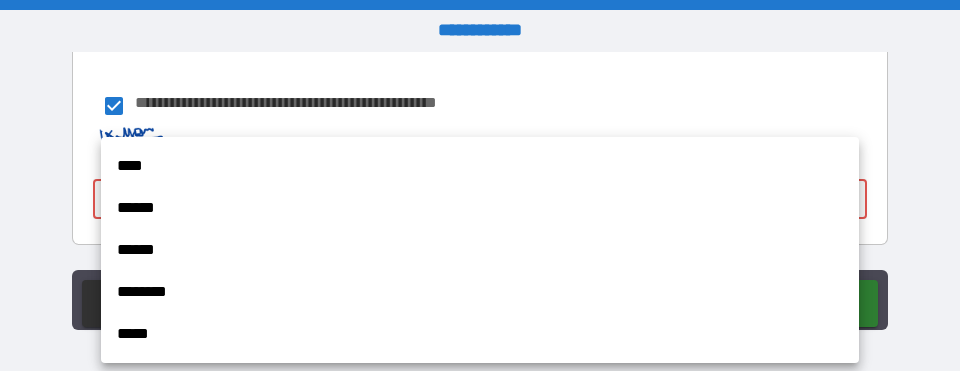 click on "**********" at bounding box center [480, 185] 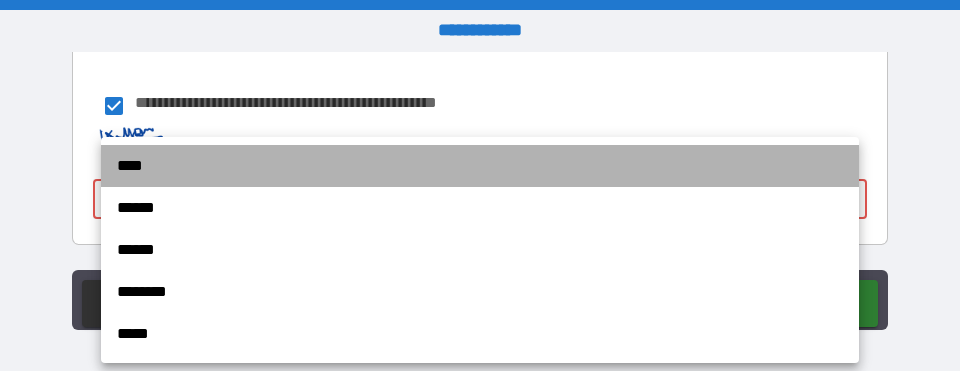 click on "****" at bounding box center [480, 166] 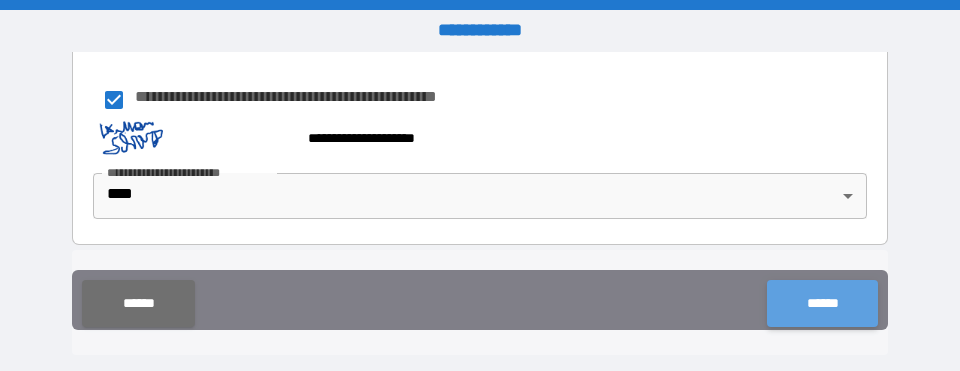 click on "******" at bounding box center (822, 303) 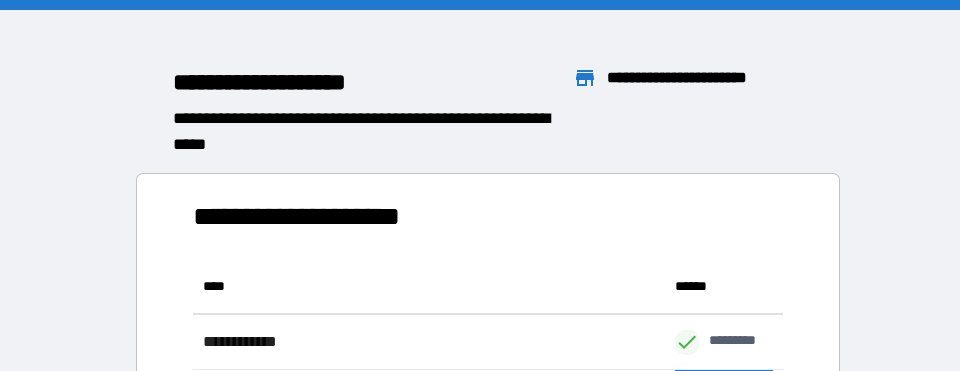 scroll, scrollTop: 1, scrollLeft: 1, axis: both 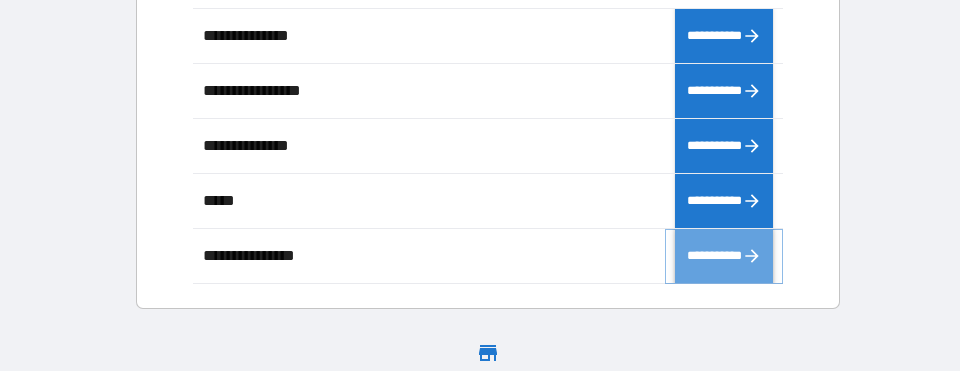 click on "**********" at bounding box center (724, 256) 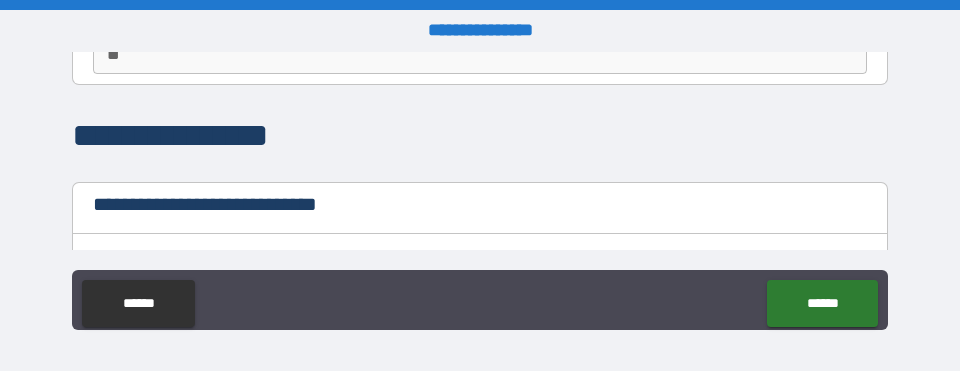 scroll, scrollTop: 220, scrollLeft: 0, axis: vertical 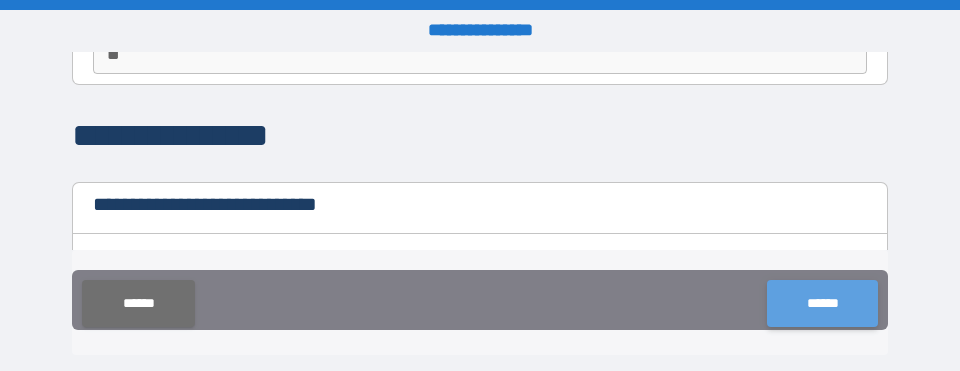click on "******" at bounding box center [822, 303] 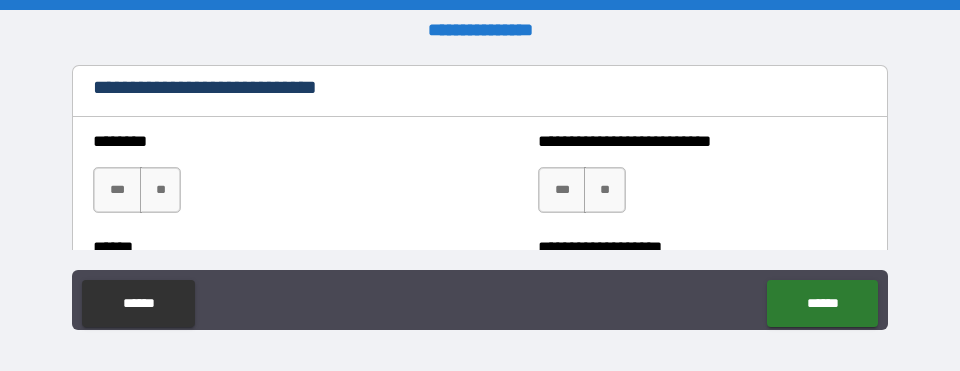 scroll, scrollTop: 300, scrollLeft: 0, axis: vertical 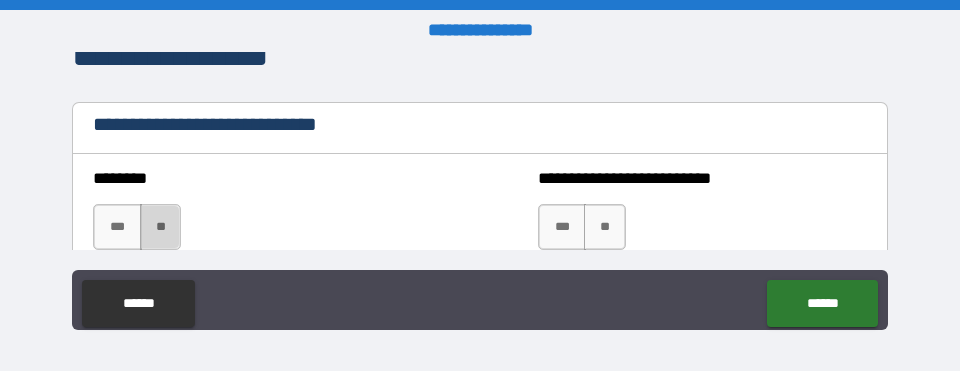 click on "**" at bounding box center [161, 227] 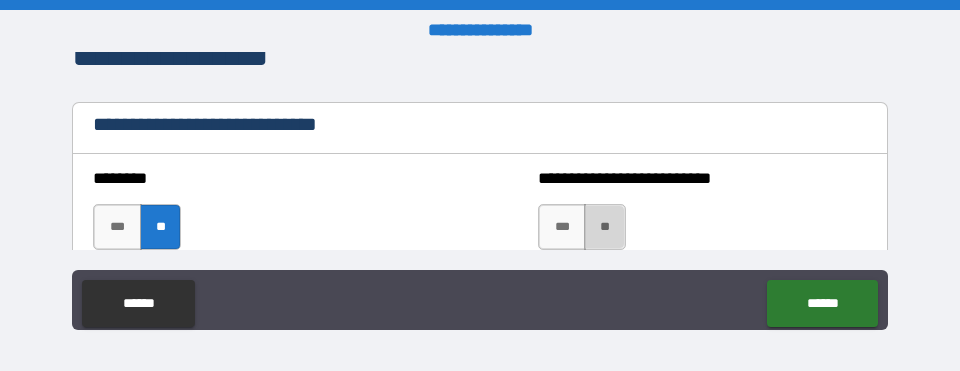 click on "**" at bounding box center [605, 227] 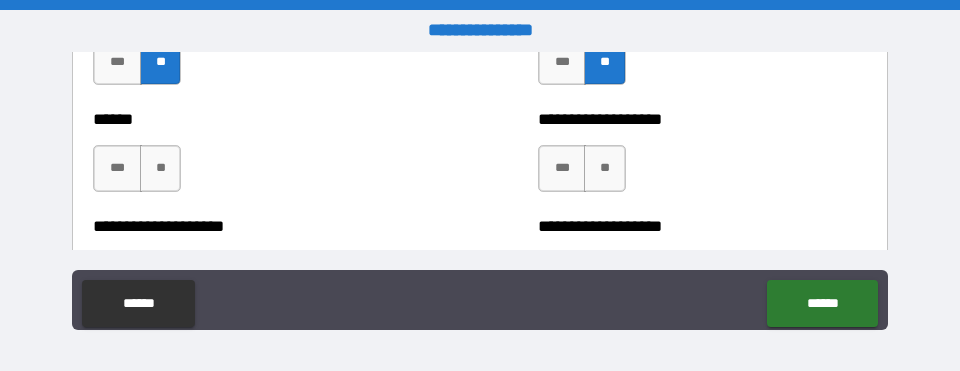 scroll, scrollTop: 480, scrollLeft: 0, axis: vertical 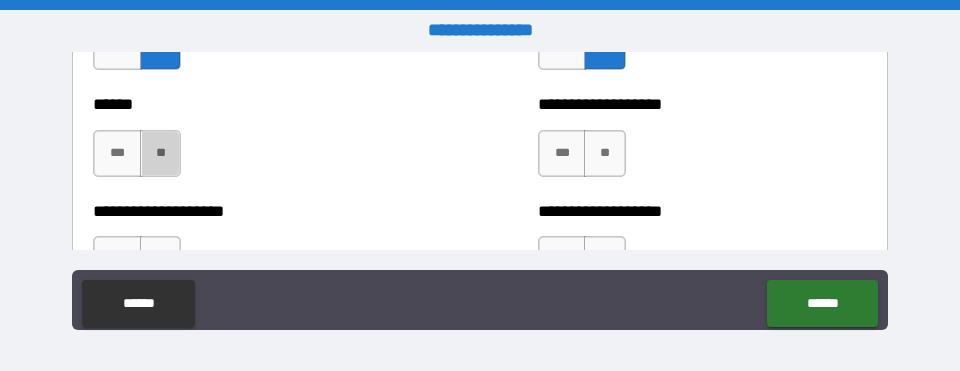 drag, startPoint x: 164, startPoint y: 177, endPoint x: 188, endPoint y: 177, distance: 24 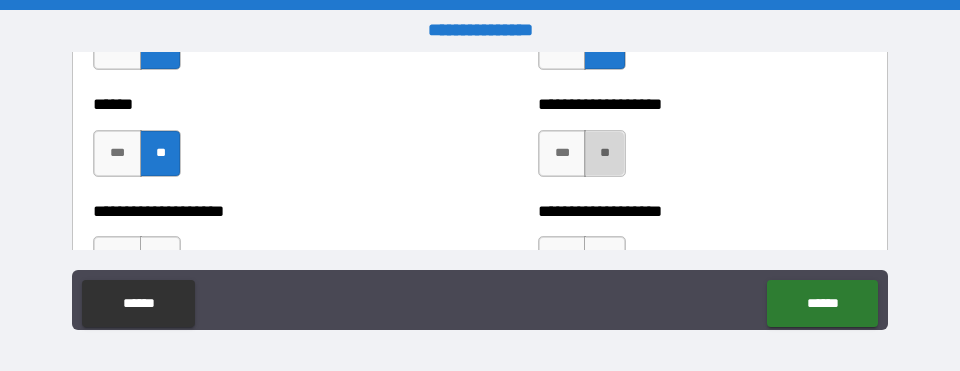 click on "**" at bounding box center [605, 153] 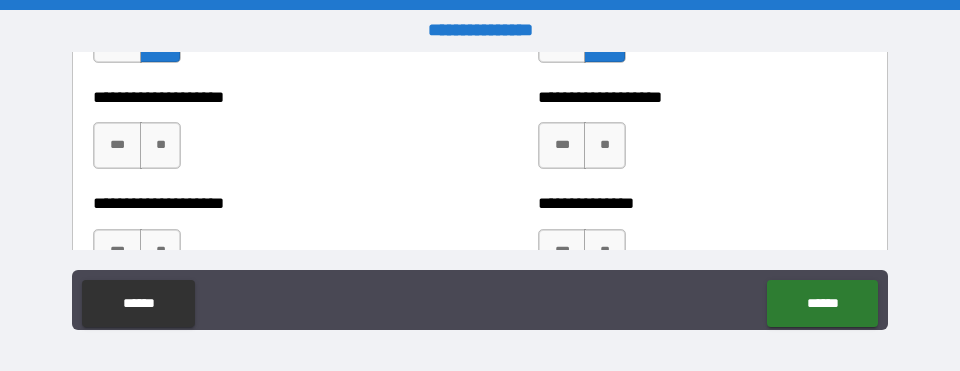 scroll, scrollTop: 620, scrollLeft: 0, axis: vertical 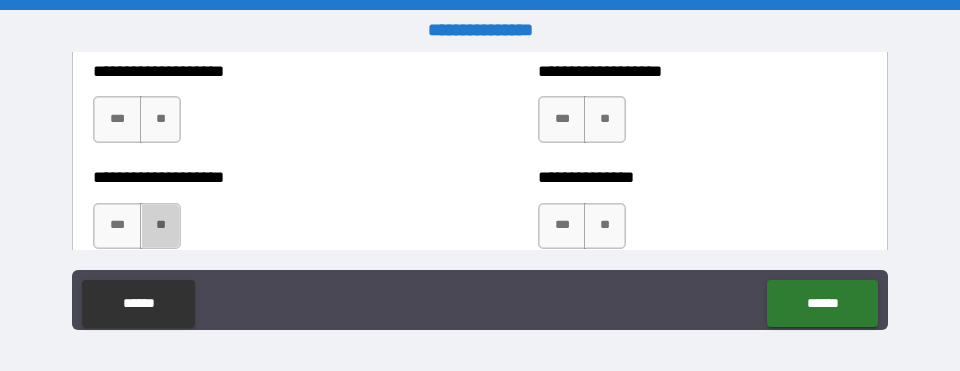 drag, startPoint x: 157, startPoint y: 235, endPoint x: 268, endPoint y: 213, distance: 113.15918 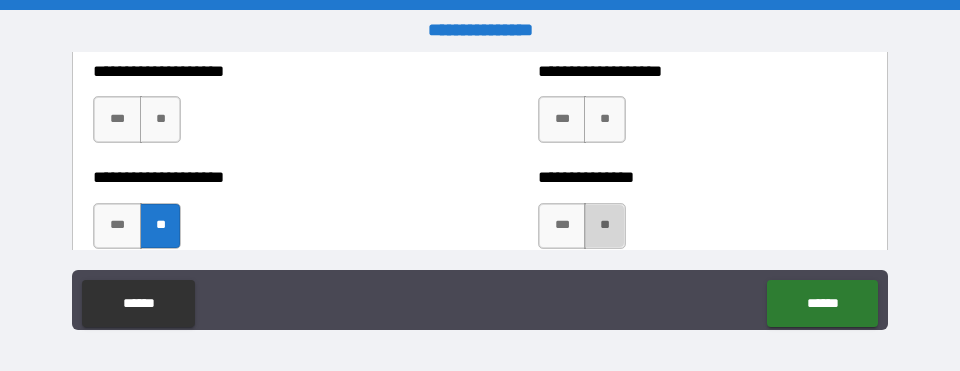 click on "**" at bounding box center (605, 226) 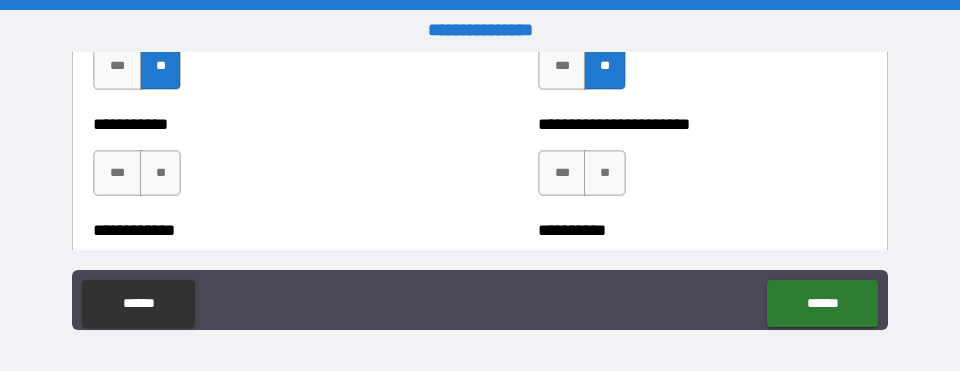 scroll, scrollTop: 780, scrollLeft: 0, axis: vertical 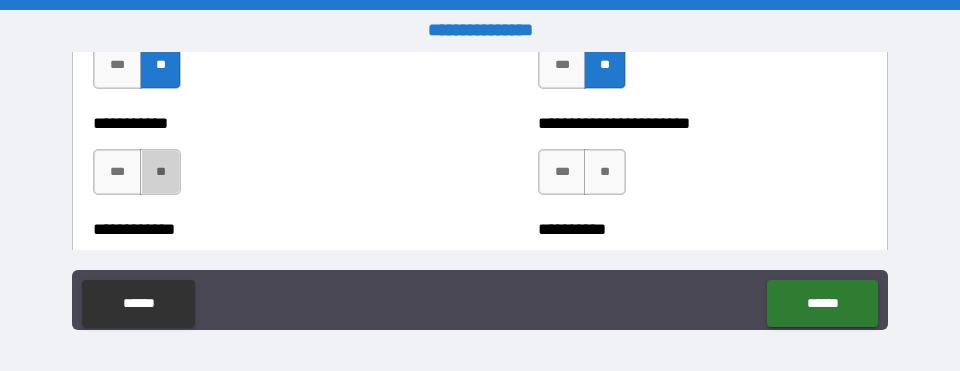 drag, startPoint x: 168, startPoint y: 186, endPoint x: 235, endPoint y: 188, distance: 67.02985 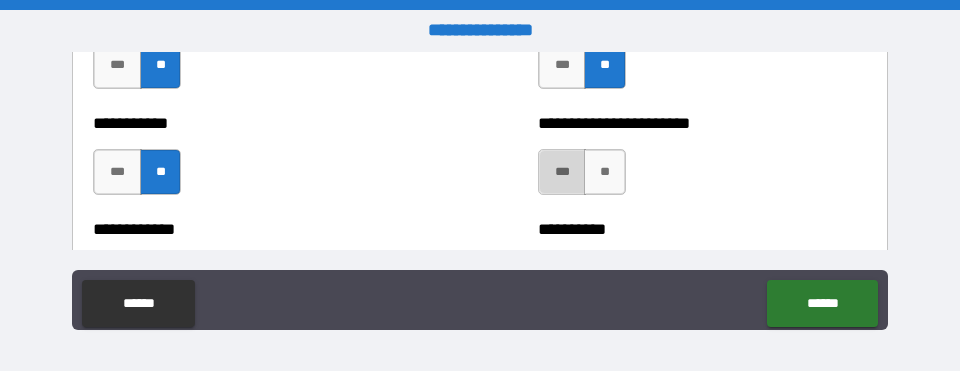 click on "***" at bounding box center (562, 172) 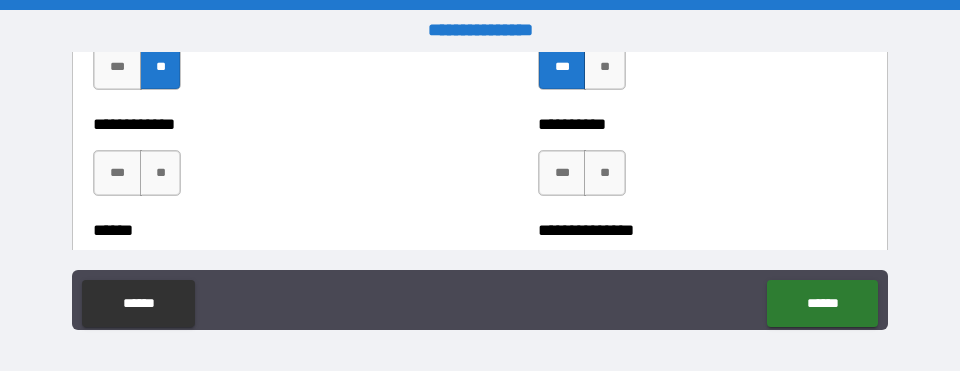 scroll, scrollTop: 900, scrollLeft: 0, axis: vertical 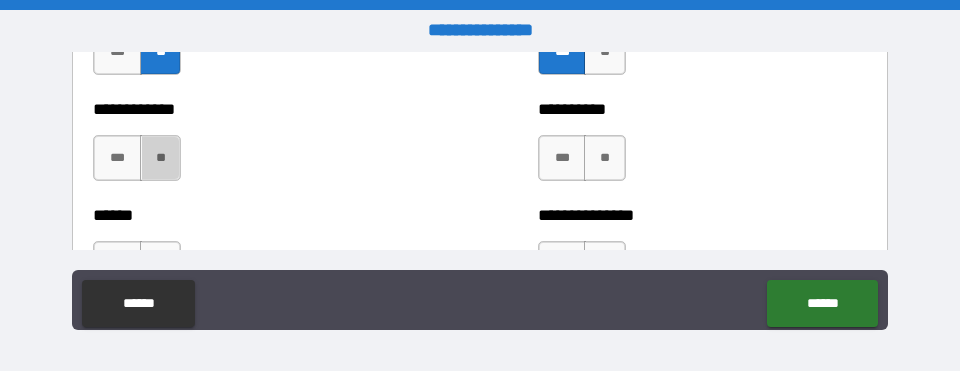 drag, startPoint x: 166, startPoint y: 183, endPoint x: 229, endPoint y: 184, distance: 63.007935 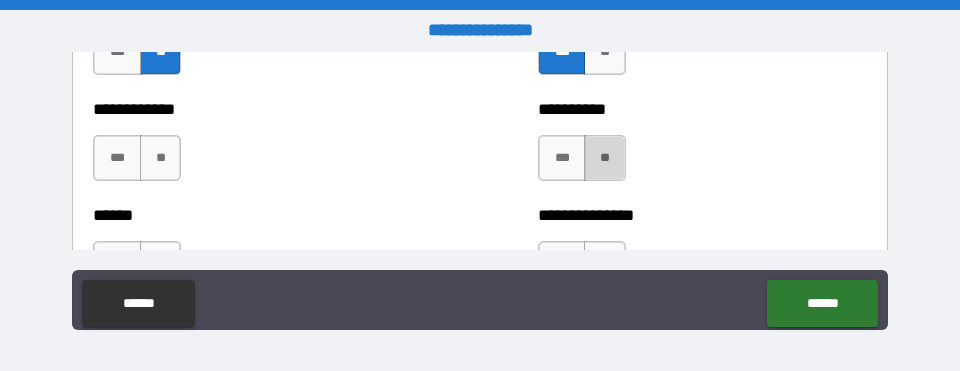 click on "**" at bounding box center [605, 158] 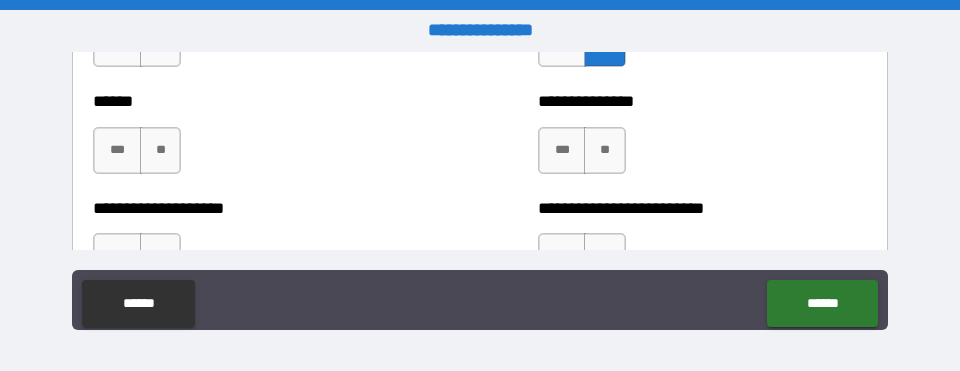 scroll, scrollTop: 1020, scrollLeft: 0, axis: vertical 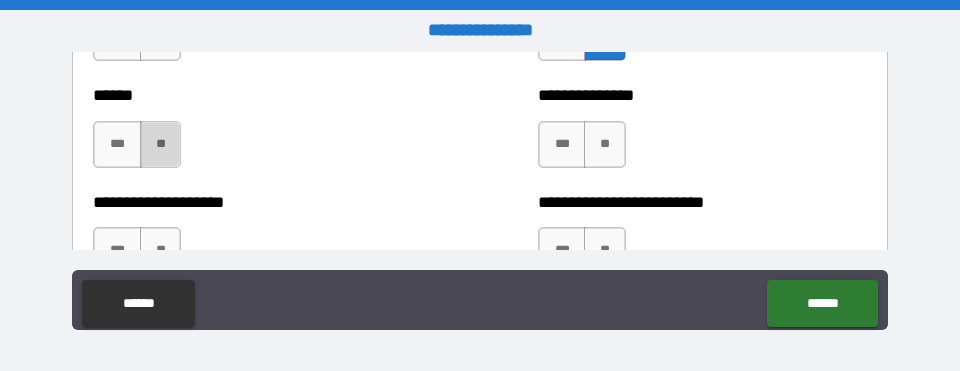 drag, startPoint x: 158, startPoint y: 155, endPoint x: 179, endPoint y: 158, distance: 21.213203 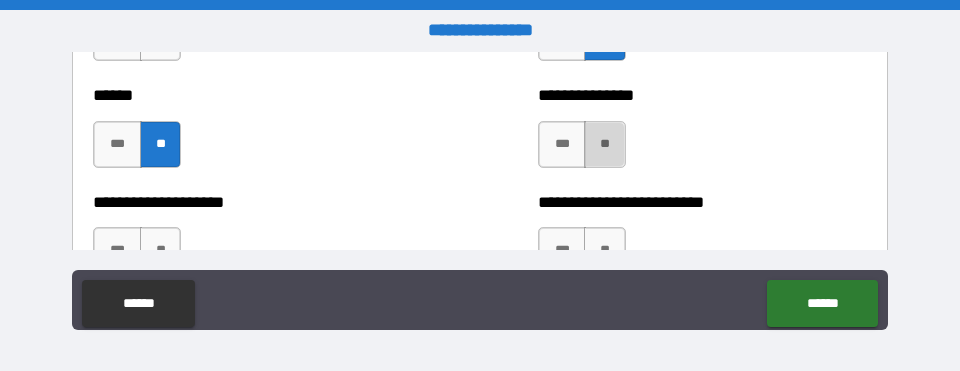 click on "**" at bounding box center [605, 144] 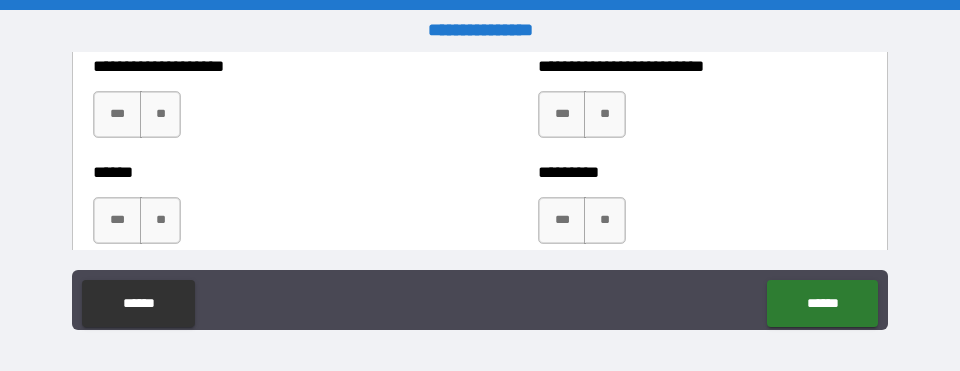 scroll, scrollTop: 1160, scrollLeft: 0, axis: vertical 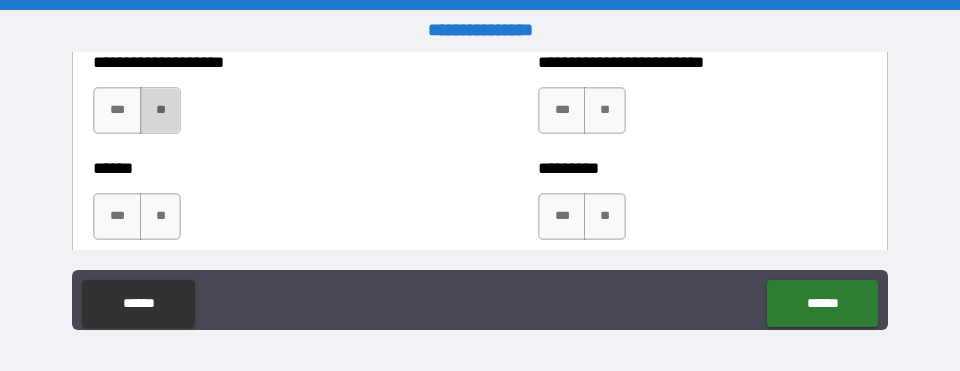 click on "**" at bounding box center [161, 110] 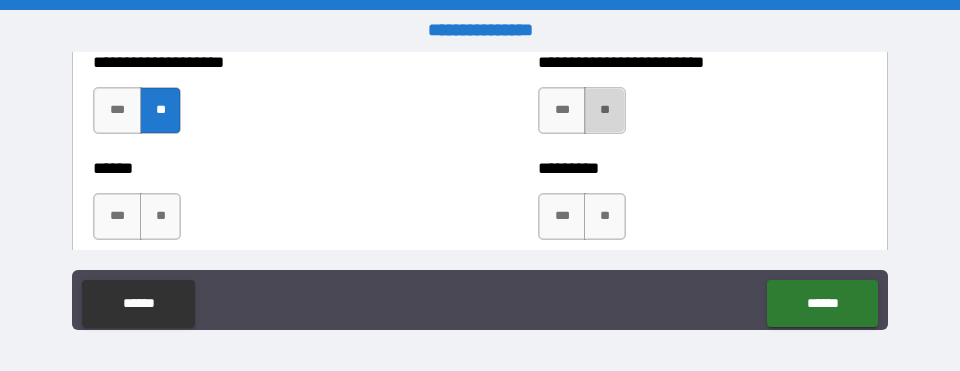 click on "**" at bounding box center (605, 110) 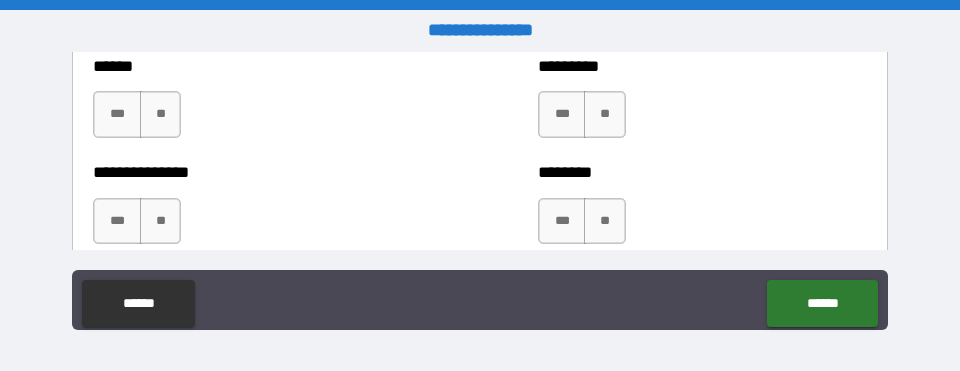 scroll, scrollTop: 1280, scrollLeft: 0, axis: vertical 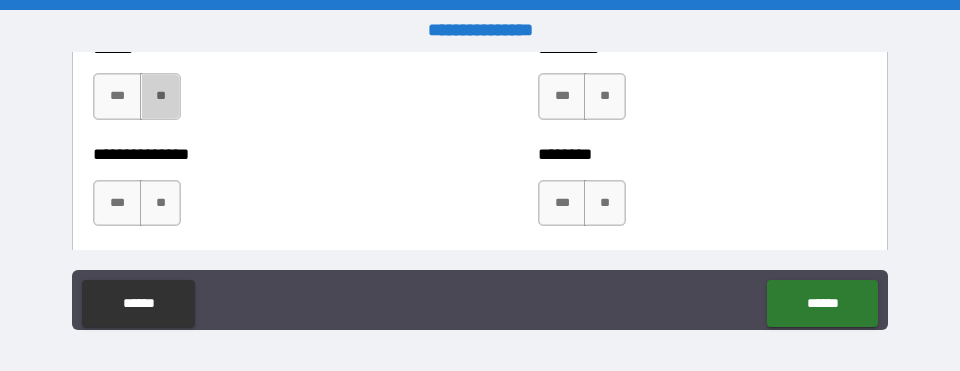 drag, startPoint x: 169, startPoint y: 120, endPoint x: 268, endPoint y: 120, distance: 99 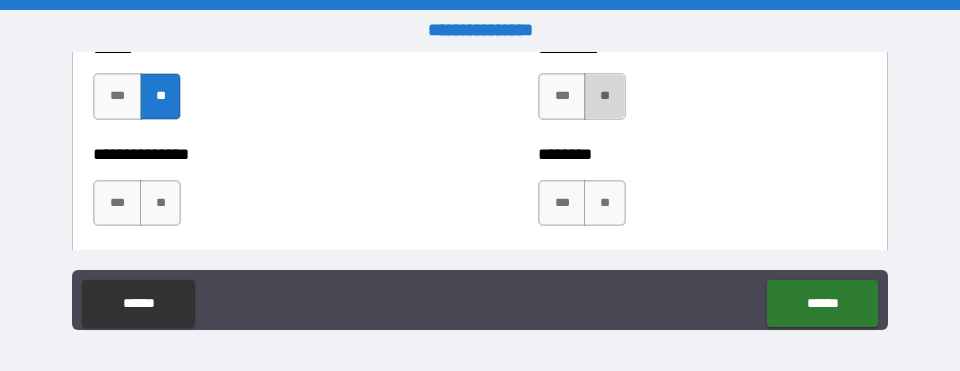 click on "**" at bounding box center [605, 96] 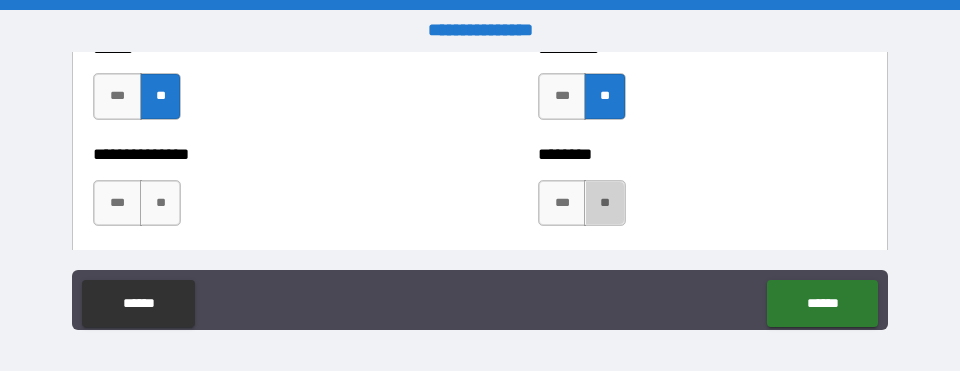 drag, startPoint x: 591, startPoint y: 226, endPoint x: 523, endPoint y: 202, distance: 72.11102 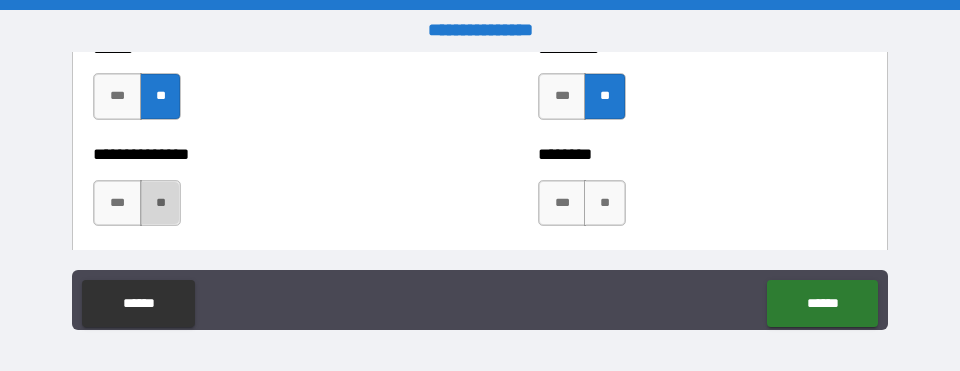 click on "**" at bounding box center (161, 203) 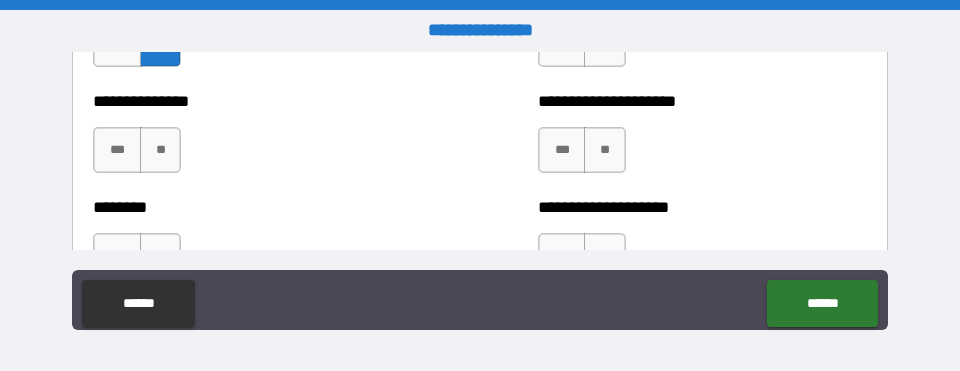 scroll, scrollTop: 1440, scrollLeft: 0, axis: vertical 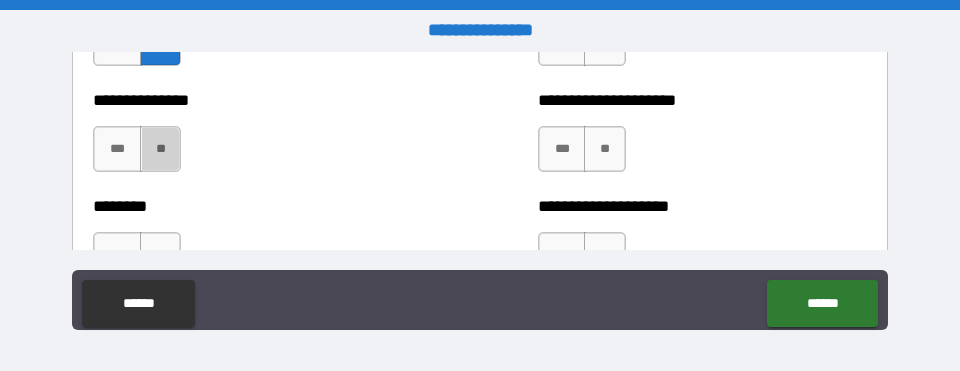 drag, startPoint x: 165, startPoint y: 177, endPoint x: 272, endPoint y: 177, distance: 107 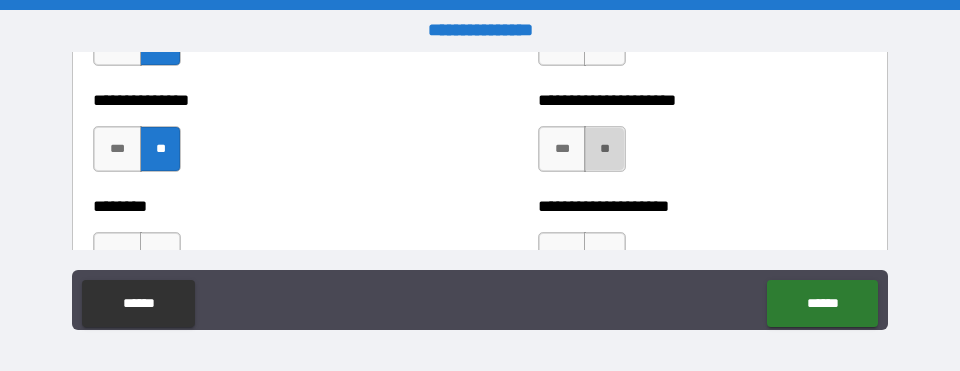 click on "**" at bounding box center (605, 149) 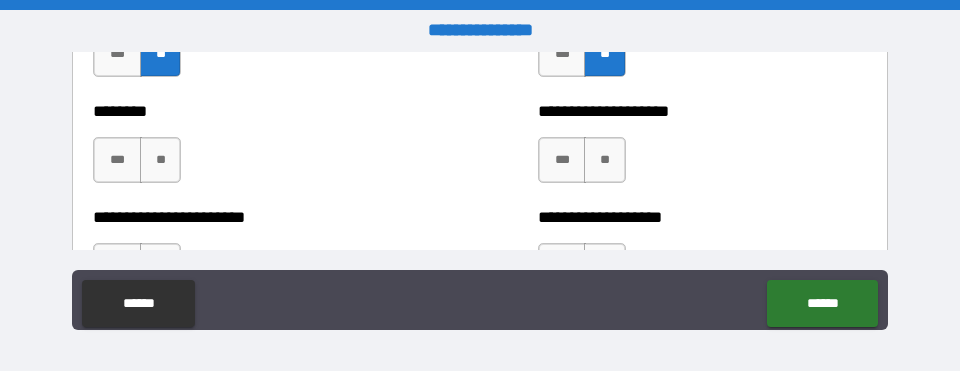 scroll, scrollTop: 1540, scrollLeft: 0, axis: vertical 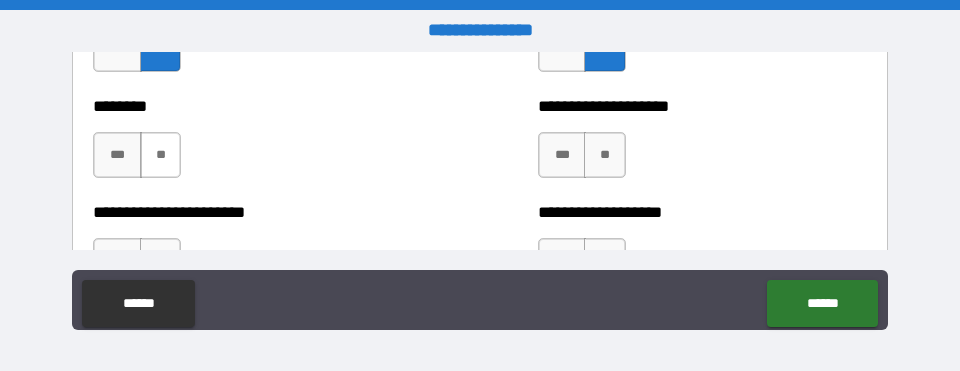 click on "**" at bounding box center [161, 155] 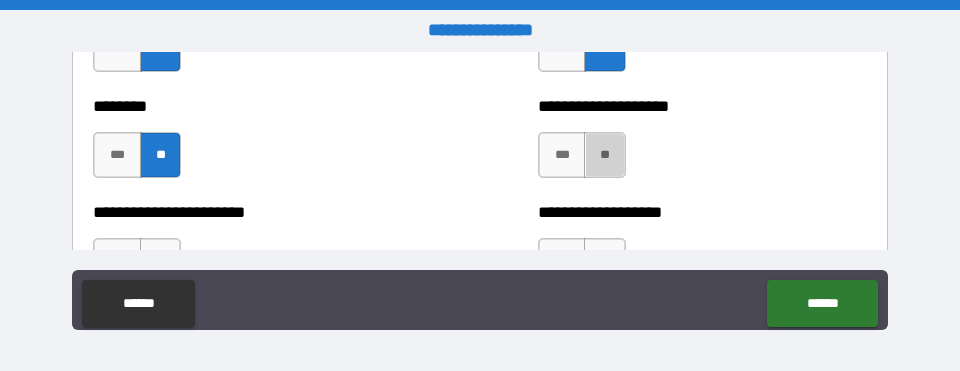 drag, startPoint x: 590, startPoint y: 167, endPoint x: 492, endPoint y: 166, distance: 98.005104 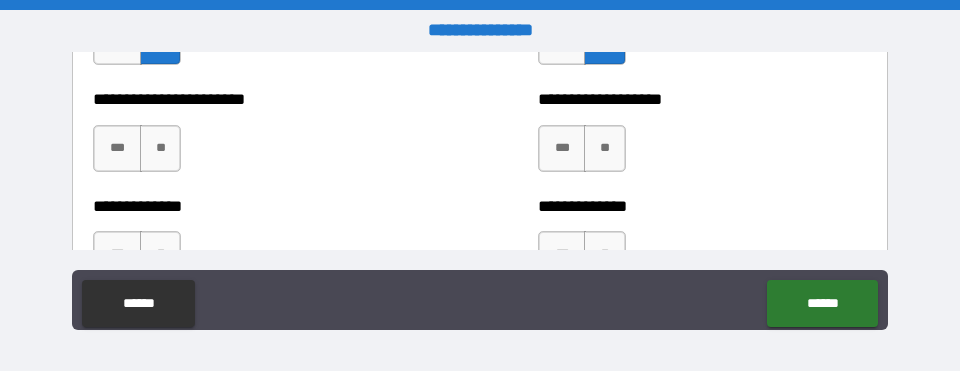 scroll, scrollTop: 1660, scrollLeft: 0, axis: vertical 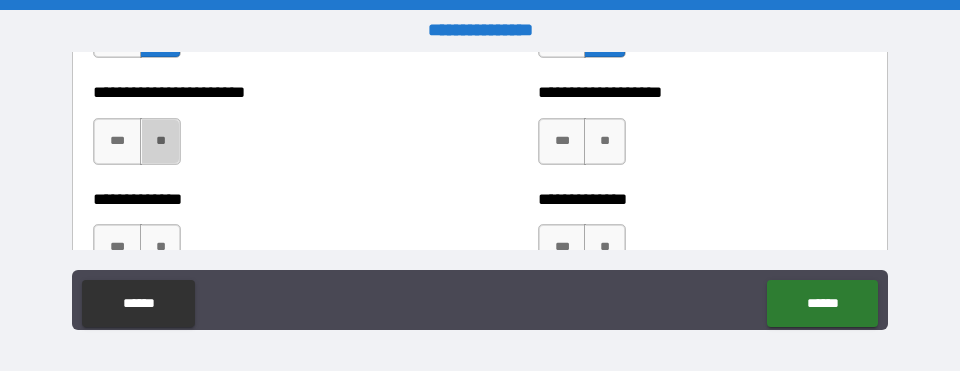 drag, startPoint x: 159, startPoint y: 156, endPoint x: 326, endPoint y: 159, distance: 167.02695 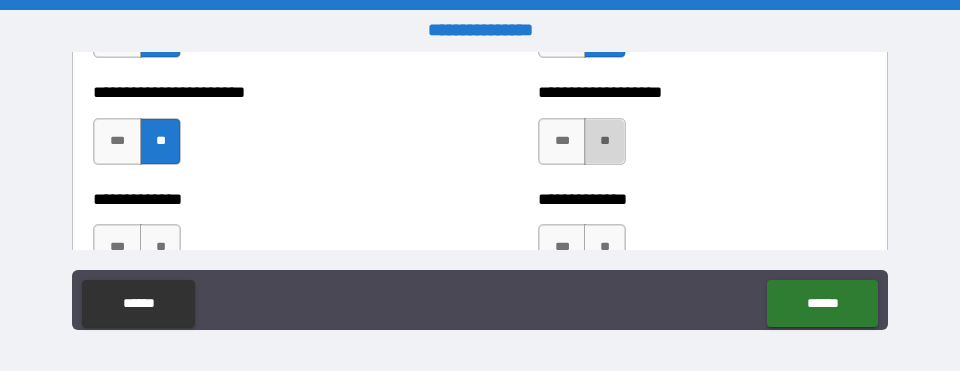 click on "**" at bounding box center (605, 141) 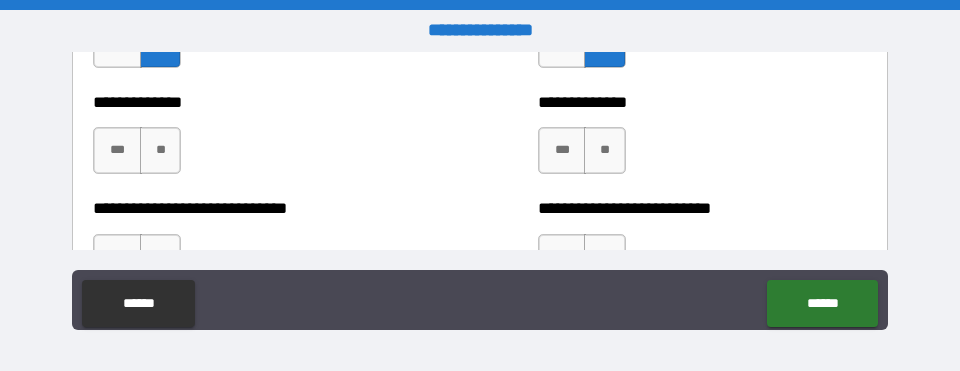 scroll, scrollTop: 1780, scrollLeft: 0, axis: vertical 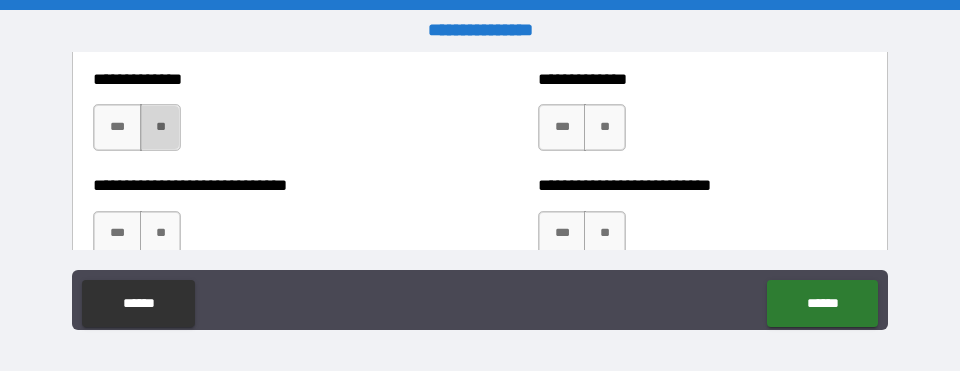 click on "**" at bounding box center [161, 127] 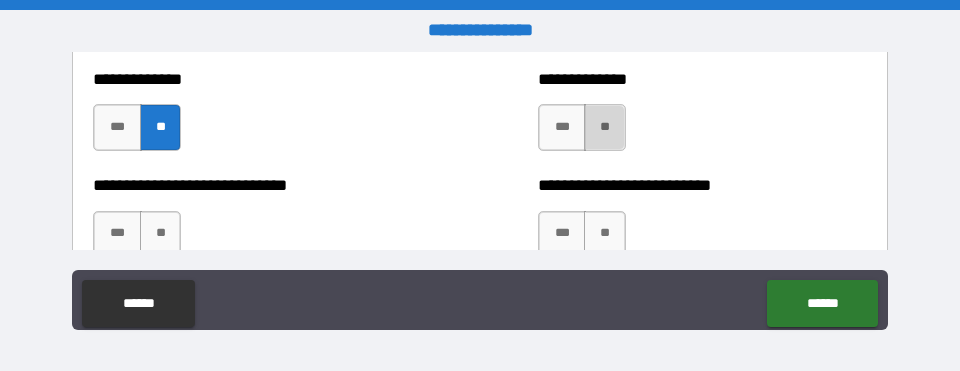 click on "**" at bounding box center [605, 127] 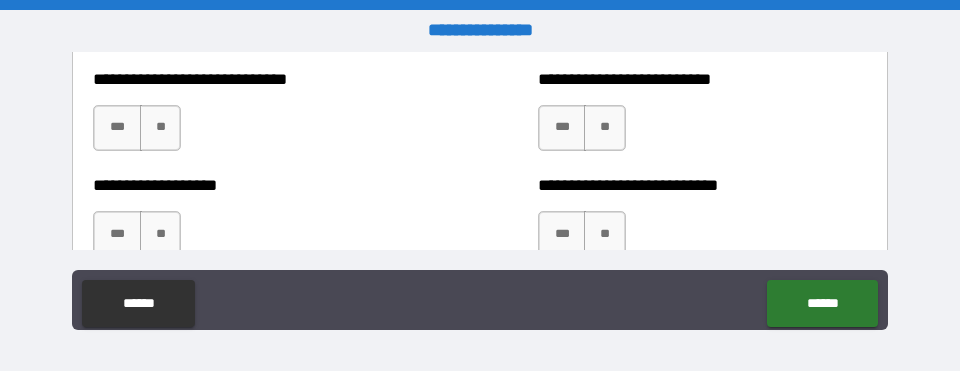 scroll, scrollTop: 1900, scrollLeft: 0, axis: vertical 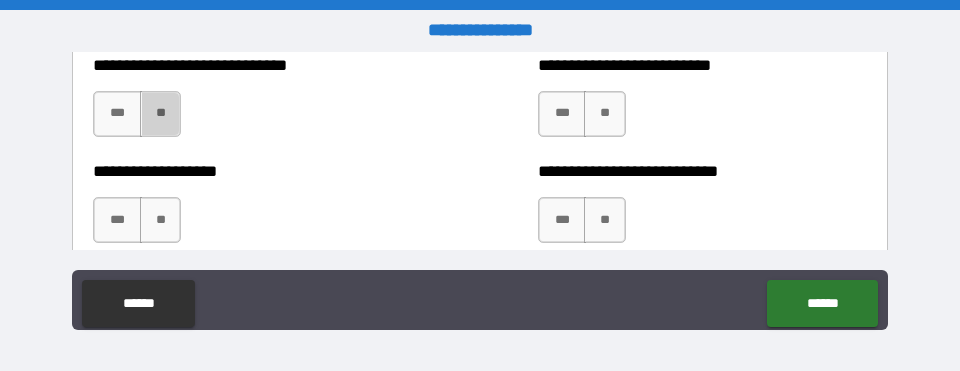 drag, startPoint x: 150, startPoint y: 127, endPoint x: 217, endPoint y: 133, distance: 67.26812 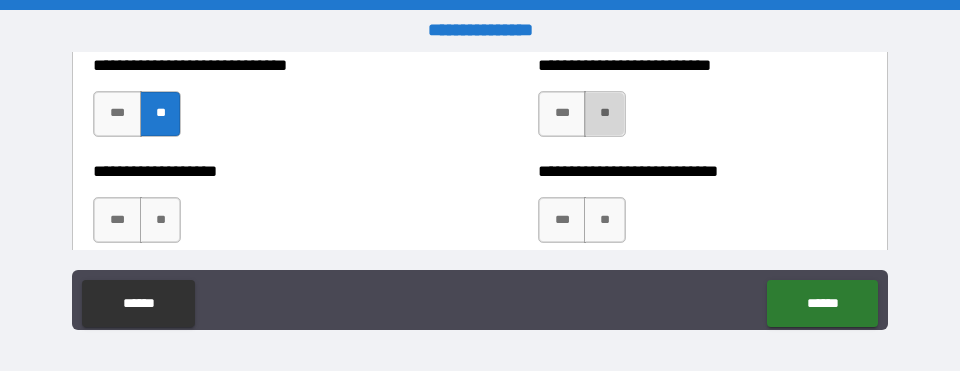 click on "**" at bounding box center [605, 114] 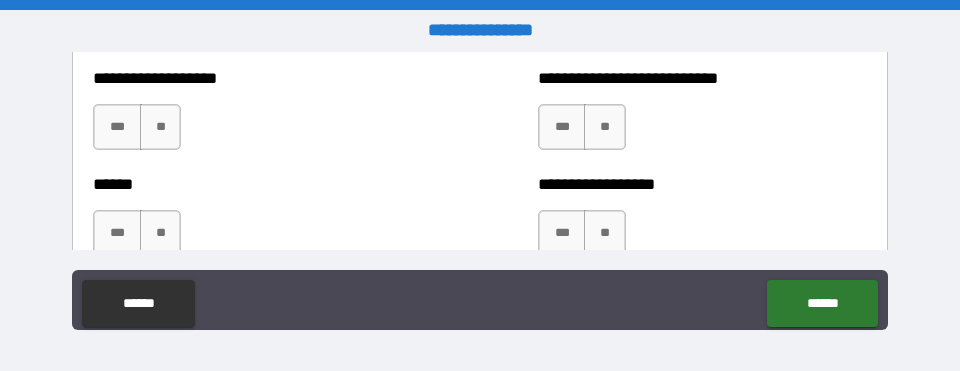 scroll, scrollTop: 2000, scrollLeft: 0, axis: vertical 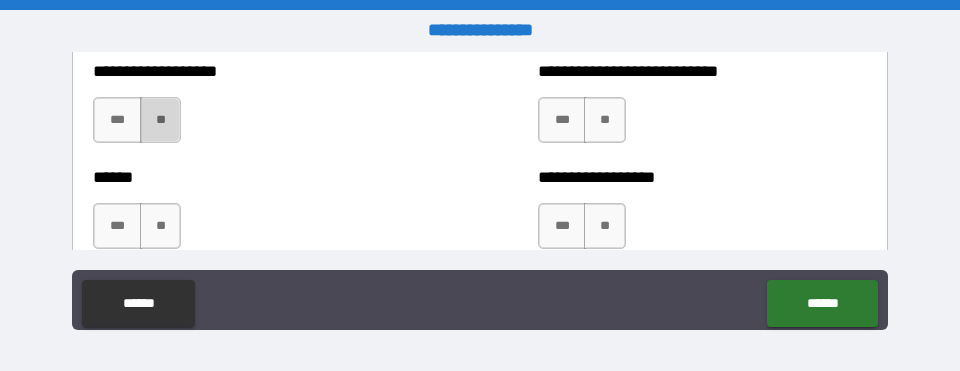 click on "**" at bounding box center [161, 120] 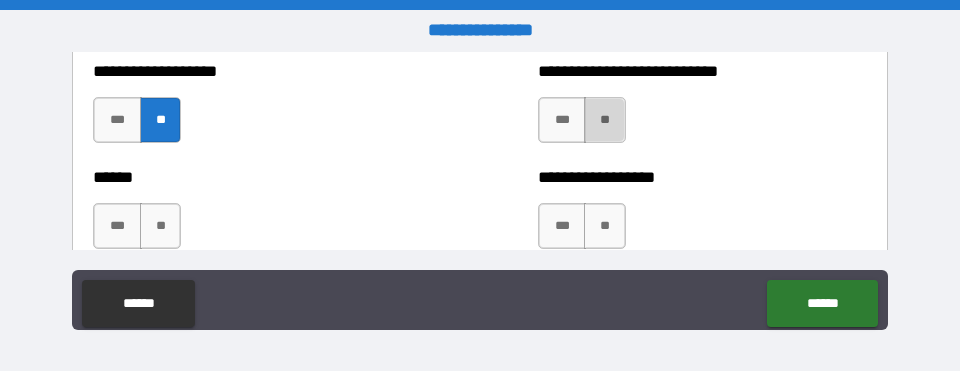 click on "**" at bounding box center [605, 120] 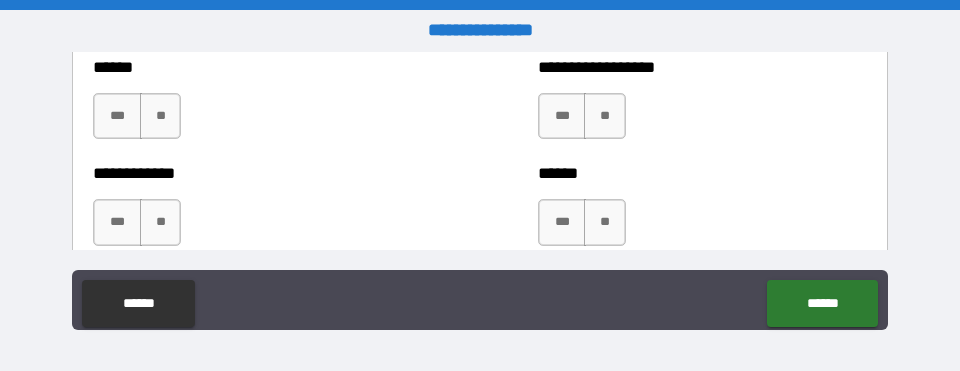 scroll, scrollTop: 2120, scrollLeft: 0, axis: vertical 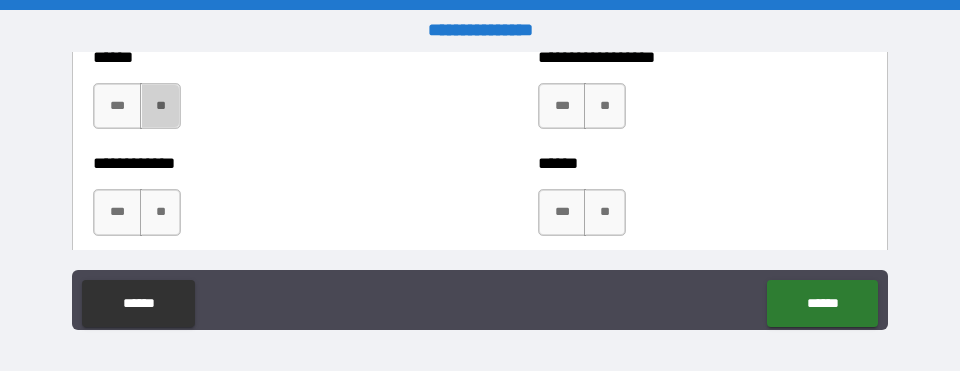 drag, startPoint x: 157, startPoint y: 128, endPoint x: 297, endPoint y: 133, distance: 140.08926 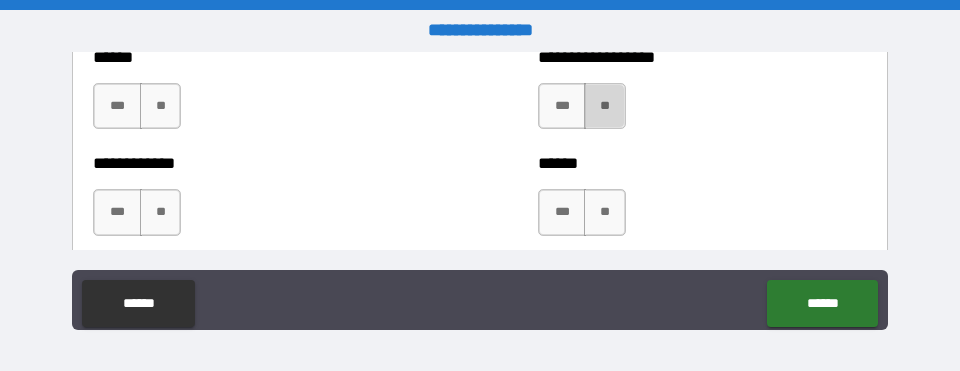 click on "**" at bounding box center (605, 106) 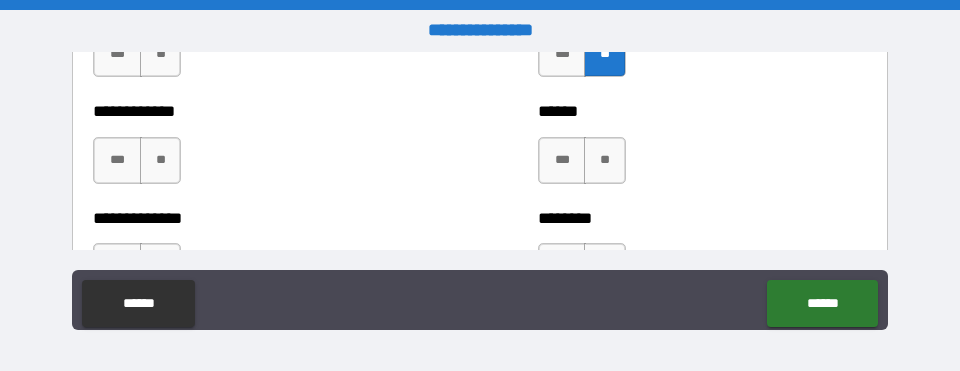 scroll, scrollTop: 2200, scrollLeft: 0, axis: vertical 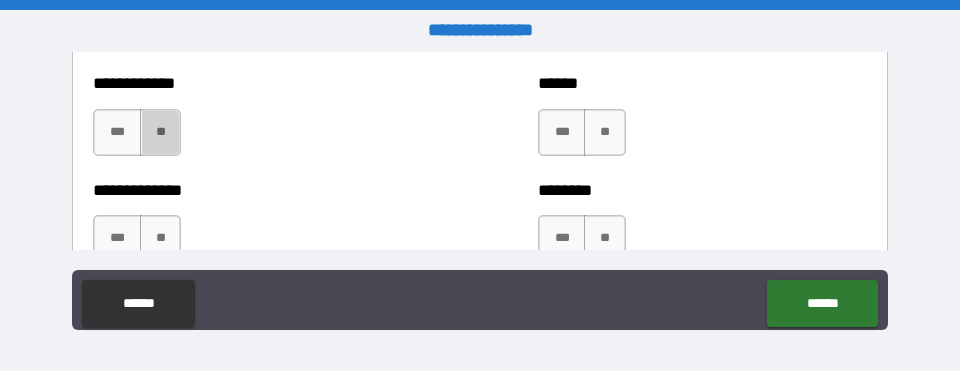drag, startPoint x: 157, startPoint y: 139, endPoint x: 272, endPoint y: 141, distance: 115.01739 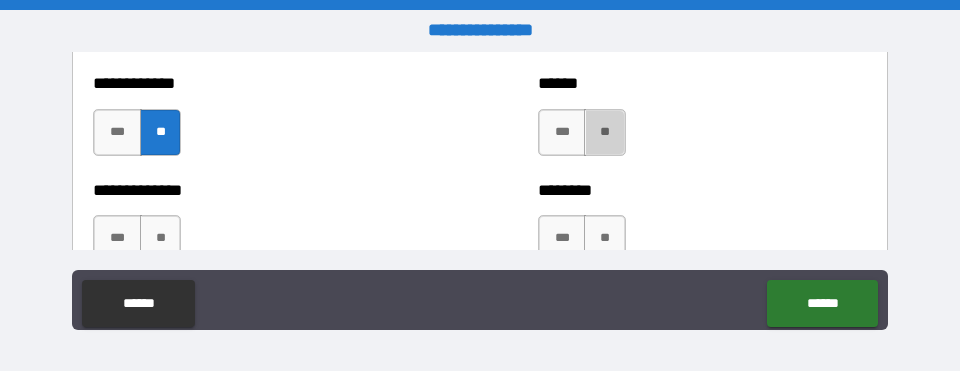 drag, startPoint x: 601, startPoint y: 143, endPoint x: 444, endPoint y: 127, distance: 157.81319 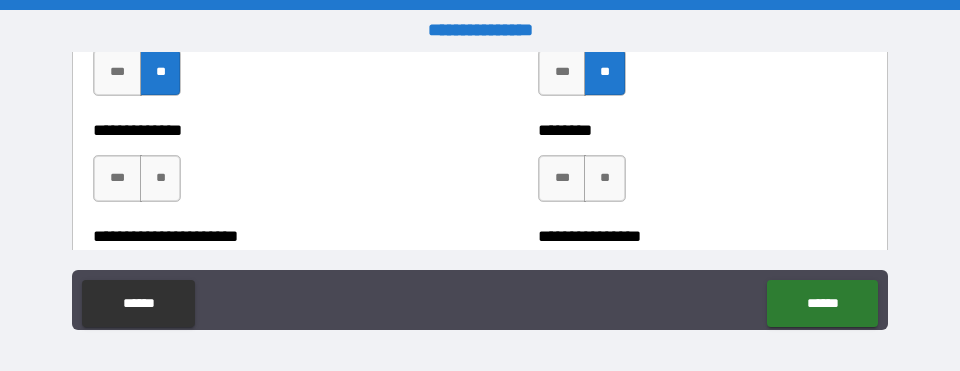 scroll, scrollTop: 2300, scrollLeft: 0, axis: vertical 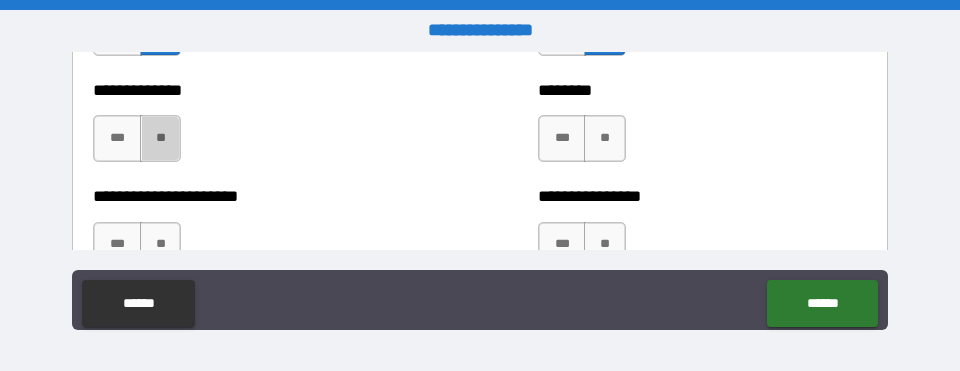 drag, startPoint x: 151, startPoint y: 142, endPoint x: 209, endPoint y: 144, distance: 58.034473 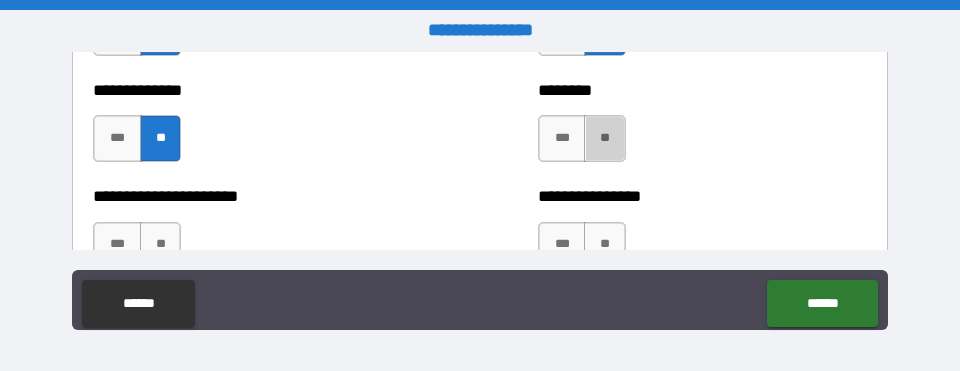 drag, startPoint x: 595, startPoint y: 148, endPoint x: 500, endPoint y: 133, distance: 96.17692 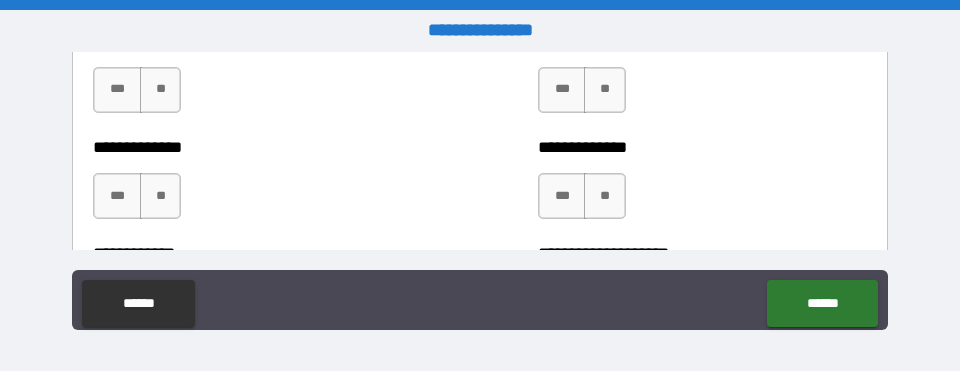 scroll, scrollTop: 2460, scrollLeft: 0, axis: vertical 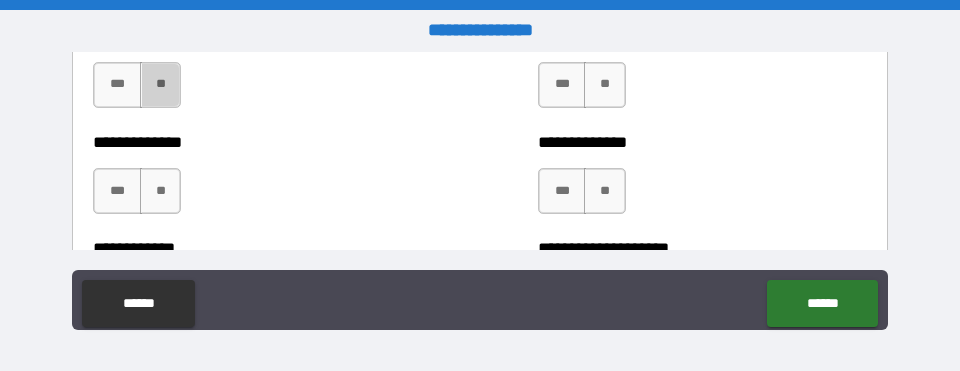 drag, startPoint x: 166, startPoint y: 103, endPoint x: 299, endPoint y: 104, distance: 133.00375 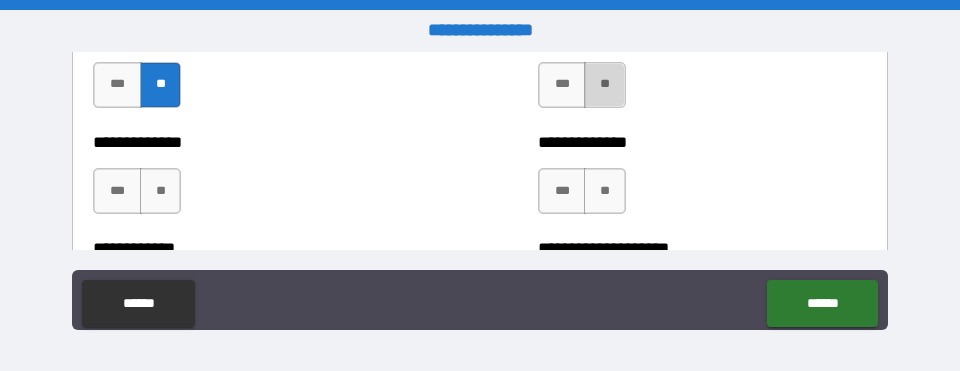 click on "**" at bounding box center (605, 85) 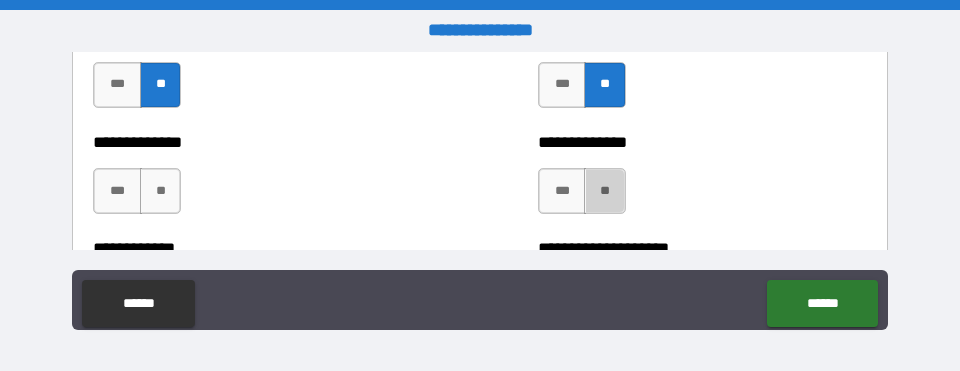 drag, startPoint x: 596, startPoint y: 216, endPoint x: 450, endPoint y: 202, distance: 146.6697 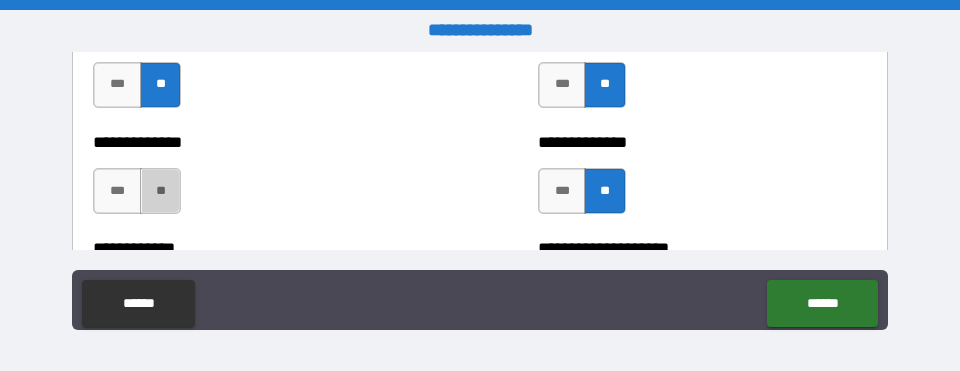 drag, startPoint x: 163, startPoint y: 193, endPoint x: 235, endPoint y: 200, distance: 72.33948 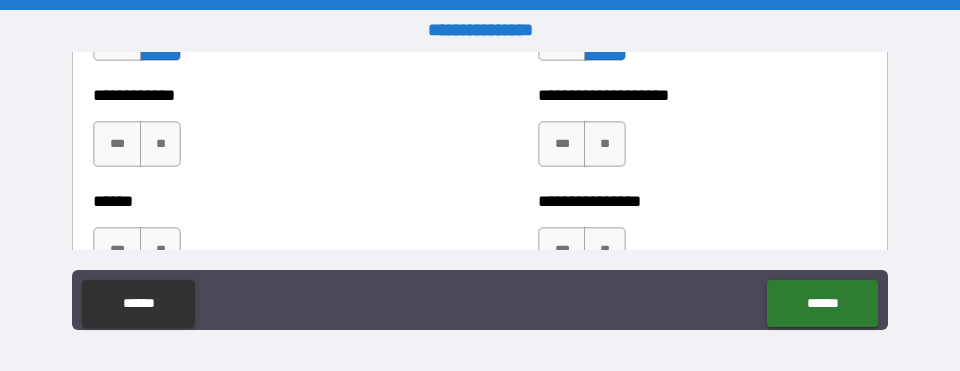 scroll, scrollTop: 2620, scrollLeft: 0, axis: vertical 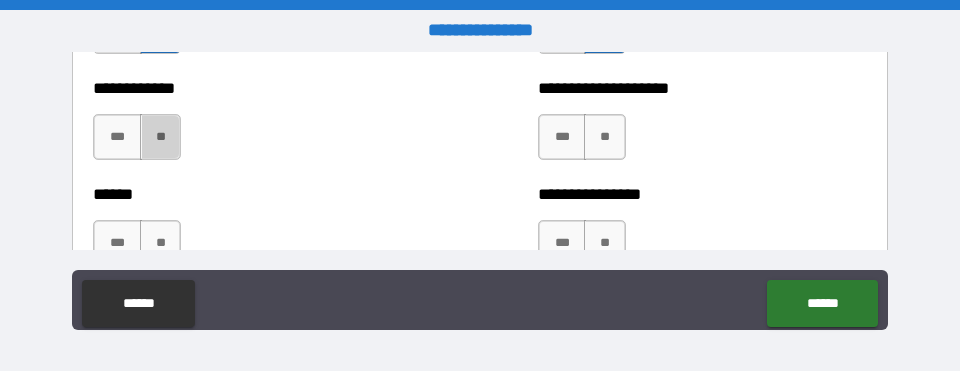 drag, startPoint x: 161, startPoint y: 157, endPoint x: 252, endPoint y: 165, distance: 91.350975 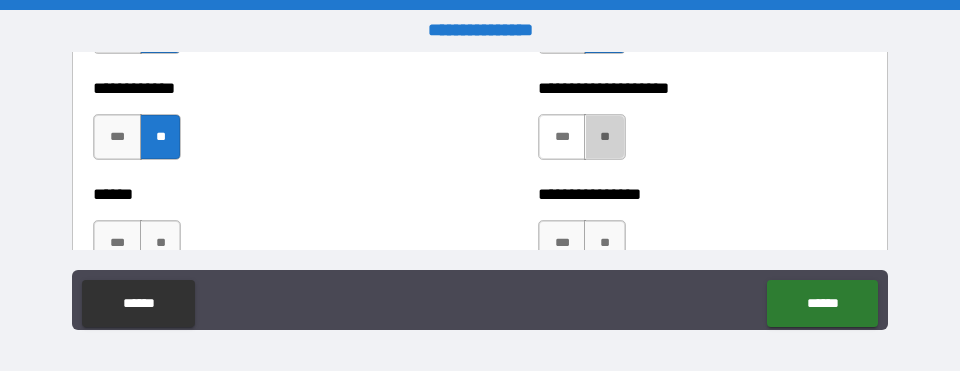 drag, startPoint x: 592, startPoint y: 154, endPoint x: 549, endPoint y: 172, distance: 46.615448 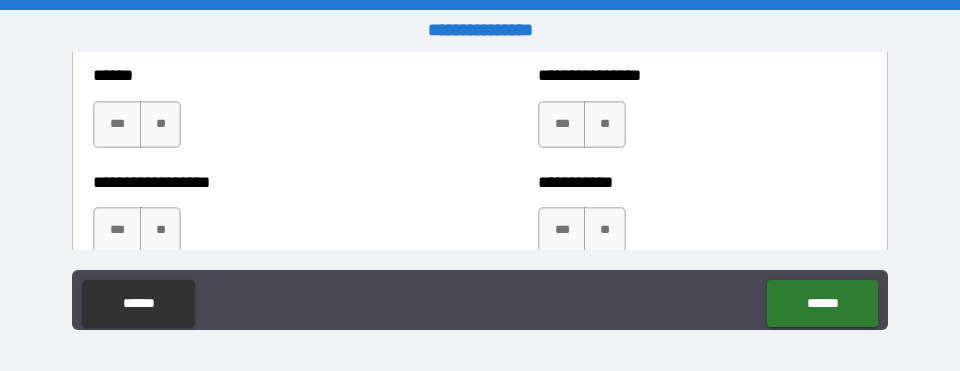 scroll, scrollTop: 2740, scrollLeft: 0, axis: vertical 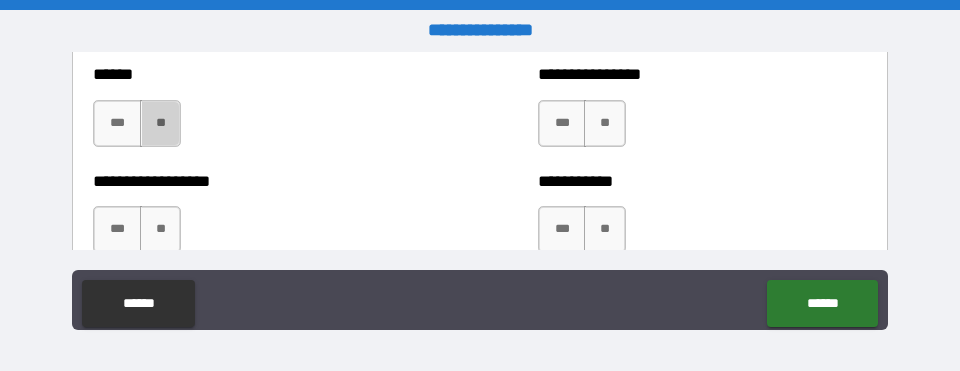 drag, startPoint x: 146, startPoint y: 147, endPoint x: 308, endPoint y: 150, distance: 162.02777 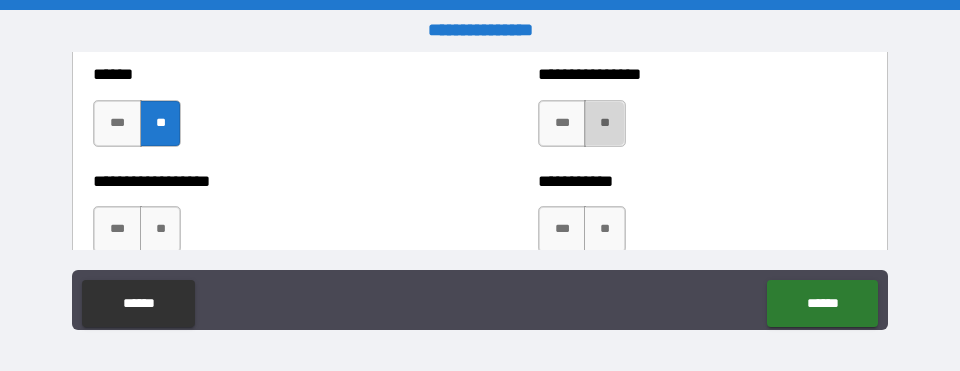 click on "**" at bounding box center (605, 123) 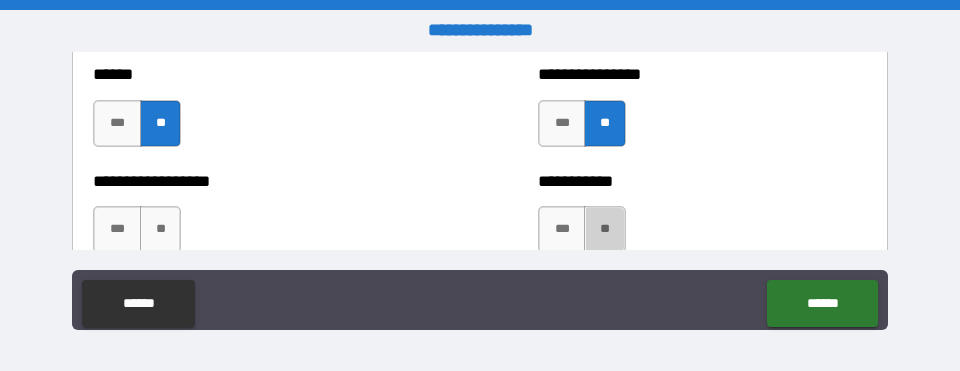 drag, startPoint x: 592, startPoint y: 239, endPoint x: 541, endPoint y: 220, distance: 54.42426 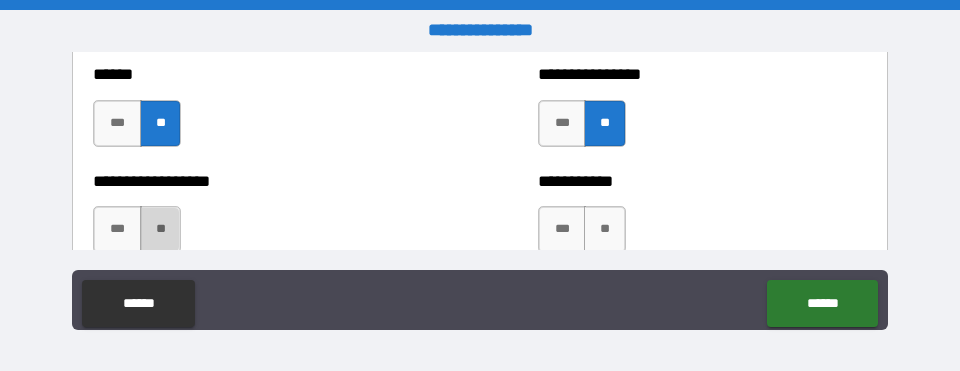 click on "**" at bounding box center [161, 229] 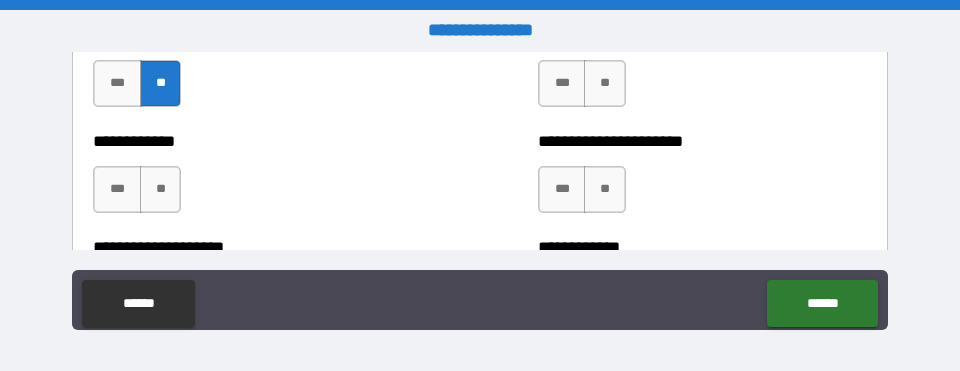 scroll, scrollTop: 2900, scrollLeft: 0, axis: vertical 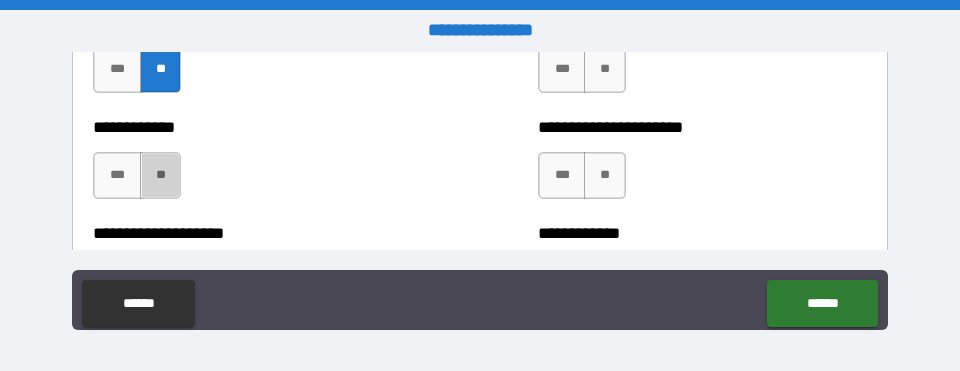 drag, startPoint x: 159, startPoint y: 195, endPoint x: 264, endPoint y: 195, distance: 105 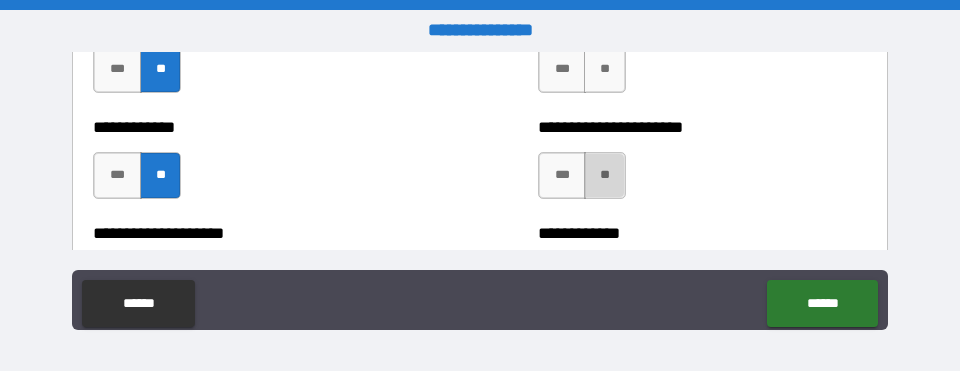 click on "**" at bounding box center [605, 175] 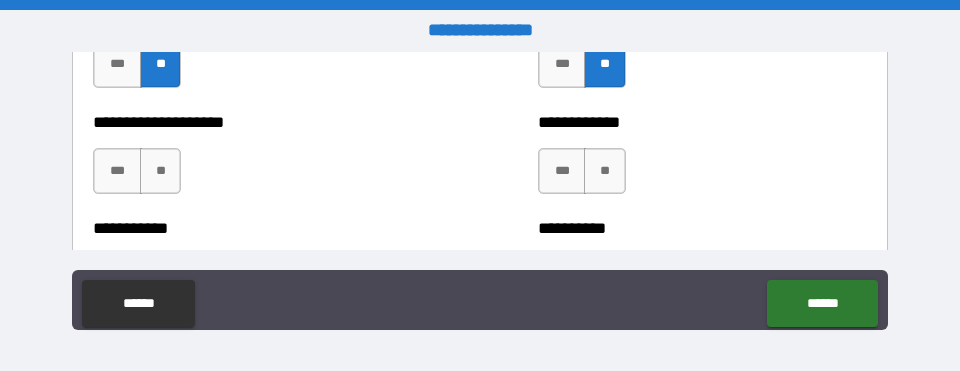 scroll, scrollTop: 3020, scrollLeft: 0, axis: vertical 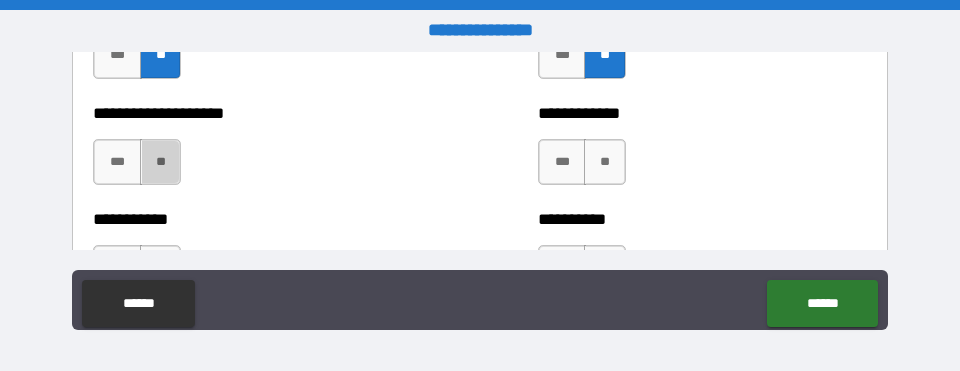 drag, startPoint x: 151, startPoint y: 177, endPoint x: 276, endPoint y: 176, distance: 125.004 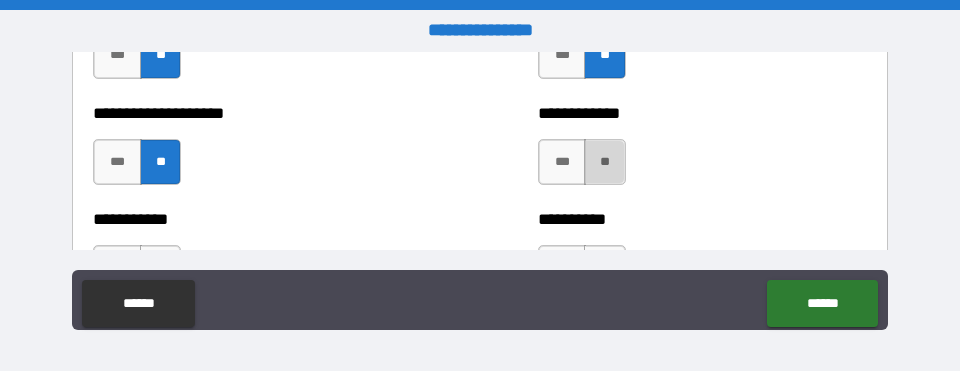 click on "**" at bounding box center [605, 162] 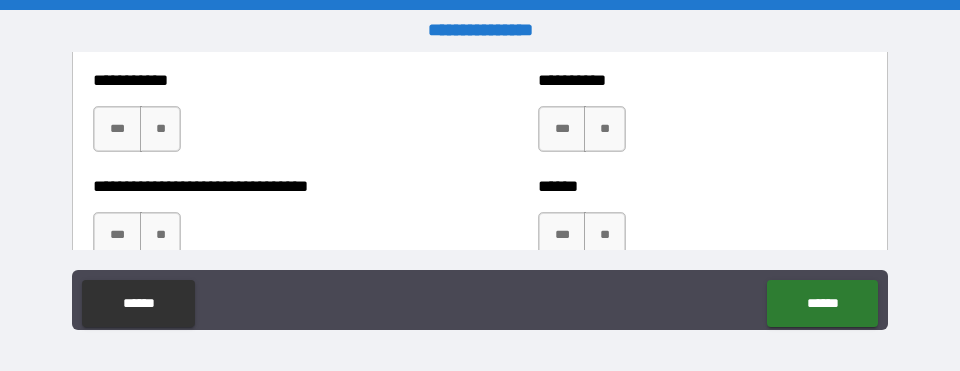 scroll, scrollTop: 3160, scrollLeft: 0, axis: vertical 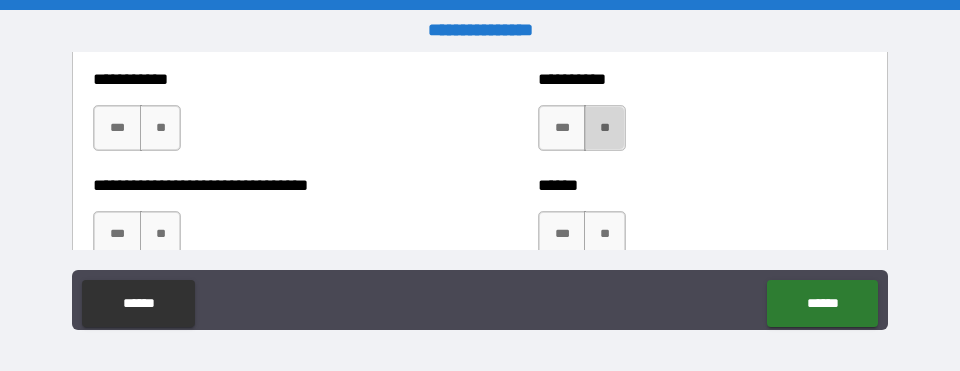 click on "**" at bounding box center [605, 128] 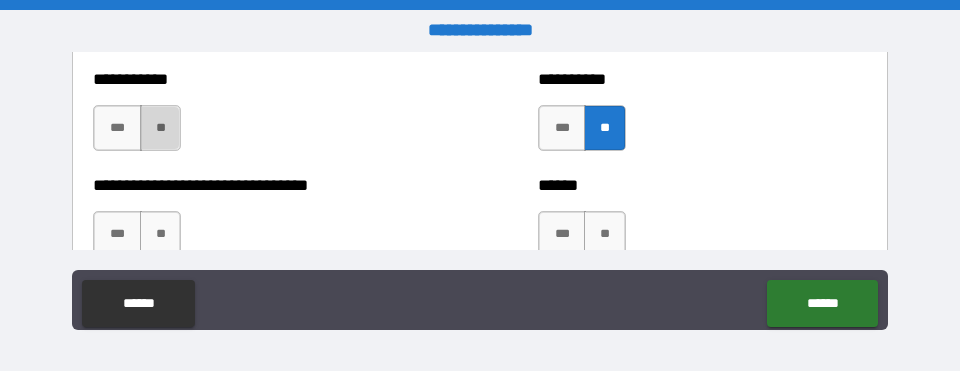 click on "**" at bounding box center [161, 128] 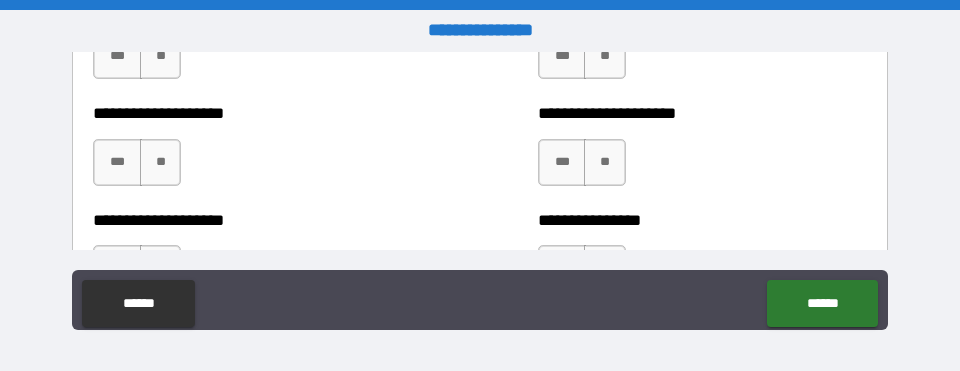 scroll, scrollTop: 3340, scrollLeft: 0, axis: vertical 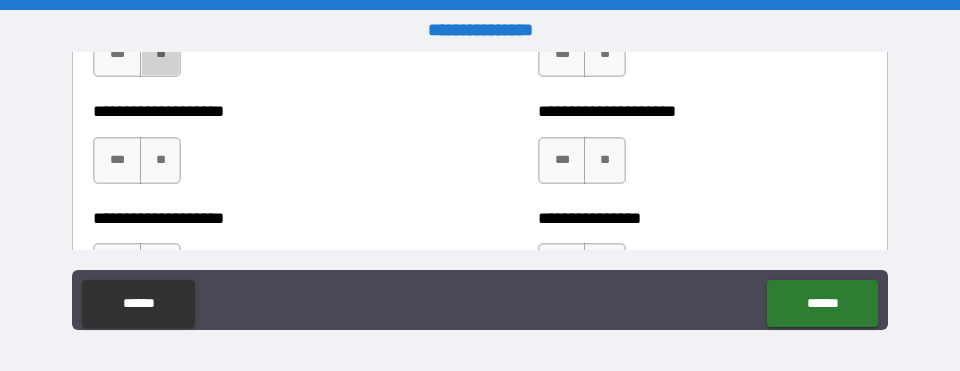 drag, startPoint x: 160, startPoint y: 72, endPoint x: 218, endPoint y: 76, distance: 58.137768 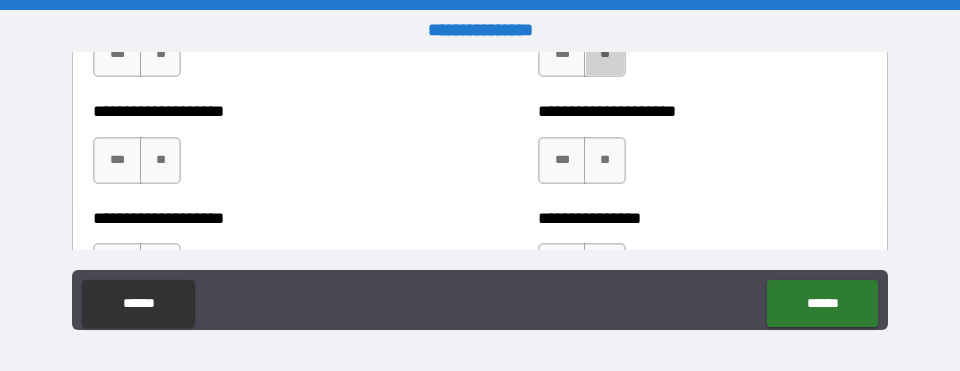 drag, startPoint x: 605, startPoint y: 77, endPoint x: 628, endPoint y: 119, distance: 47.88528 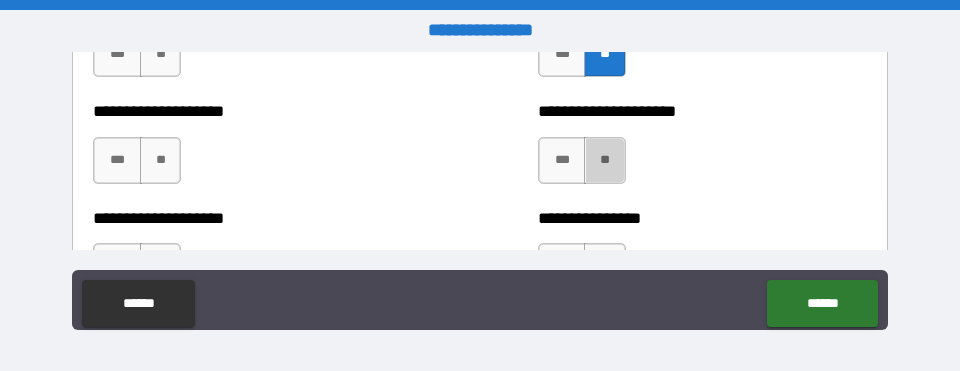 drag, startPoint x: 594, startPoint y: 177, endPoint x: 482, endPoint y: 168, distance: 112.36102 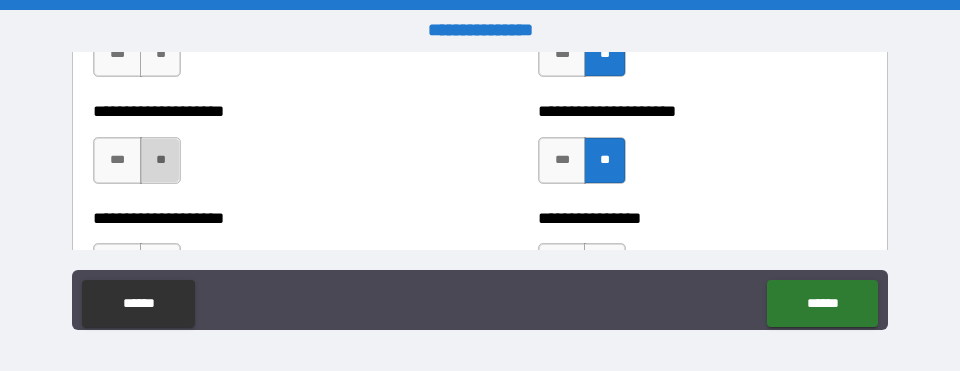 click on "**" at bounding box center [161, 160] 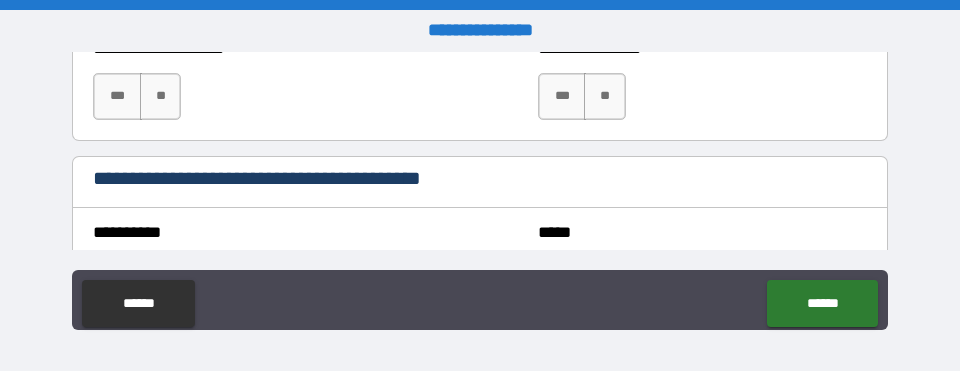 scroll, scrollTop: 3520, scrollLeft: 0, axis: vertical 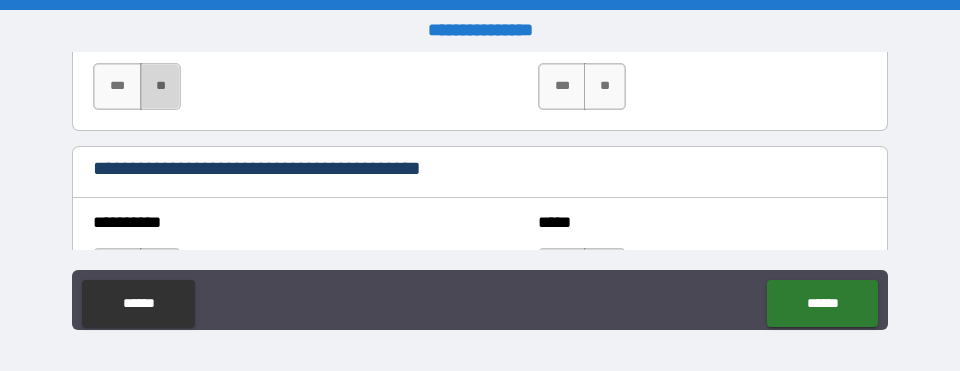 click on "**" at bounding box center (161, 86) 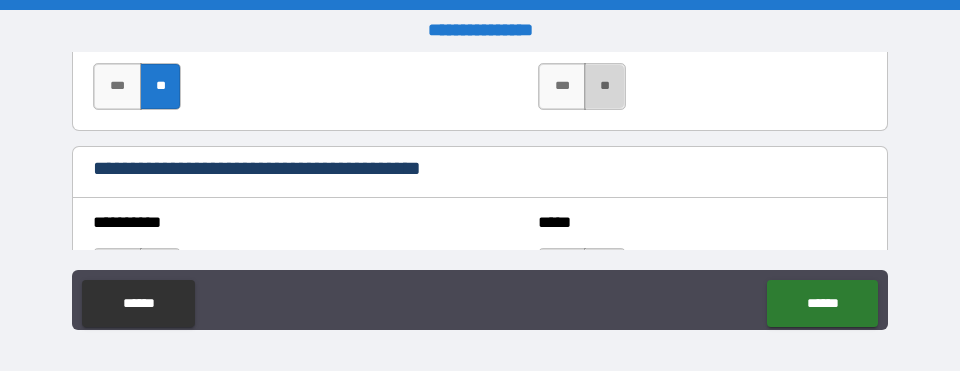 click on "**" at bounding box center [605, 86] 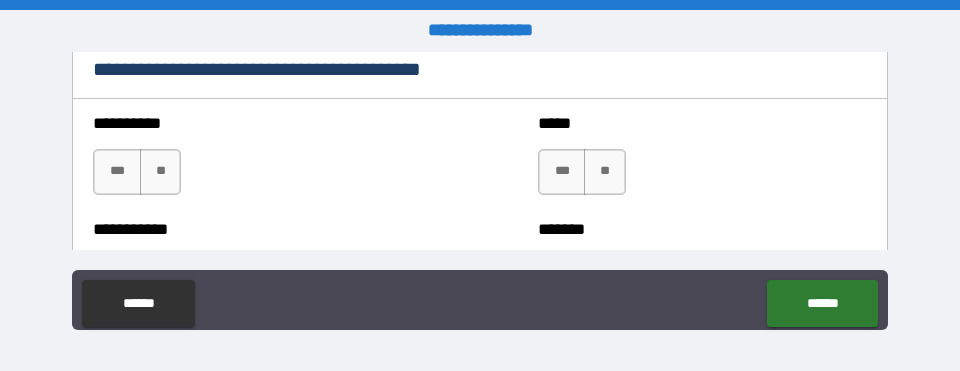 scroll, scrollTop: 3620, scrollLeft: 0, axis: vertical 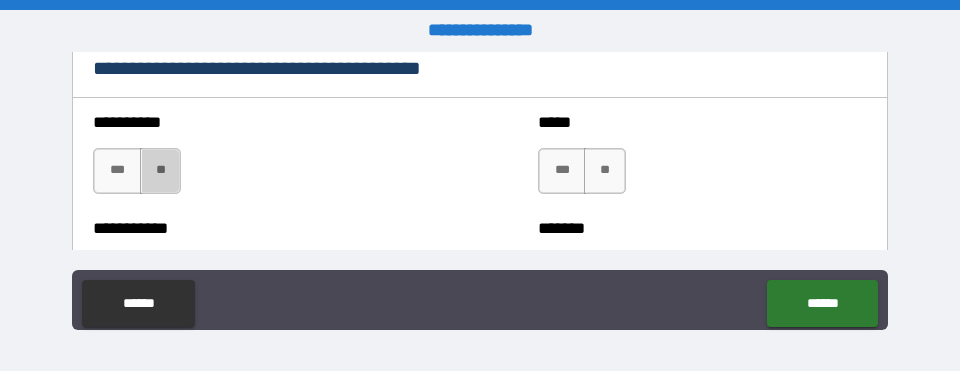 drag, startPoint x: 167, startPoint y: 185, endPoint x: 295, endPoint y: 170, distance: 128.87592 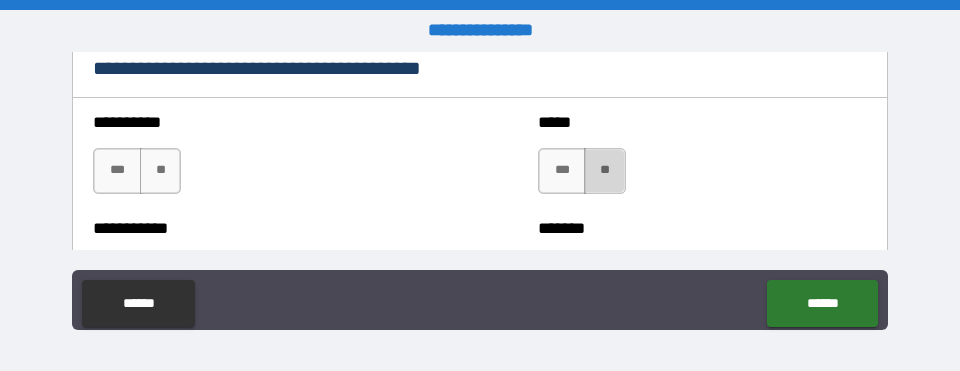 click on "**" at bounding box center [605, 171] 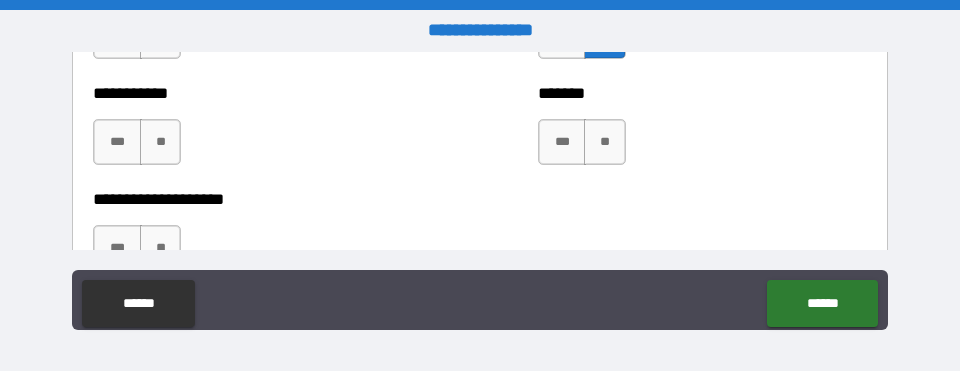 scroll, scrollTop: 3760, scrollLeft: 0, axis: vertical 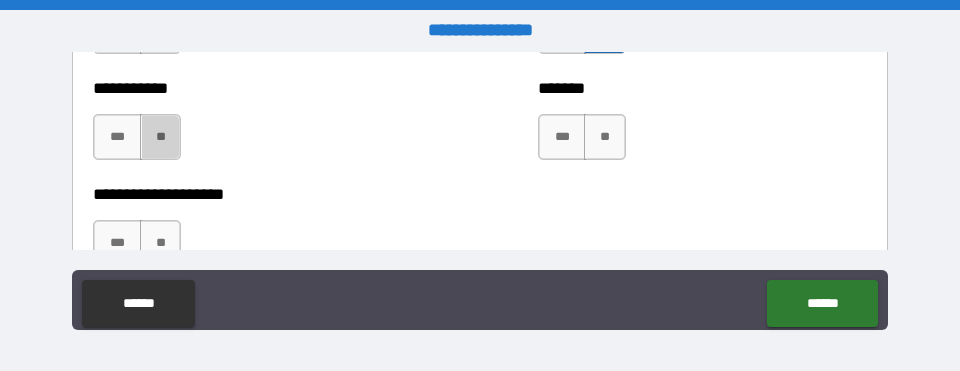 drag, startPoint x: 156, startPoint y: 153, endPoint x: 265, endPoint y: 133, distance: 110.81967 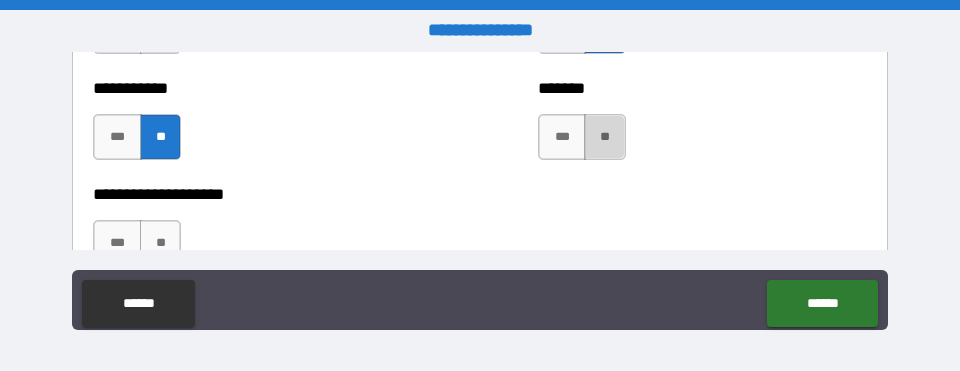 click on "**" at bounding box center (605, 137) 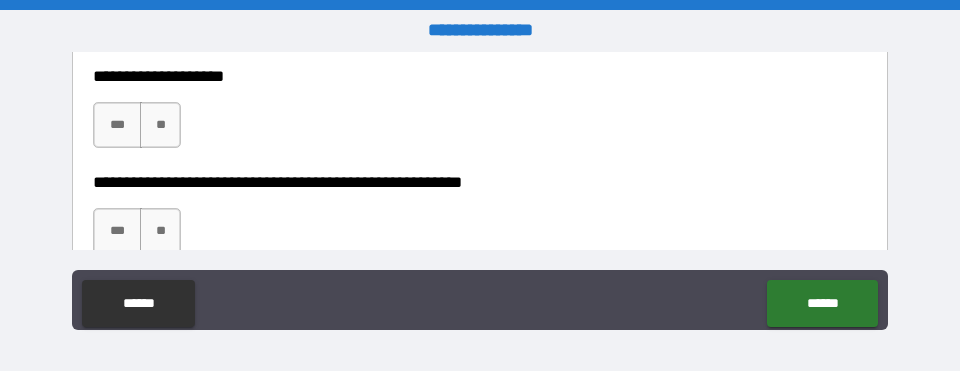 scroll, scrollTop: 3880, scrollLeft: 0, axis: vertical 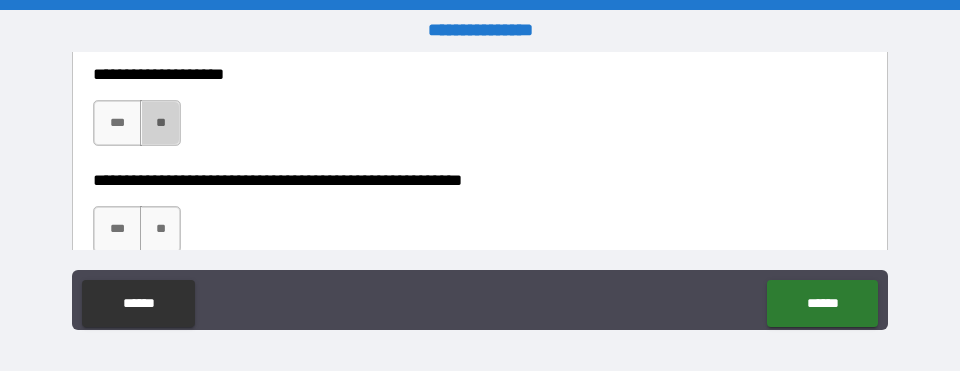 drag, startPoint x: 162, startPoint y: 147, endPoint x: 227, endPoint y: 151, distance: 65.12296 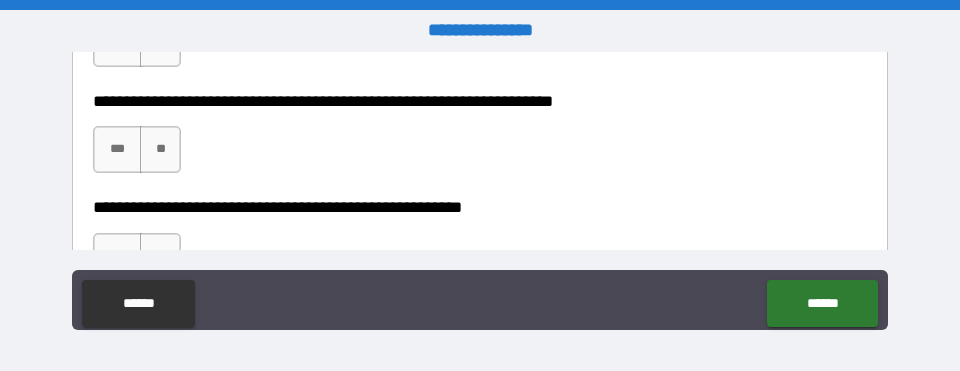 scroll, scrollTop: 4060, scrollLeft: 0, axis: vertical 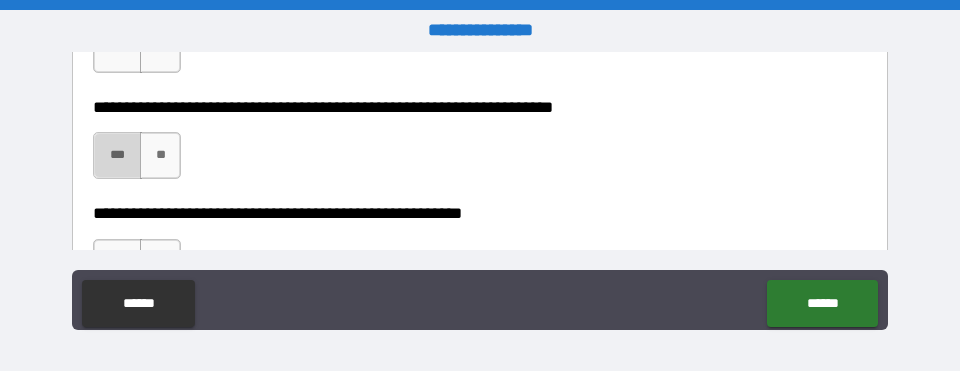 click on "***" at bounding box center [117, 155] 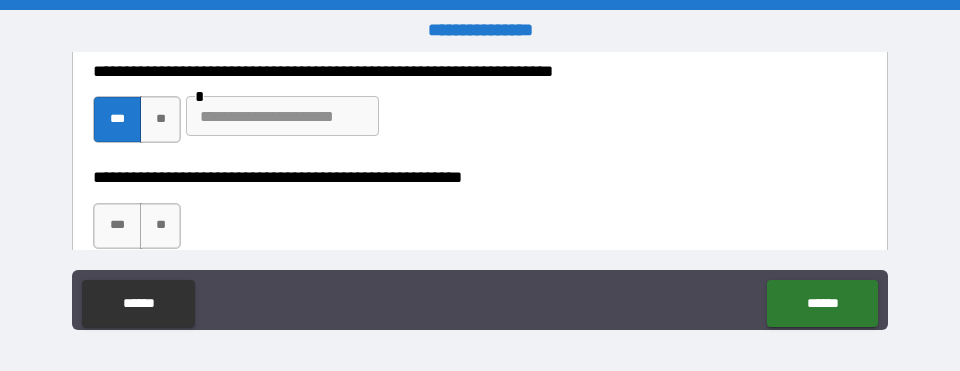 scroll, scrollTop: 4100, scrollLeft: 0, axis: vertical 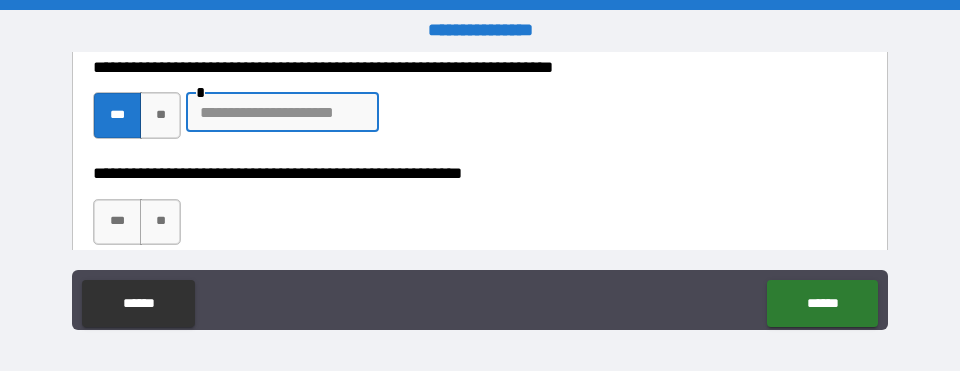 click at bounding box center (282, 112) 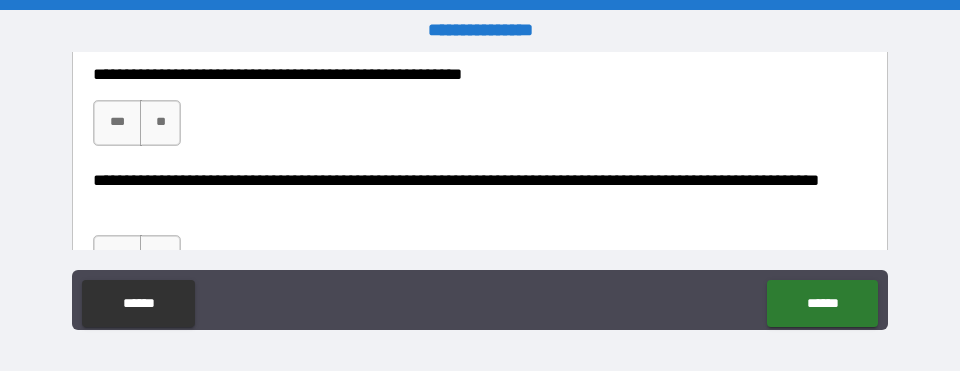 scroll, scrollTop: 4200, scrollLeft: 0, axis: vertical 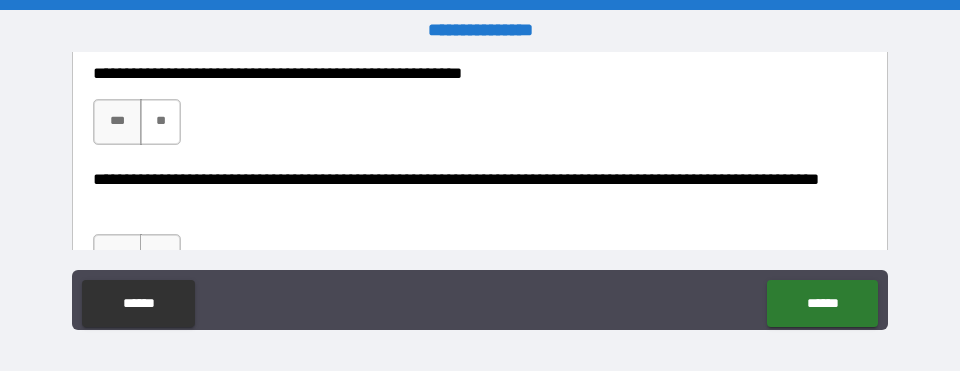 type on "*********" 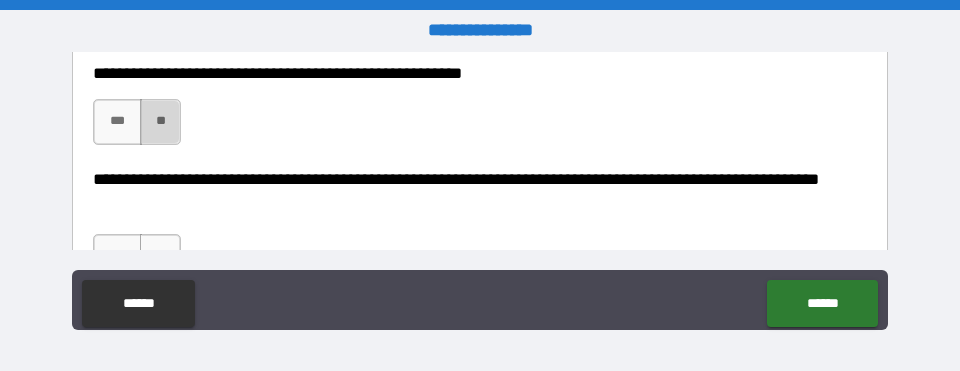 click on "**" at bounding box center (161, 122) 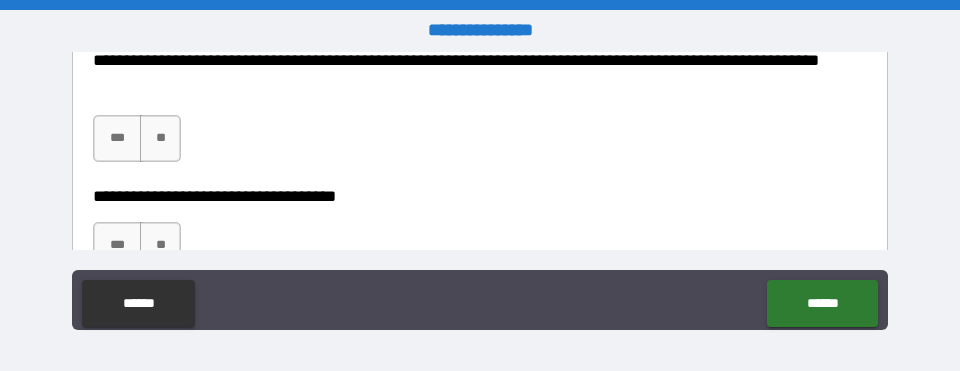 scroll, scrollTop: 4320, scrollLeft: 0, axis: vertical 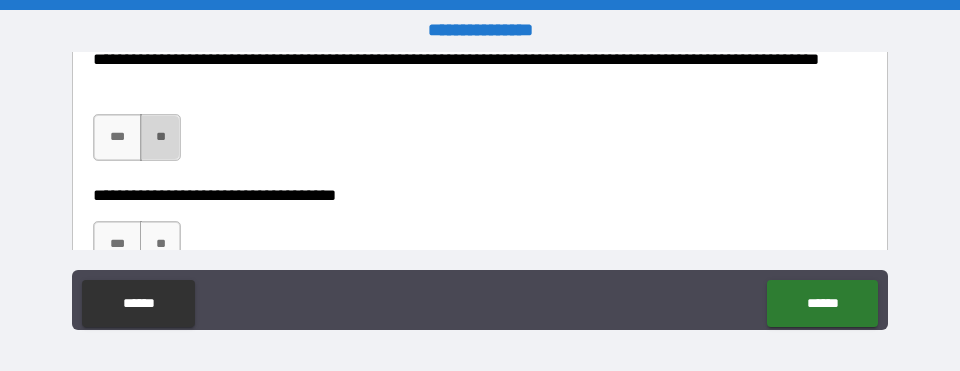 click on "**" at bounding box center [161, 137] 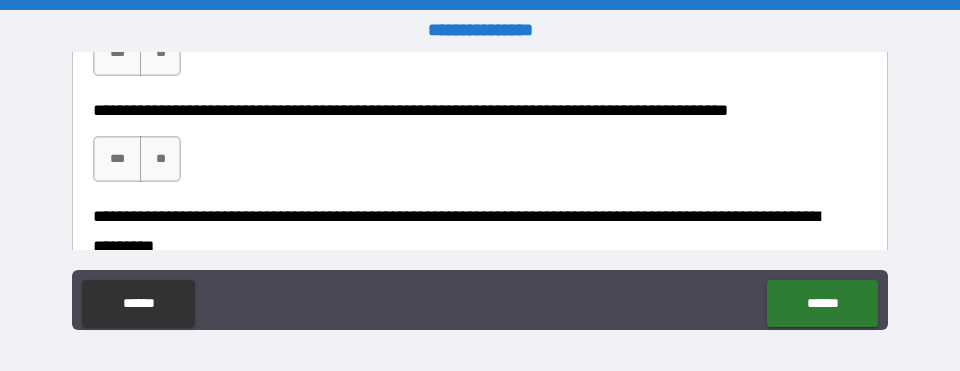 scroll, scrollTop: 4520, scrollLeft: 0, axis: vertical 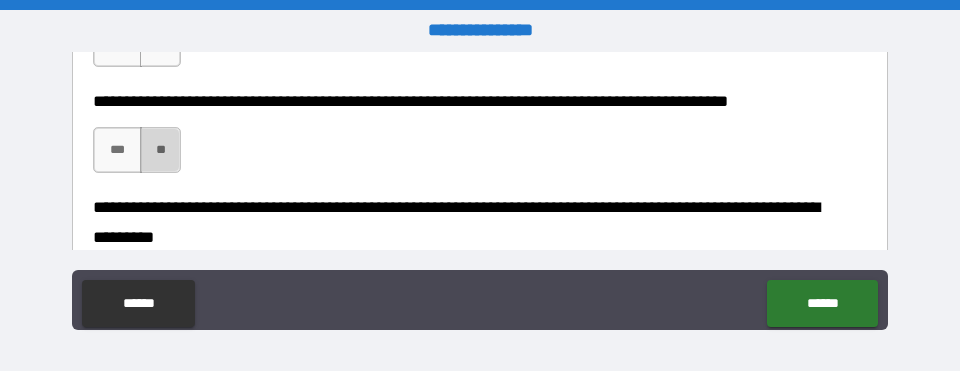 click on "**" at bounding box center (161, 150) 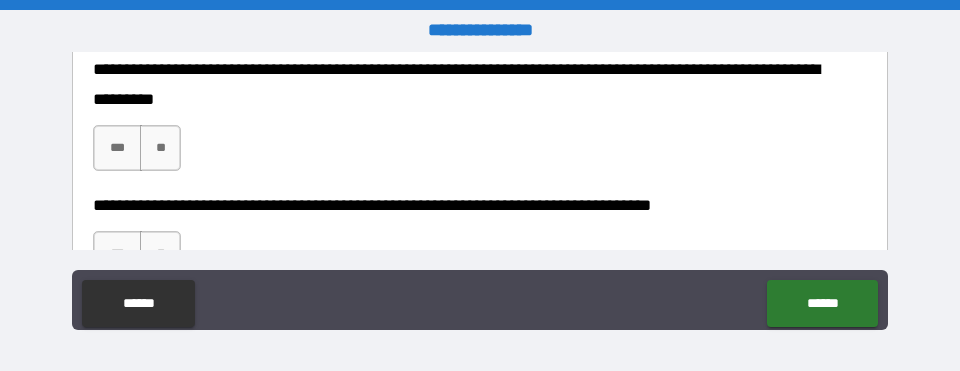 scroll, scrollTop: 4660, scrollLeft: 0, axis: vertical 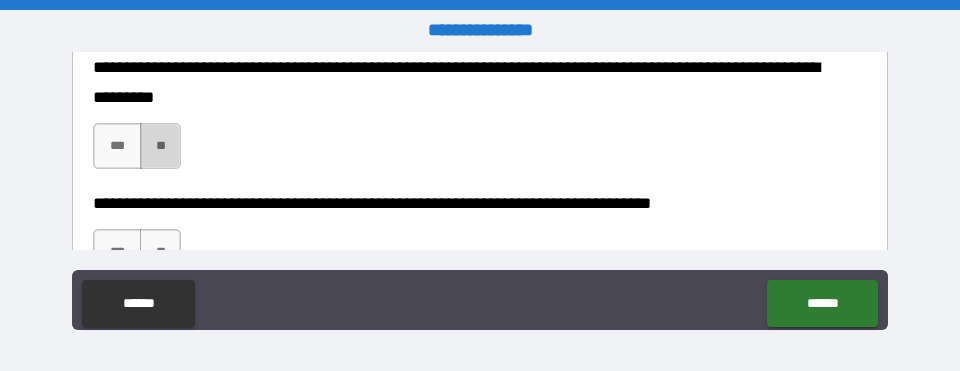 click on "**" at bounding box center [161, 146] 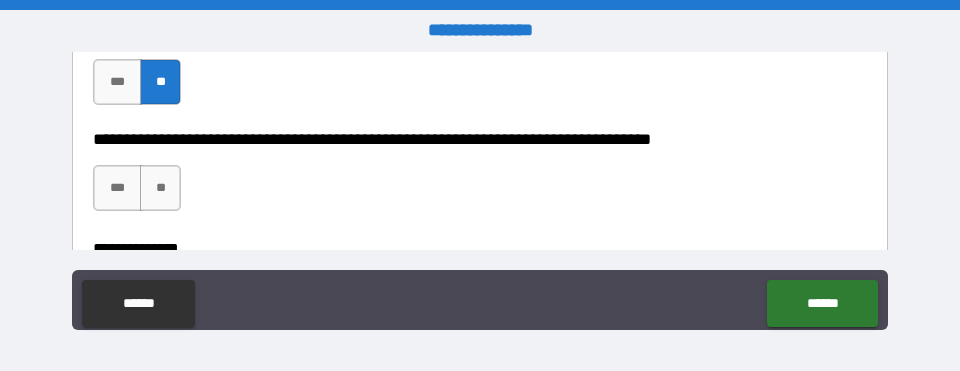 scroll, scrollTop: 4780, scrollLeft: 0, axis: vertical 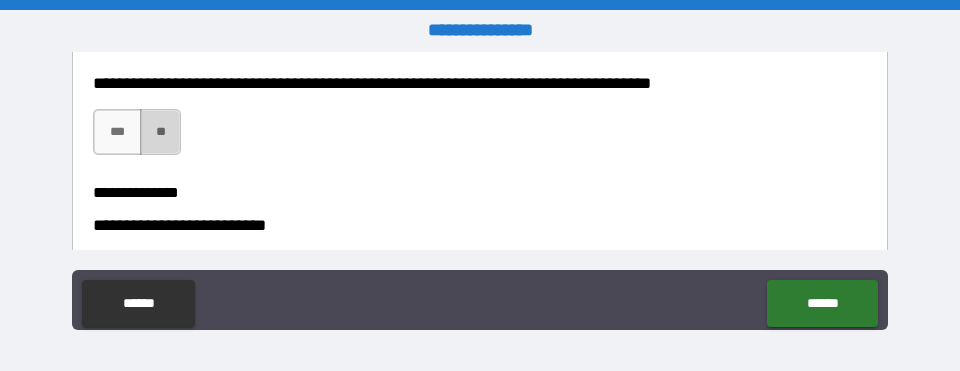 click on "**" at bounding box center [161, 132] 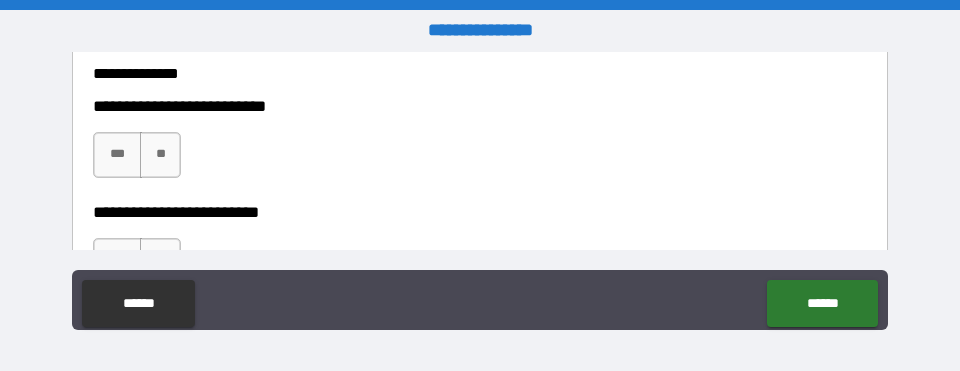 scroll, scrollTop: 4900, scrollLeft: 0, axis: vertical 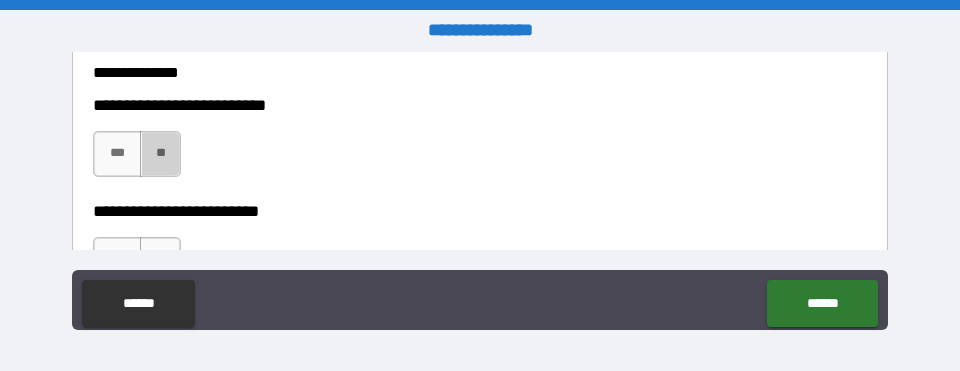 drag, startPoint x: 171, startPoint y: 167, endPoint x: 211, endPoint y: 167, distance: 40 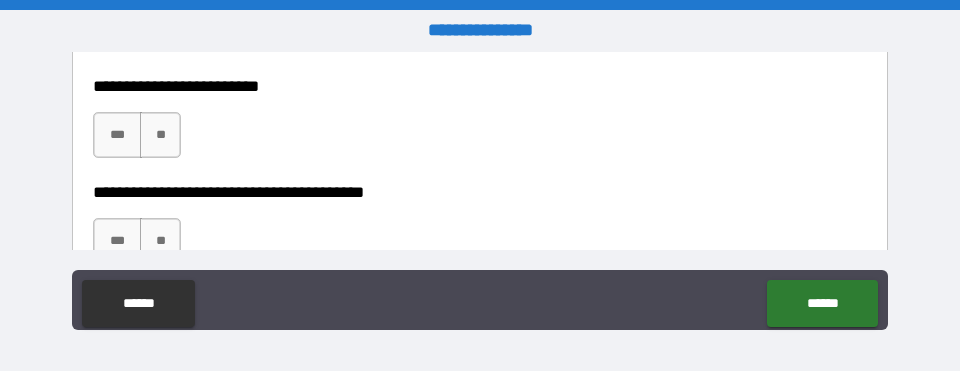 scroll, scrollTop: 5040, scrollLeft: 0, axis: vertical 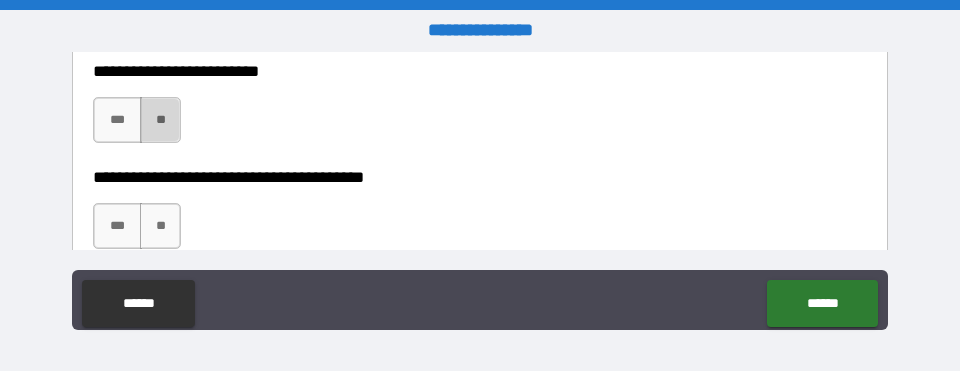 click on "**" at bounding box center (161, 120) 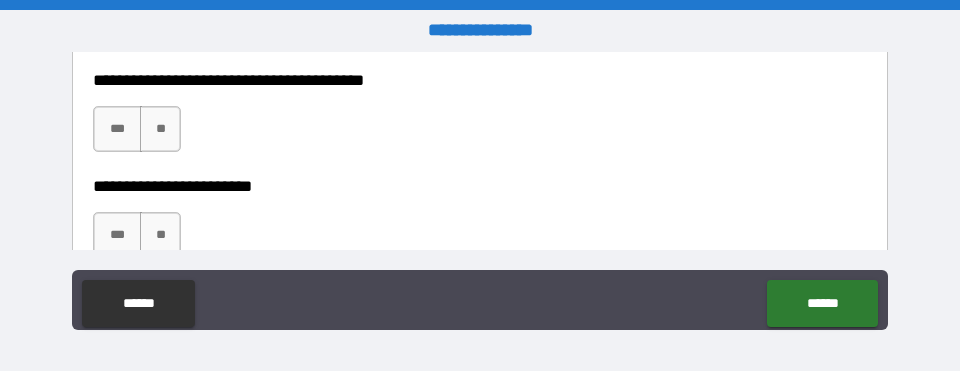 scroll, scrollTop: 5140, scrollLeft: 0, axis: vertical 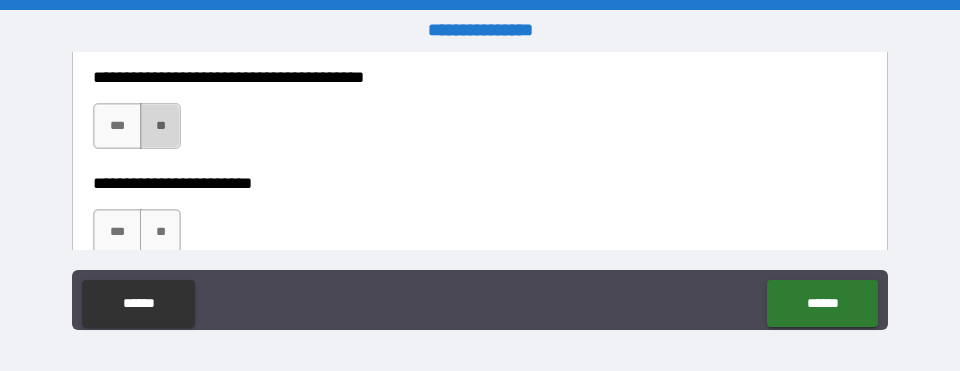 click on "**" at bounding box center [161, 126] 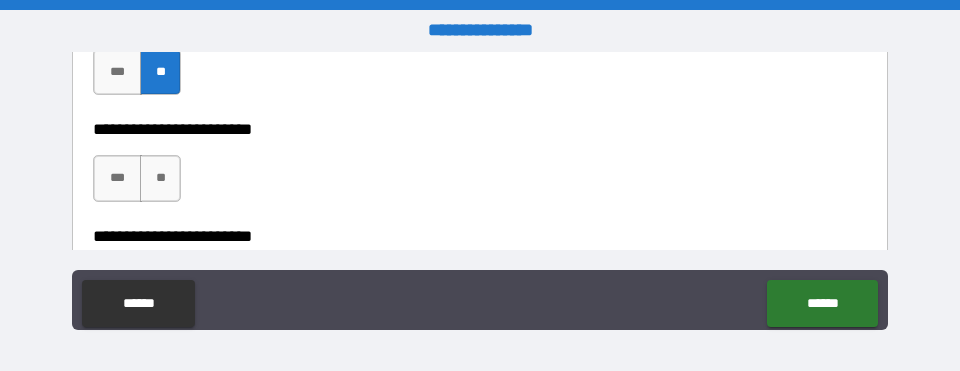 scroll, scrollTop: 5220, scrollLeft: 0, axis: vertical 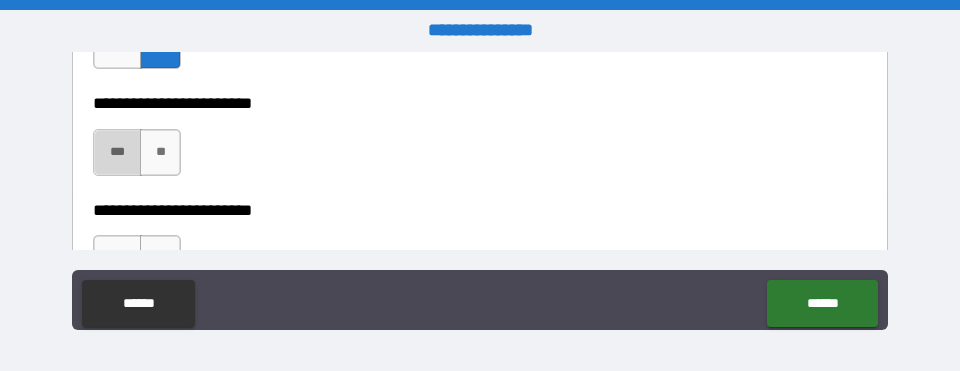 click on "***" at bounding box center [117, 152] 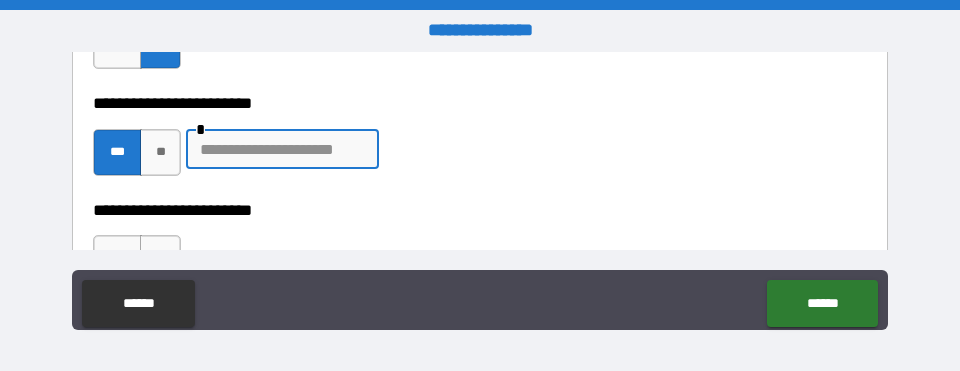 click at bounding box center (282, 149) 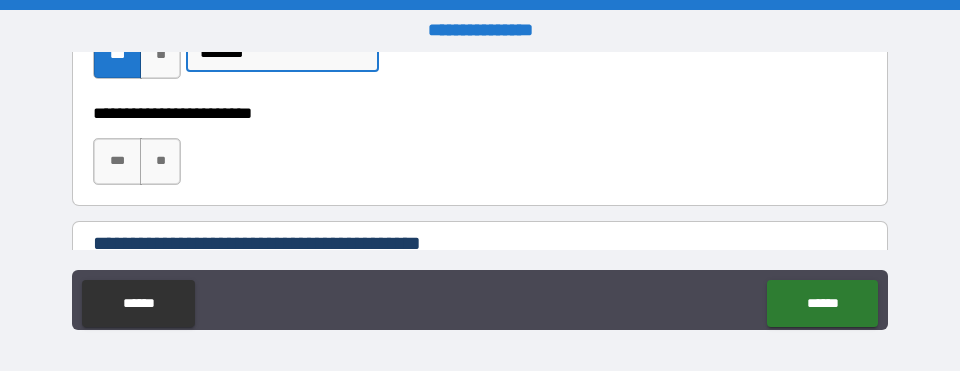 scroll, scrollTop: 5320, scrollLeft: 0, axis: vertical 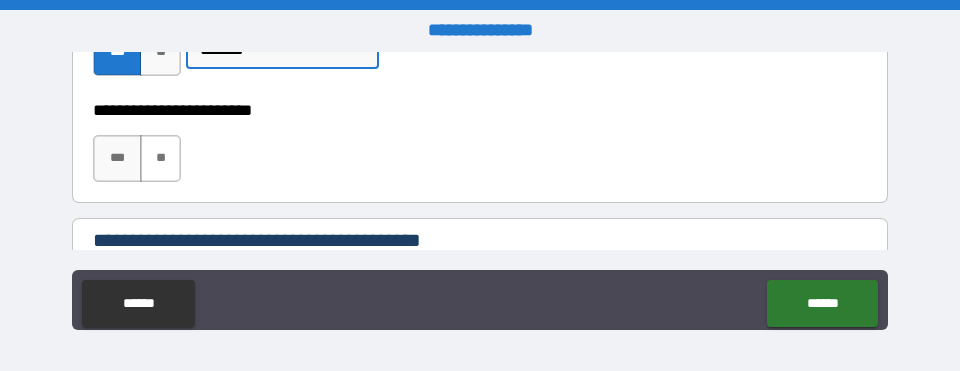 type on "*******" 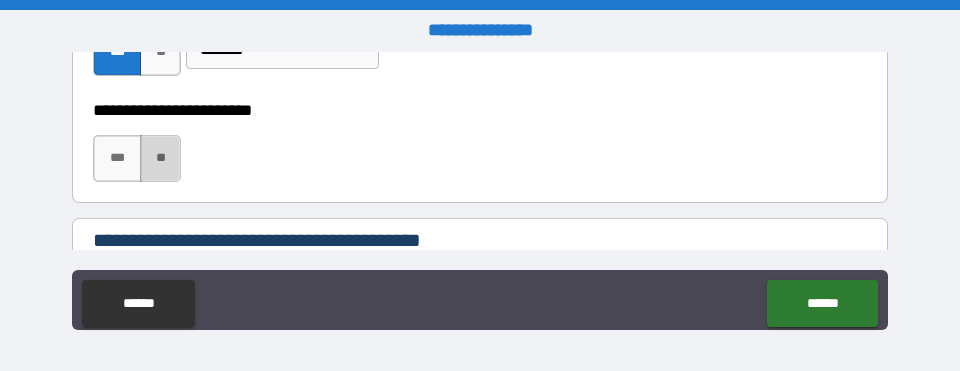 click on "**" at bounding box center (161, 158) 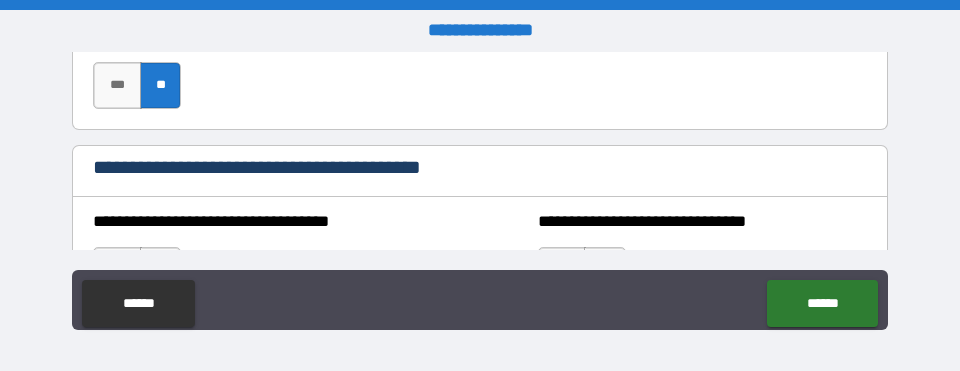 scroll, scrollTop: 5440, scrollLeft: 0, axis: vertical 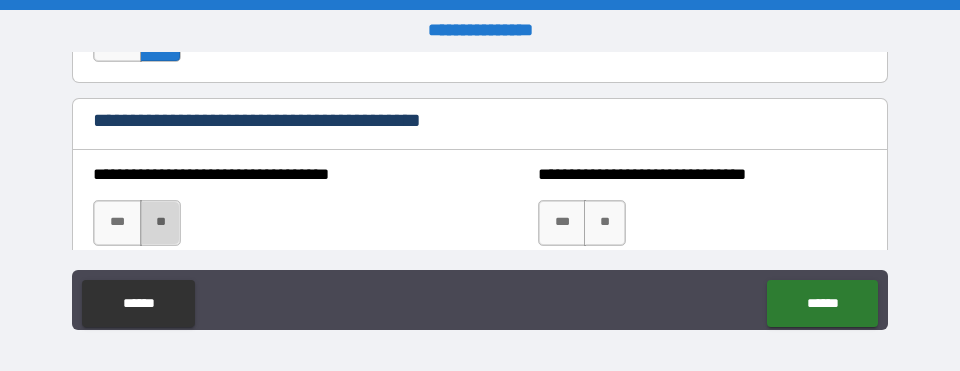 click on "**" at bounding box center (161, 223) 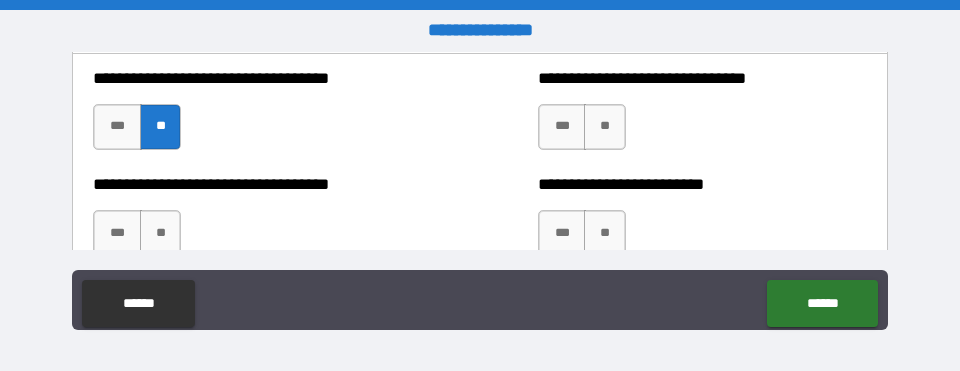 scroll, scrollTop: 5540, scrollLeft: 0, axis: vertical 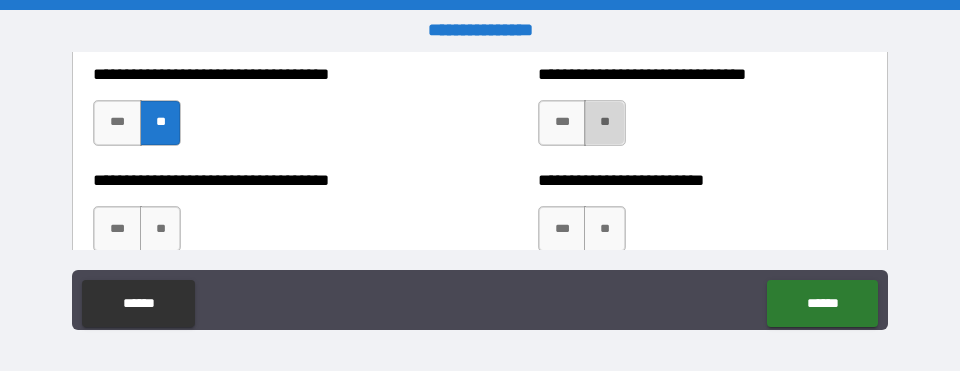 click on "**" at bounding box center [605, 123] 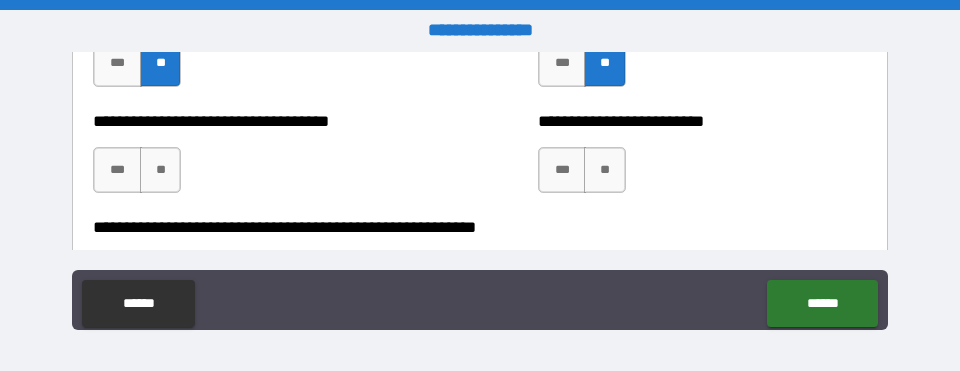 scroll, scrollTop: 5620, scrollLeft: 0, axis: vertical 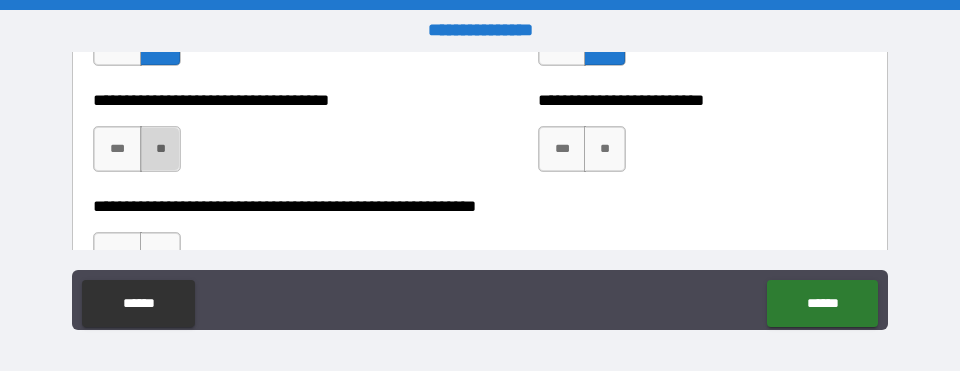 drag, startPoint x: 160, startPoint y: 169, endPoint x: 198, endPoint y: 170, distance: 38.013157 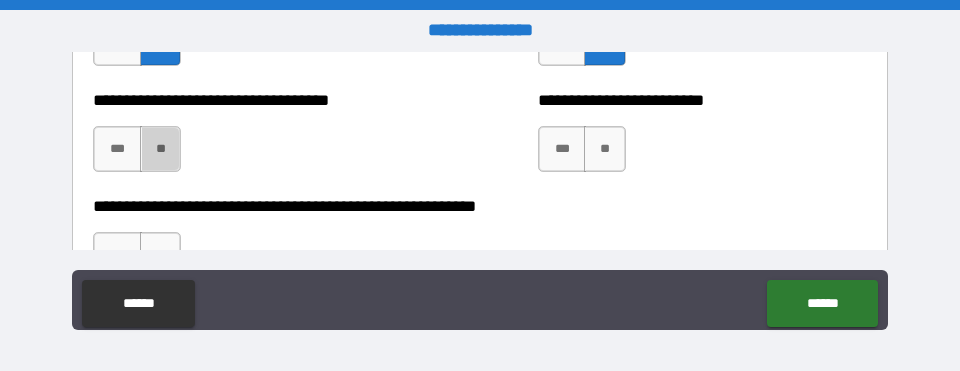 click on "**" at bounding box center [161, 149] 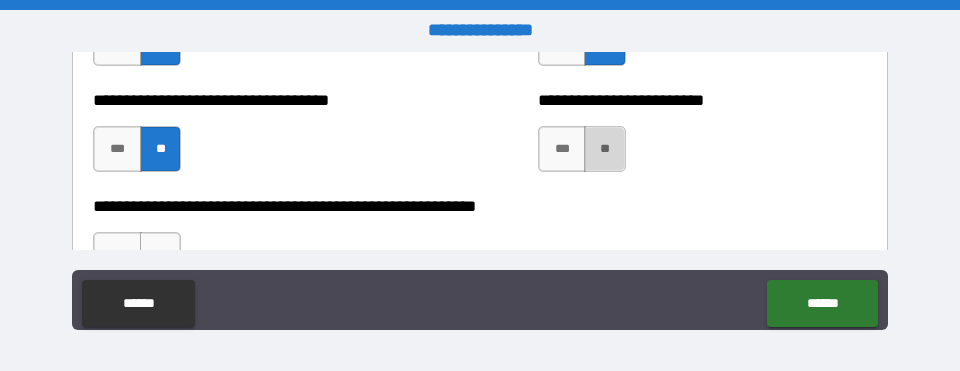 click on "**" at bounding box center (605, 149) 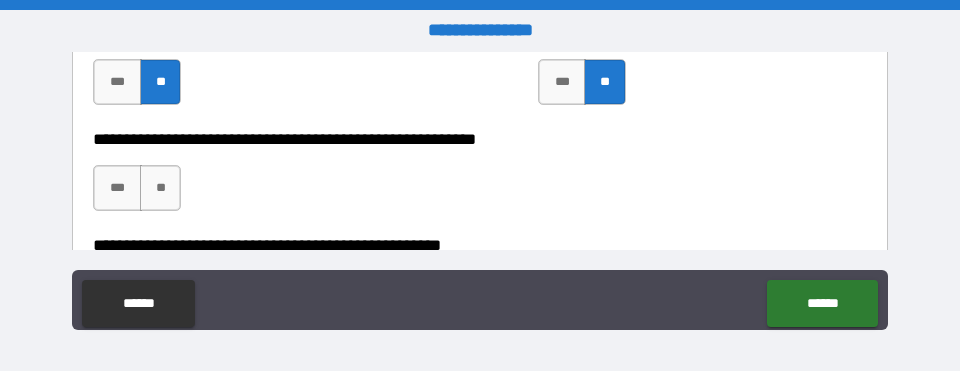 scroll, scrollTop: 5740, scrollLeft: 0, axis: vertical 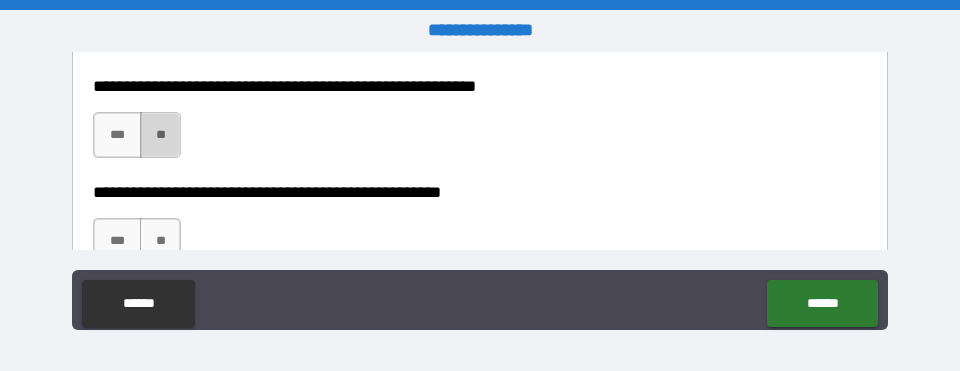 click on "**" at bounding box center (161, 135) 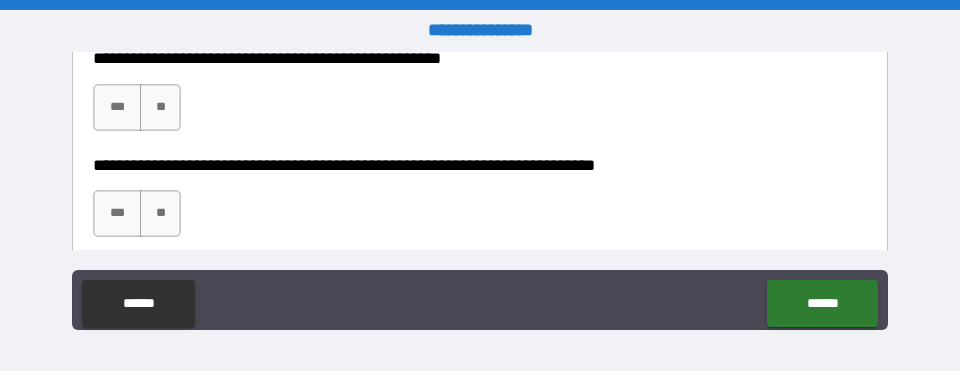 scroll, scrollTop: 5880, scrollLeft: 0, axis: vertical 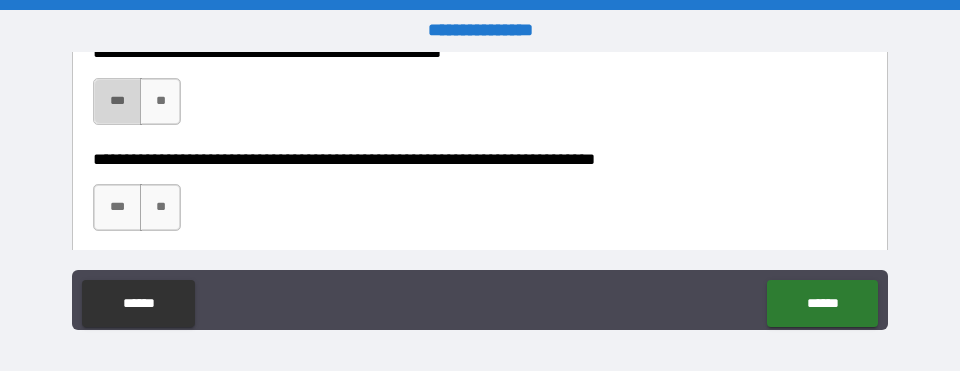click on "***" at bounding box center (117, 101) 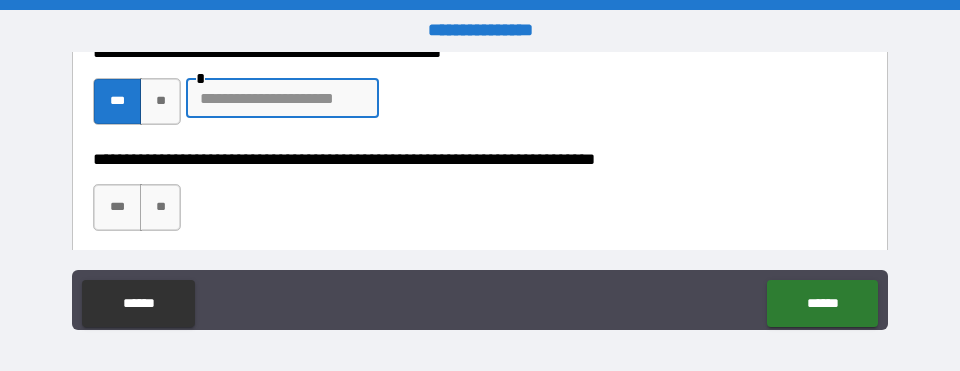click at bounding box center (282, 98) 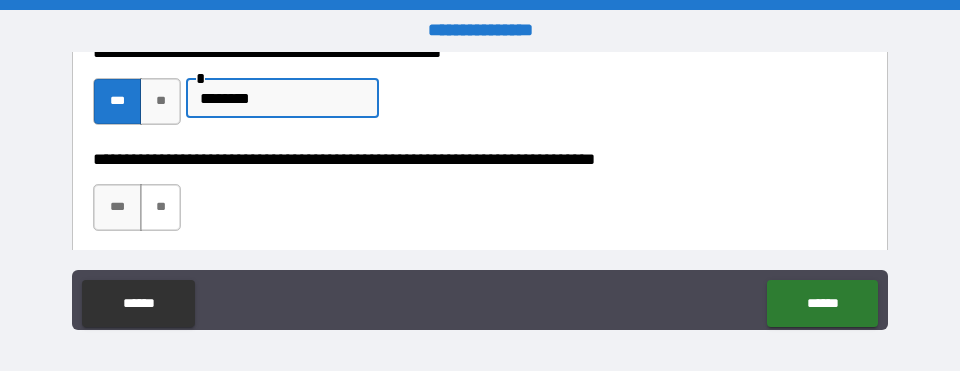 type on "********" 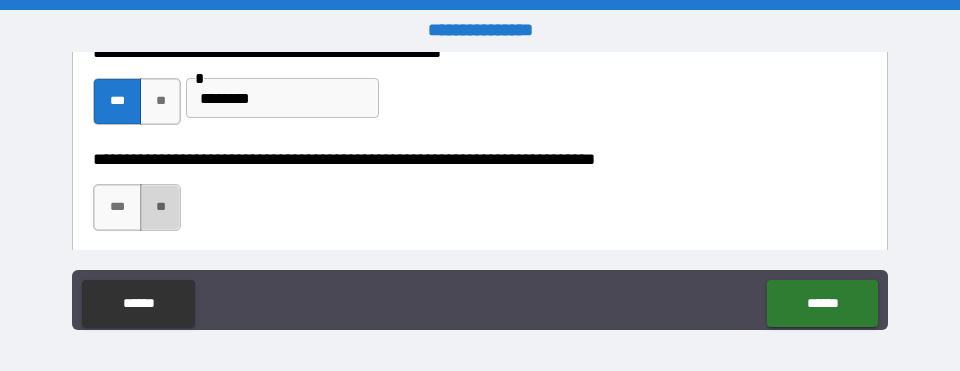 click on "**" at bounding box center (161, 207) 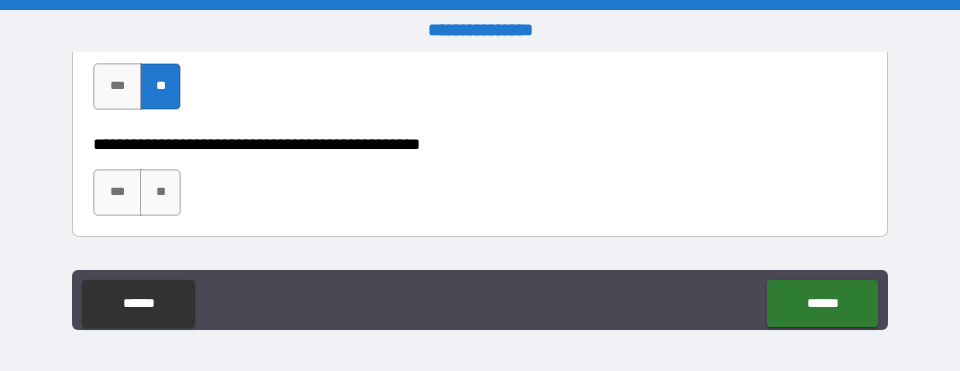 scroll, scrollTop: 6020, scrollLeft: 0, axis: vertical 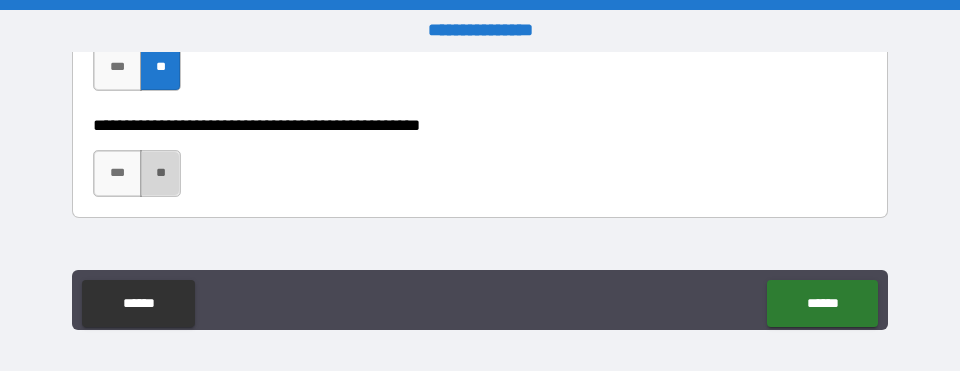 click on "**" at bounding box center [161, 173] 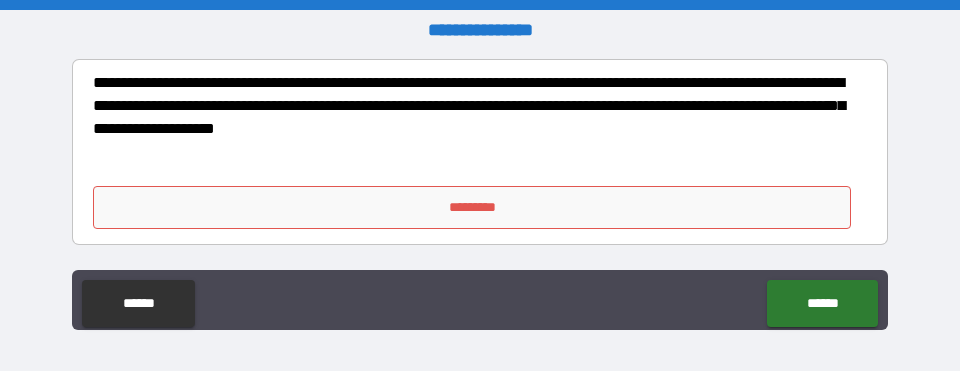 scroll, scrollTop: 6277, scrollLeft: 0, axis: vertical 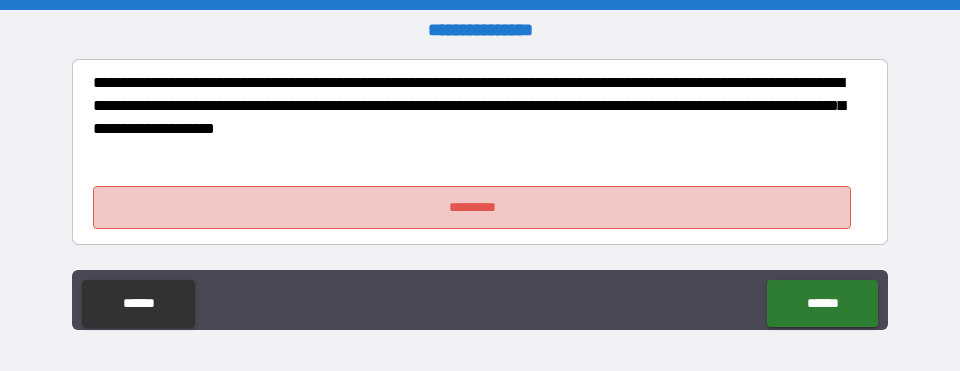click on "*********" at bounding box center (472, 207) 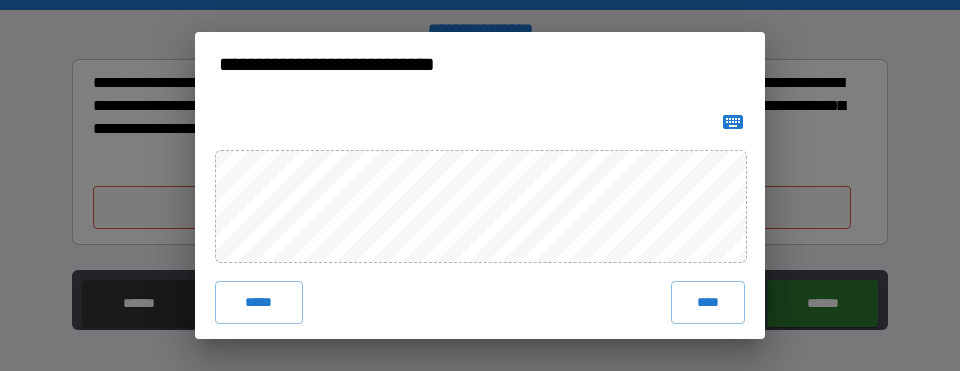 scroll, scrollTop: 11, scrollLeft: 0, axis: vertical 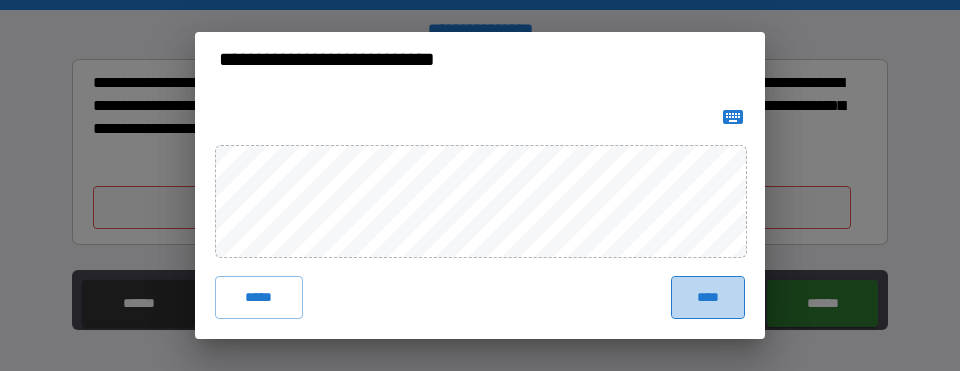 click on "****" at bounding box center (708, 297) 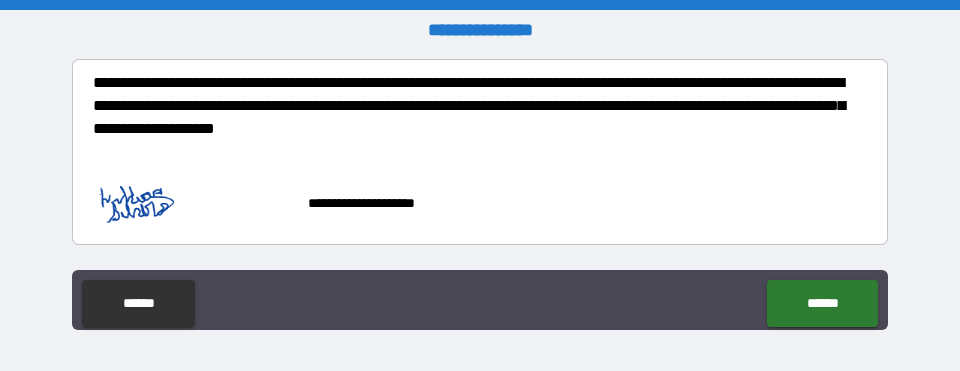 scroll, scrollTop: 6277, scrollLeft: 0, axis: vertical 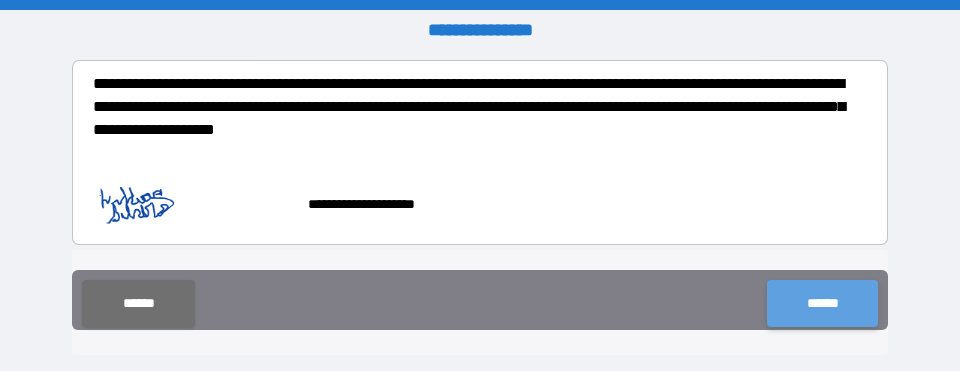 click on "******" at bounding box center (822, 303) 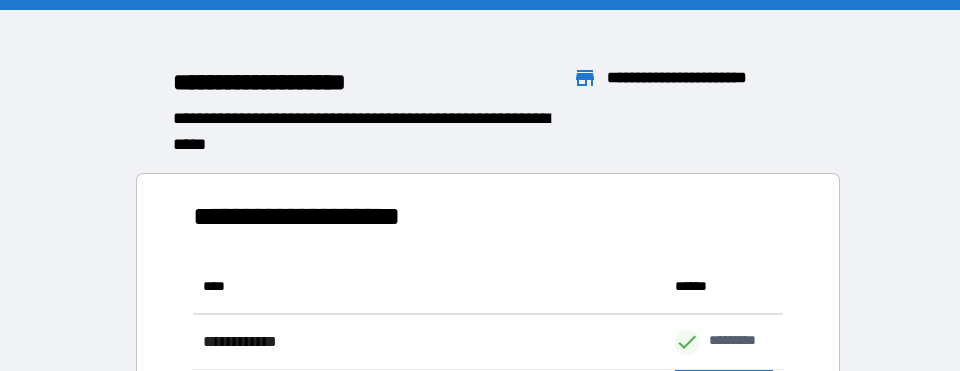 scroll, scrollTop: 1, scrollLeft: 1, axis: both 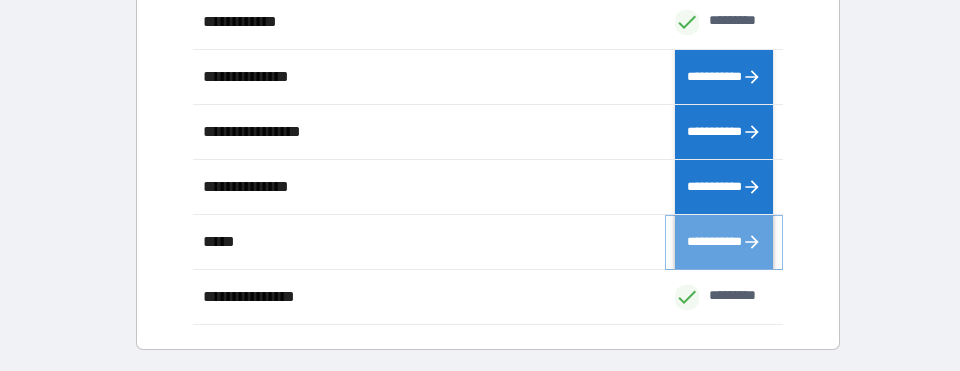 click on "**********" at bounding box center [724, 242] 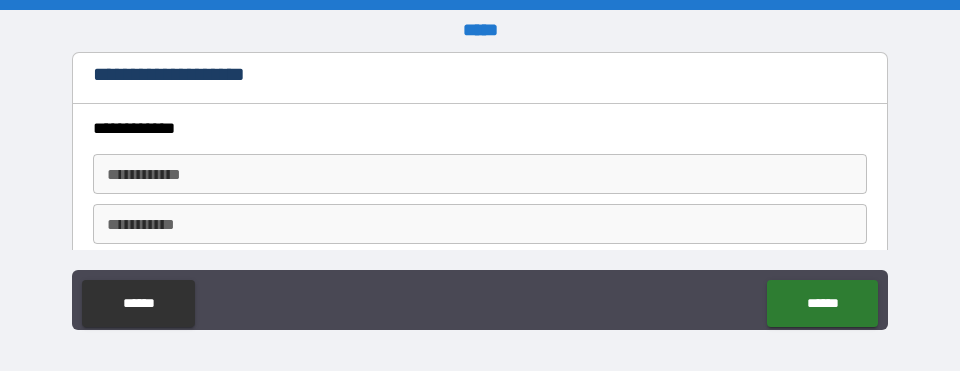 type on "*" 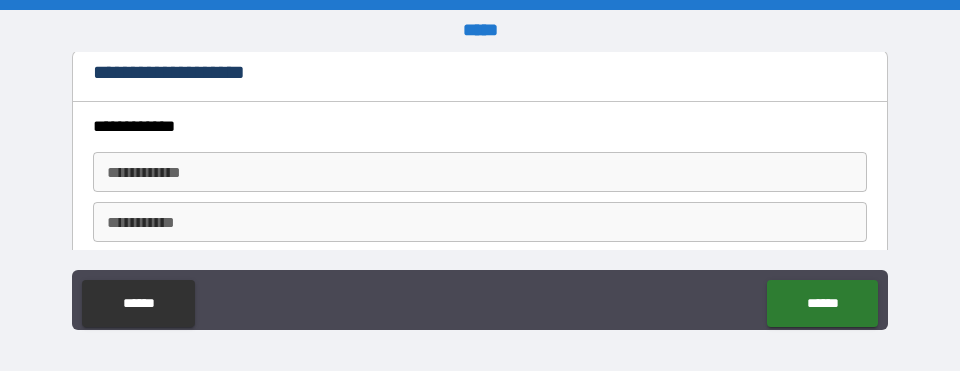 scroll, scrollTop: 0, scrollLeft: 0, axis: both 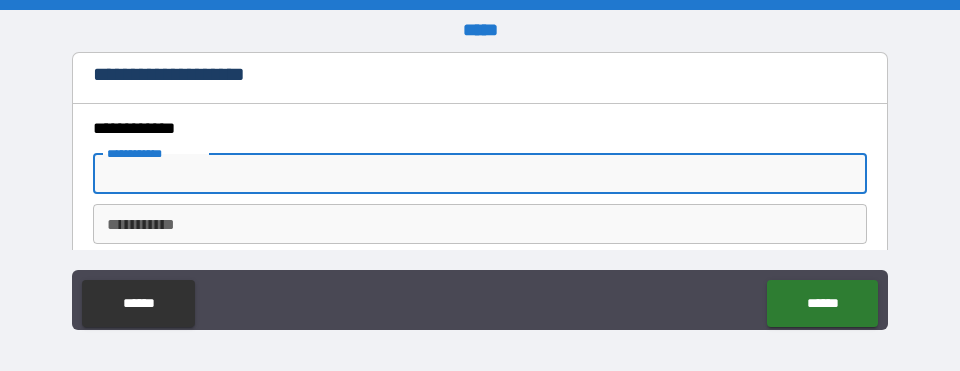 click on "**********" at bounding box center (479, 174) 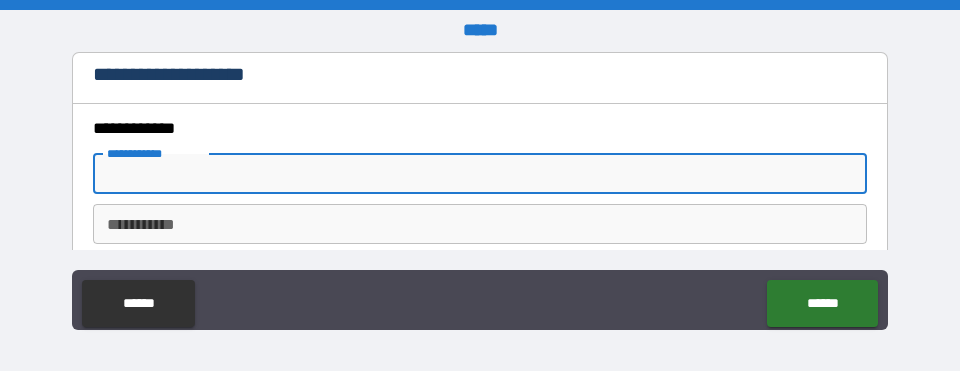 type on "*******" 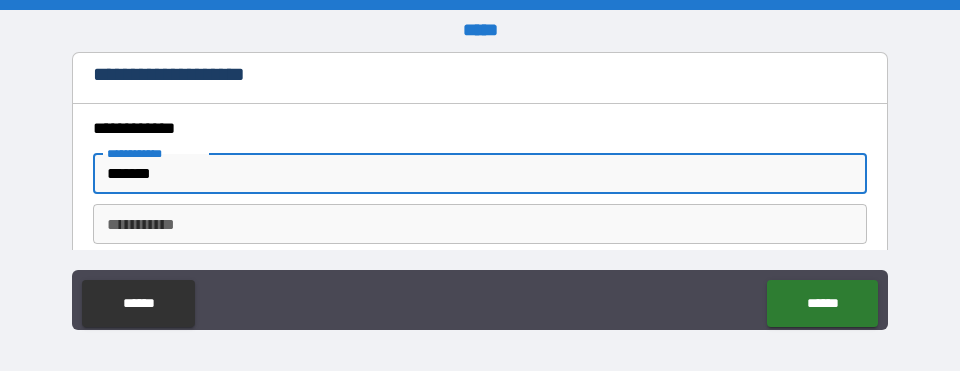 type on "*******" 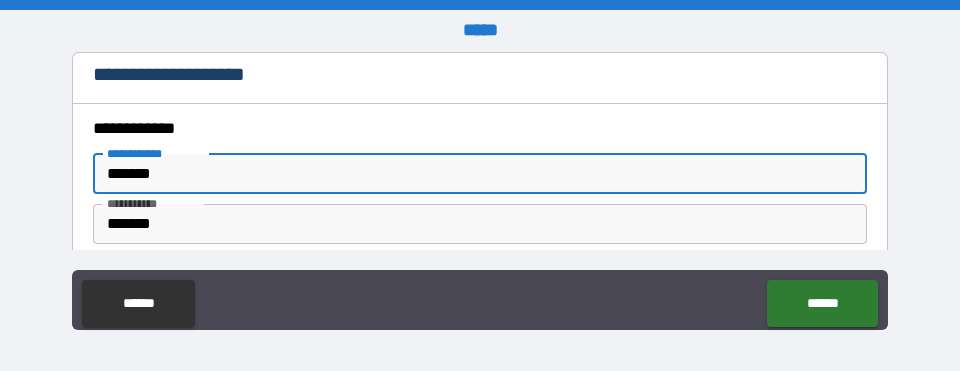 type on "*" 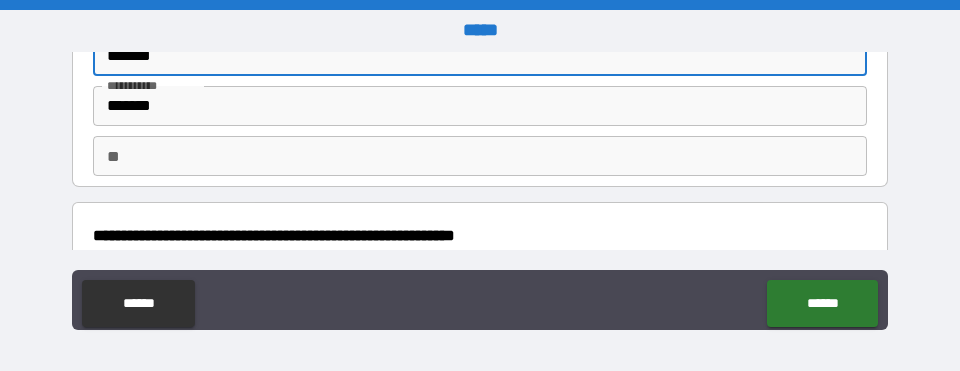 scroll, scrollTop: 120, scrollLeft: 0, axis: vertical 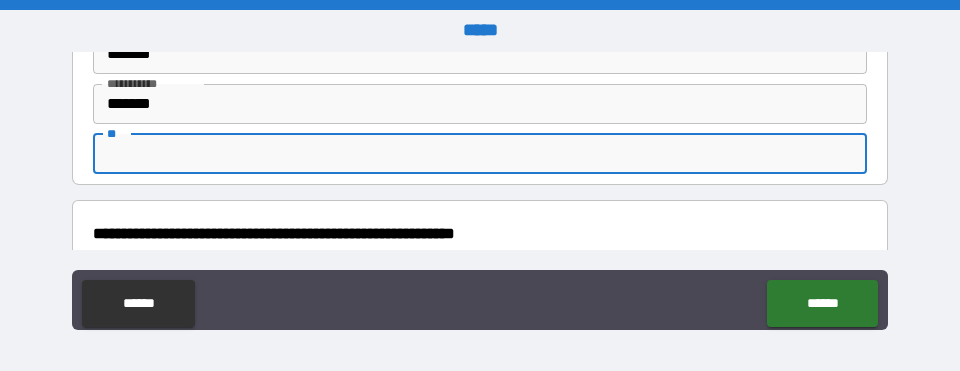 click on "**" at bounding box center [479, 154] 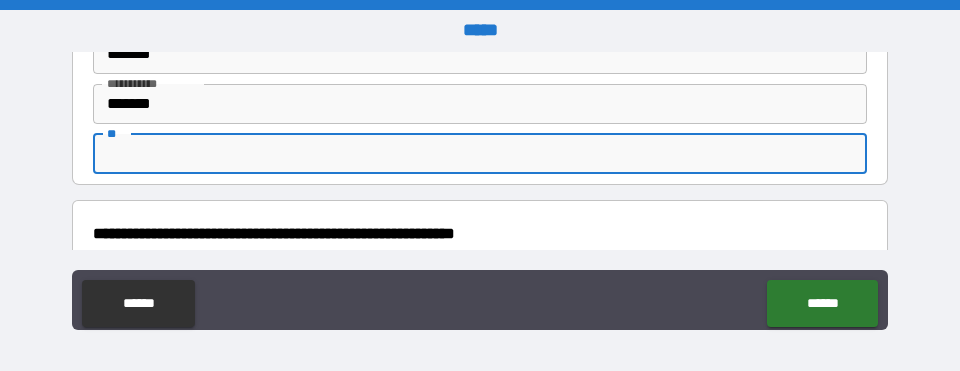 type on "*" 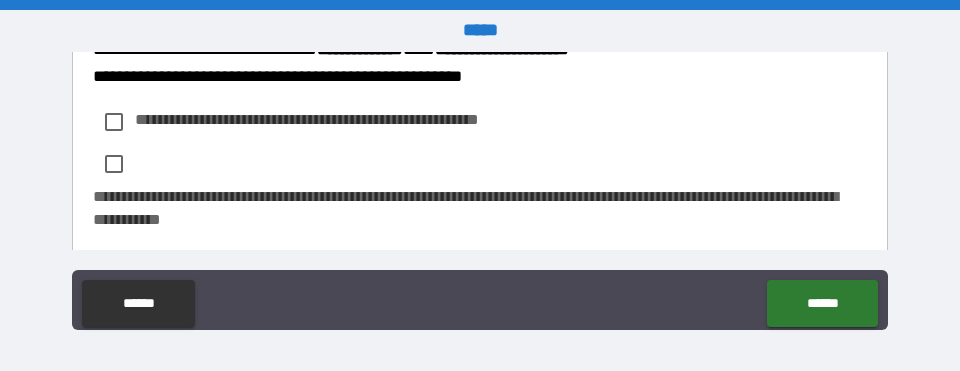 scroll, scrollTop: 380, scrollLeft: 0, axis: vertical 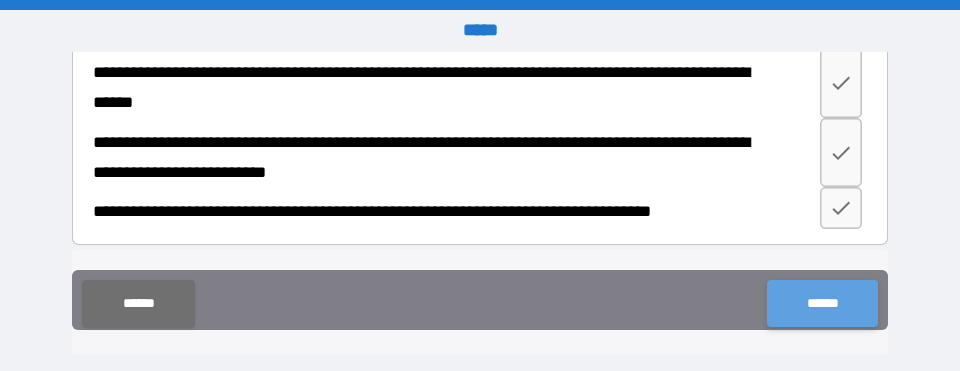 click on "******" at bounding box center (822, 303) 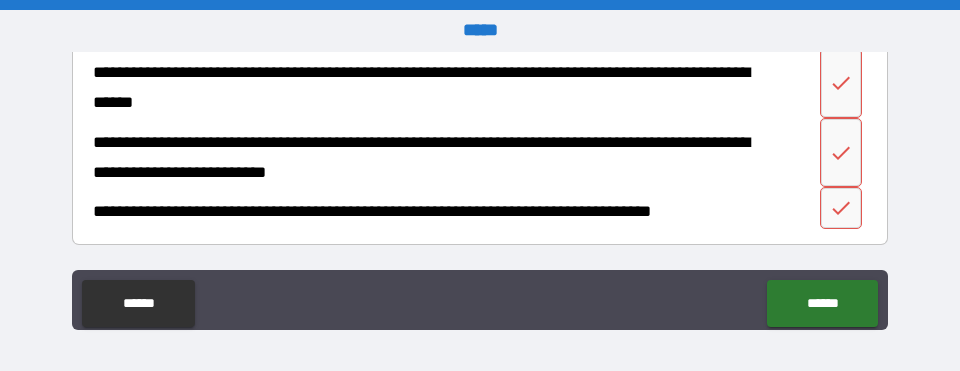 scroll, scrollTop: 948, scrollLeft: 0, axis: vertical 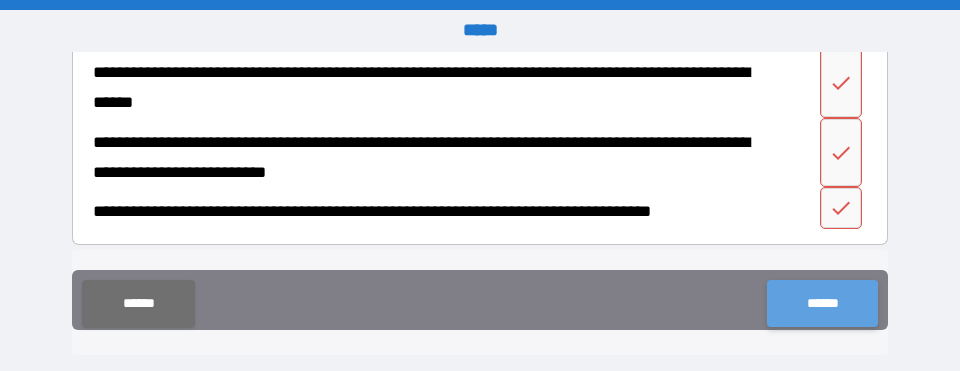 click on "******" at bounding box center [822, 303] 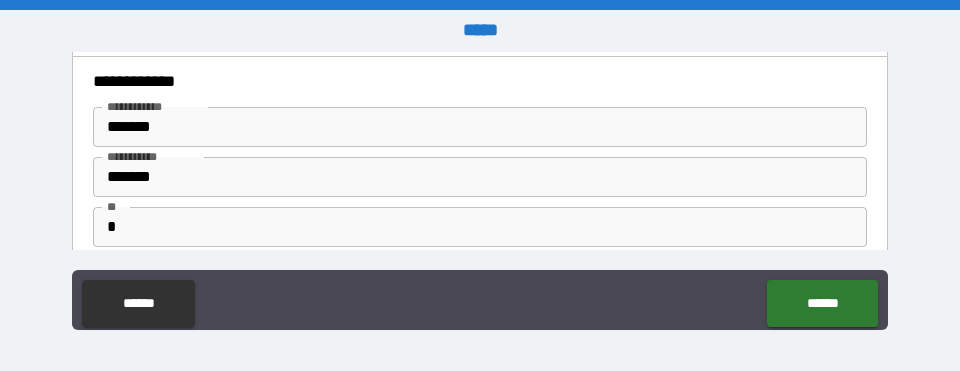 scroll, scrollTop: 0, scrollLeft: 0, axis: both 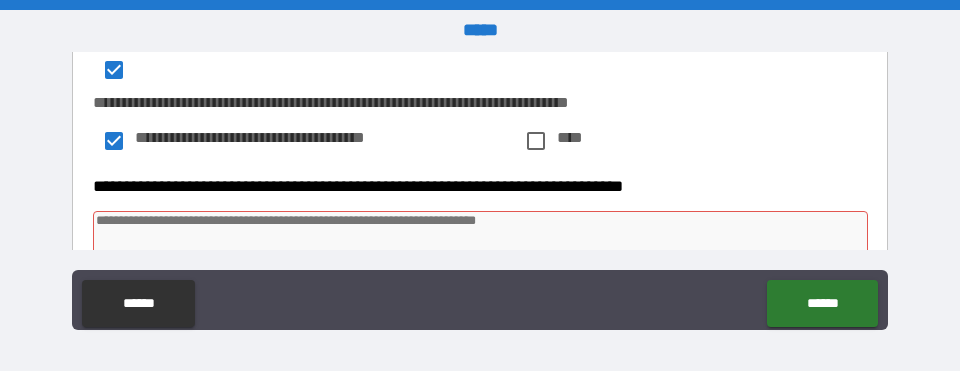 type on "*" 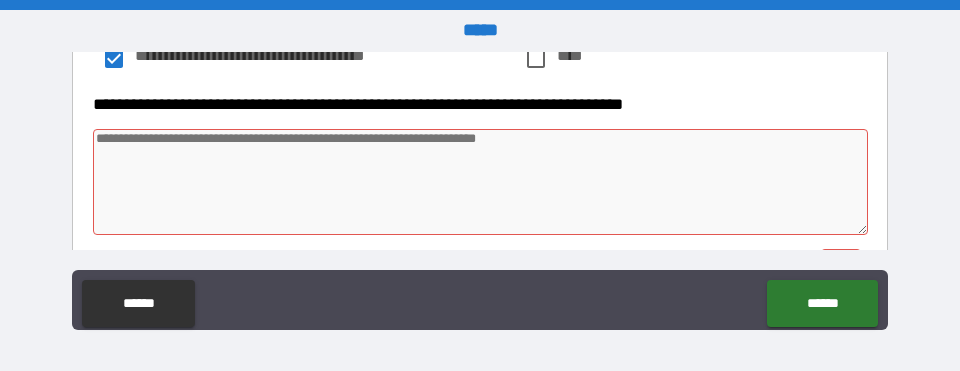scroll, scrollTop: 706, scrollLeft: 0, axis: vertical 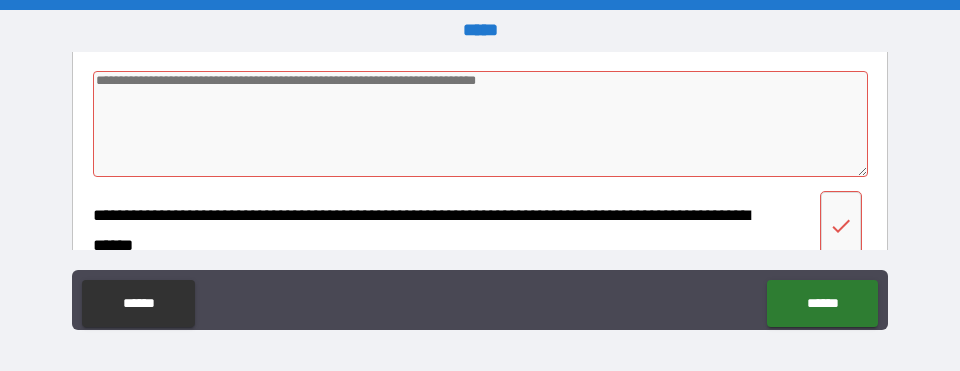 click at bounding box center (480, 124) 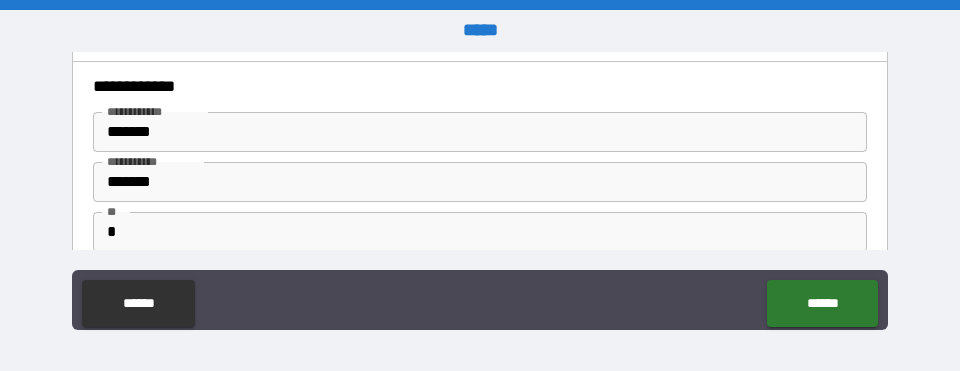scroll, scrollTop: 0, scrollLeft: 0, axis: both 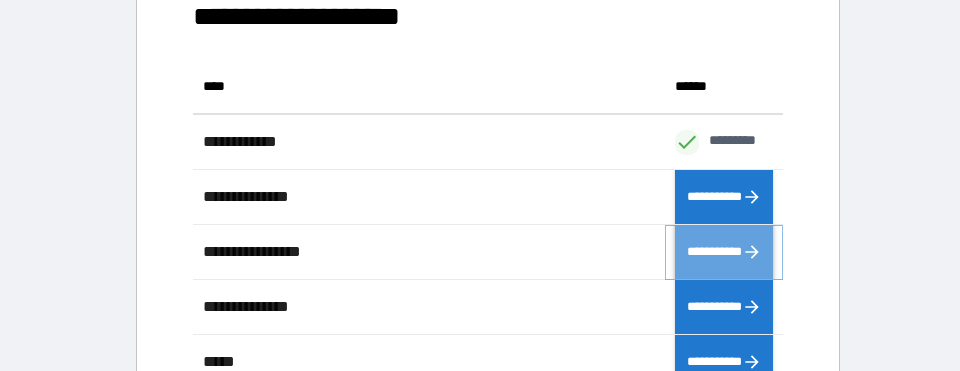 click on "**********" at bounding box center (724, 252) 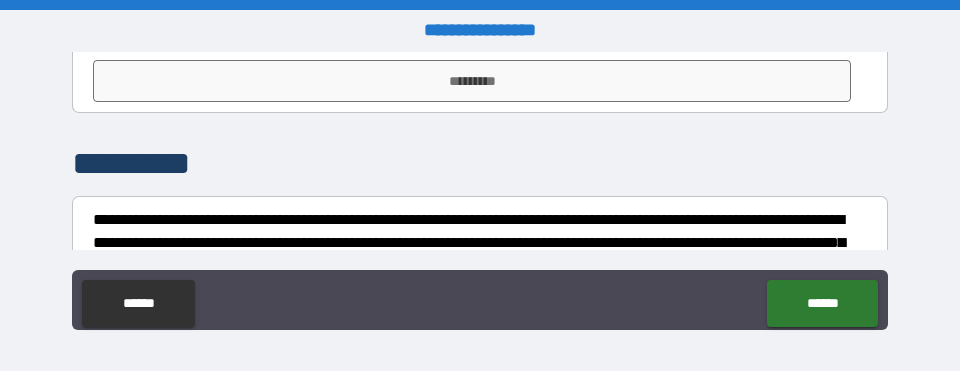 scroll, scrollTop: 1200, scrollLeft: 0, axis: vertical 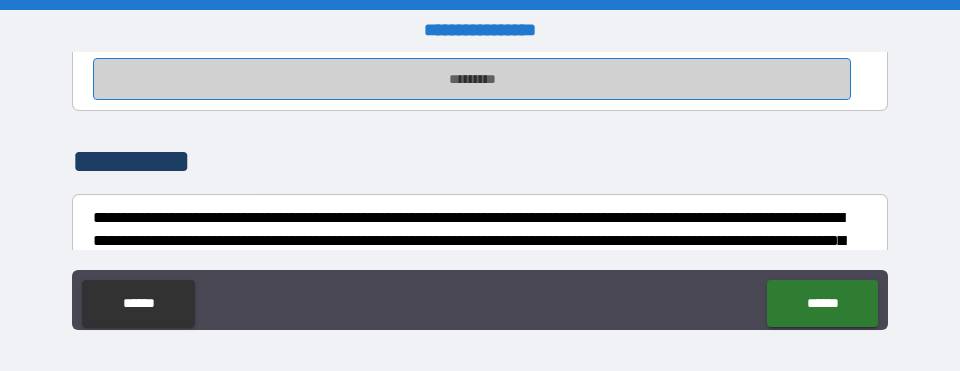 click on "*********" at bounding box center (472, 79) 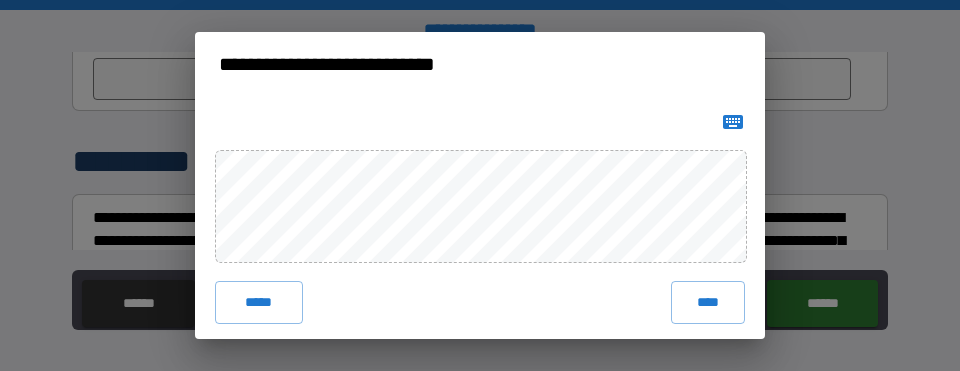 click on "***** ****" at bounding box center (480, 224) 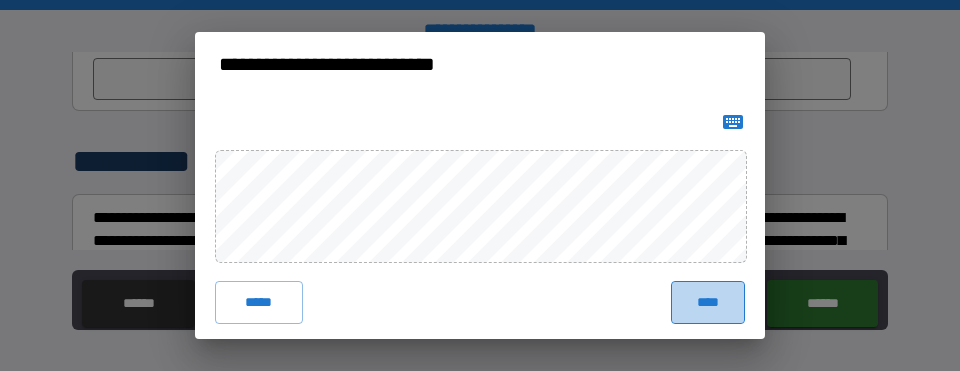 click on "****" at bounding box center [708, 302] 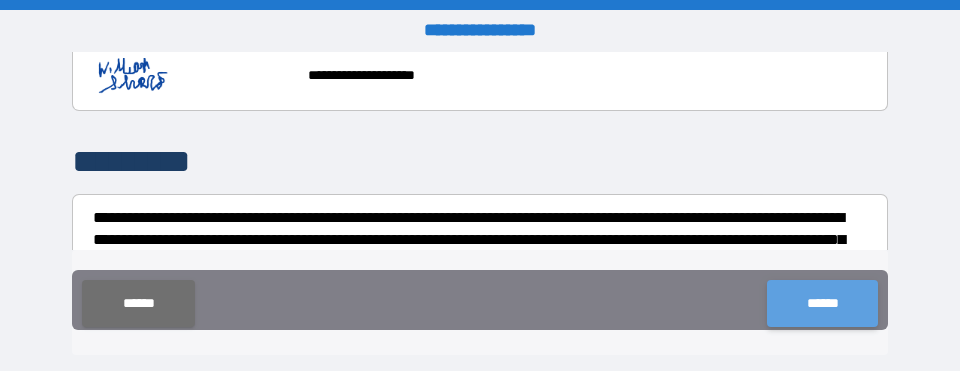 click on "******" at bounding box center [822, 303] 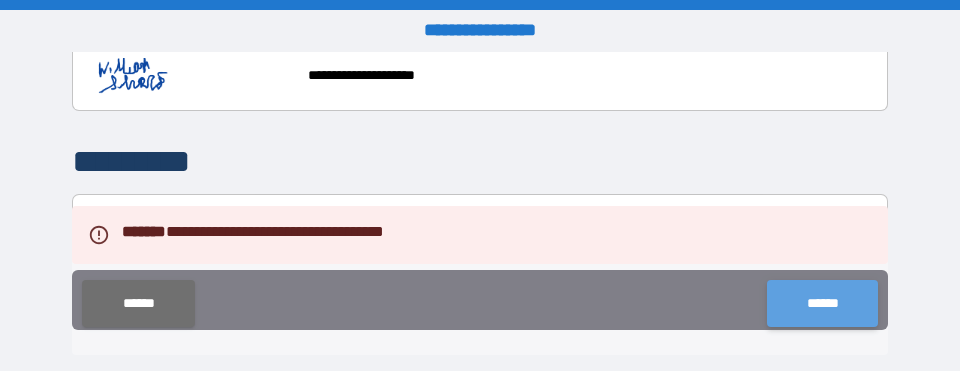 click on "******" at bounding box center [822, 303] 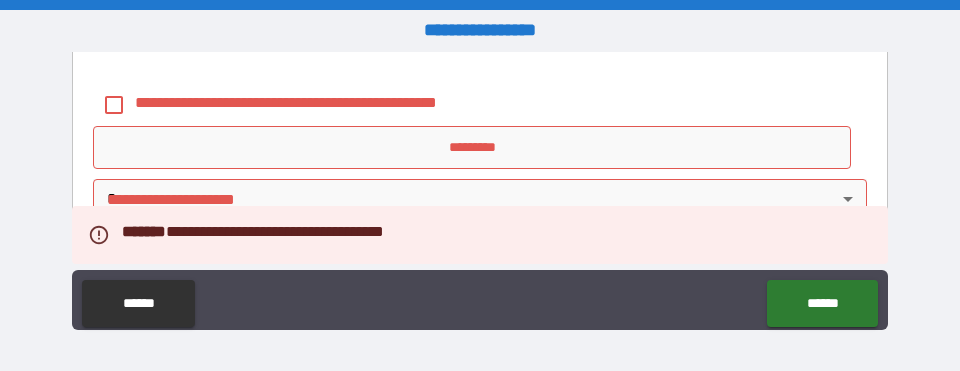 scroll, scrollTop: 1500, scrollLeft: 0, axis: vertical 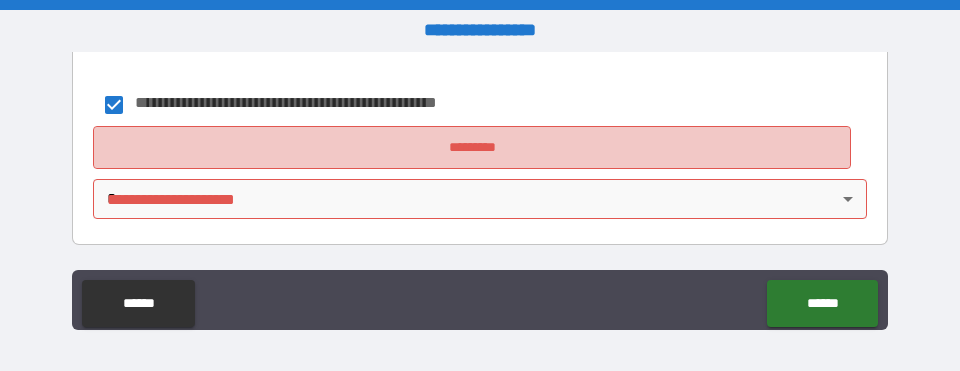 click on "*********" at bounding box center (472, 147) 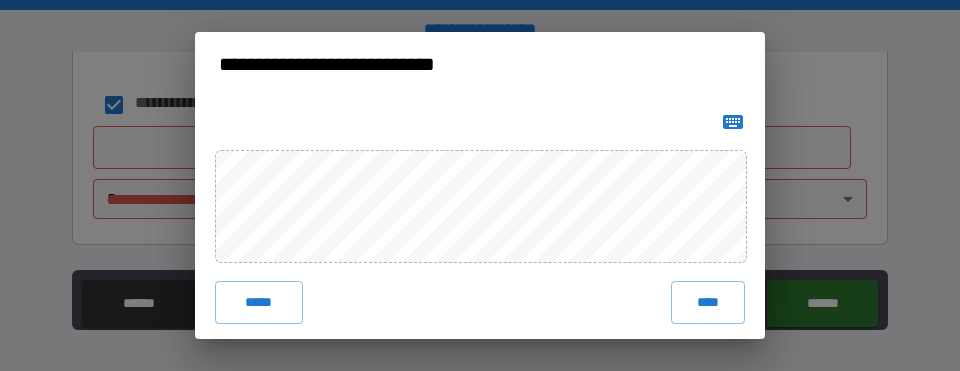 click on "***** ****" at bounding box center [480, 224] 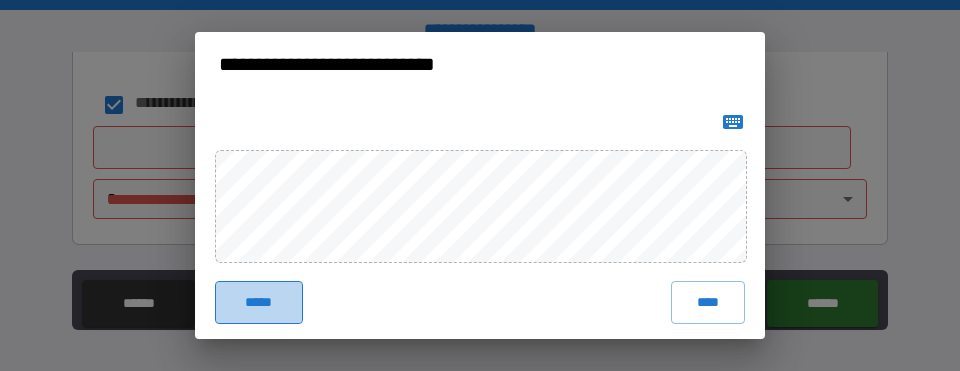 drag, startPoint x: 660, startPoint y: 286, endPoint x: 266, endPoint y: 313, distance: 394.92404 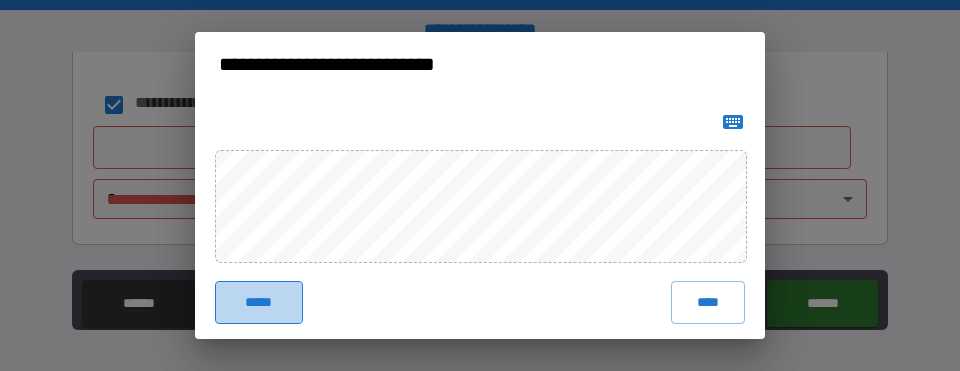 click on "*****" at bounding box center (259, 302) 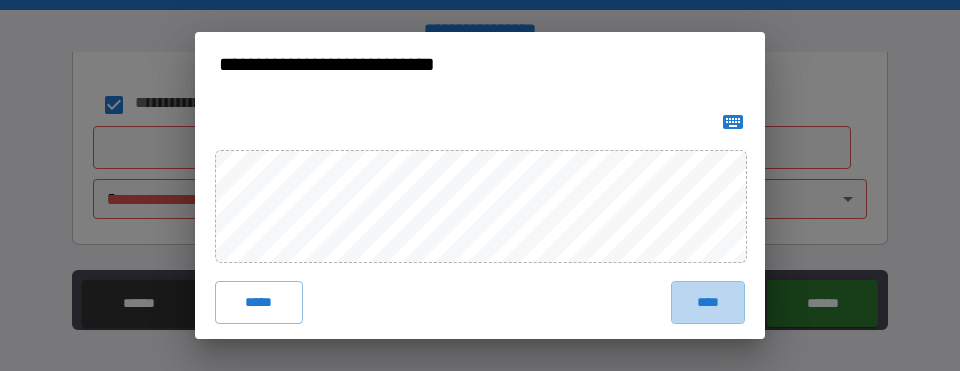 click on "****" at bounding box center (708, 302) 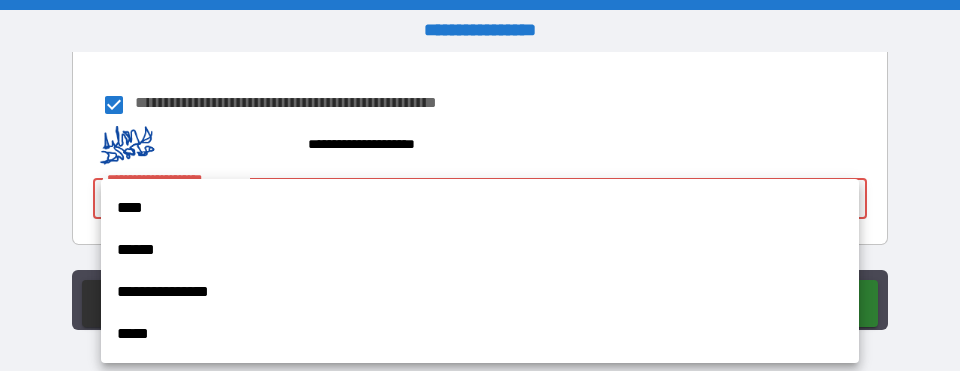 click on "**********" at bounding box center (480, 185) 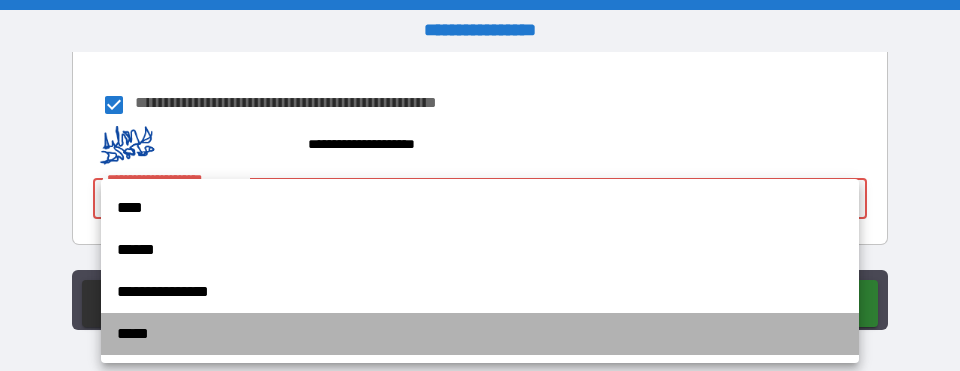 click on "*****" at bounding box center [480, 334] 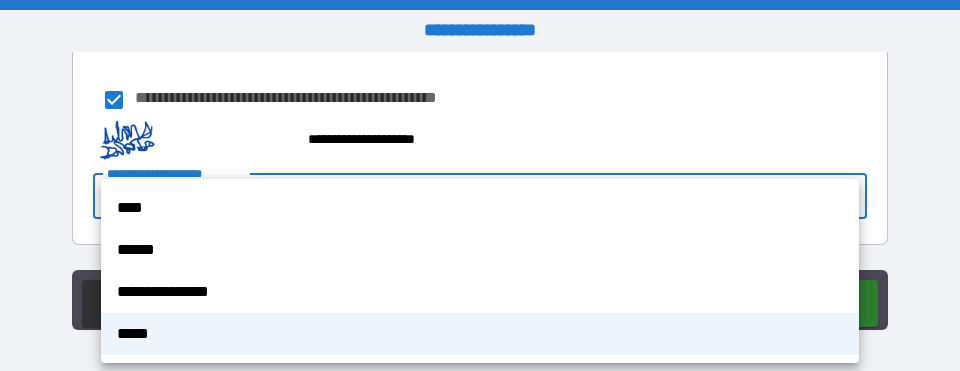 click on "**********" at bounding box center [480, 185] 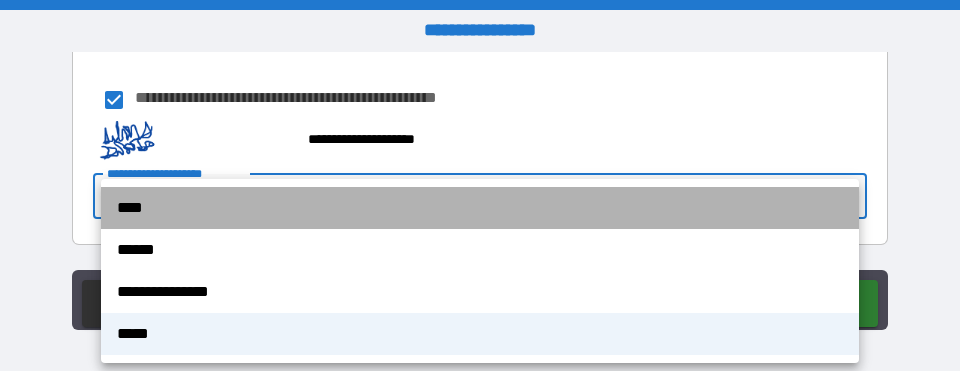 click on "****" at bounding box center [480, 208] 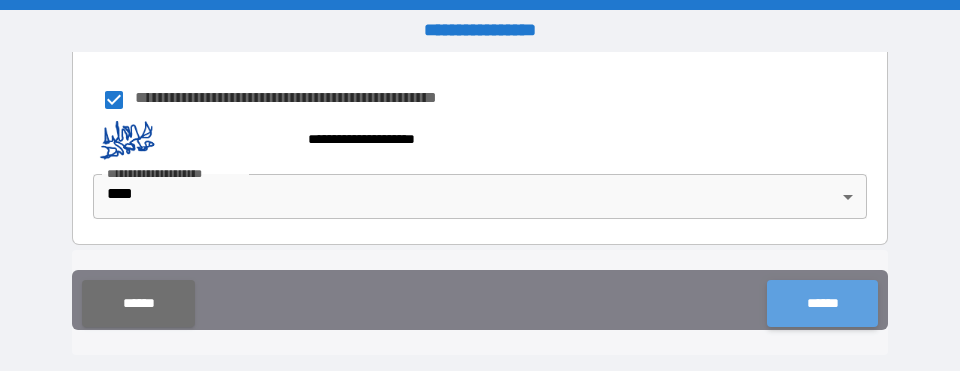 click on "******" at bounding box center [822, 303] 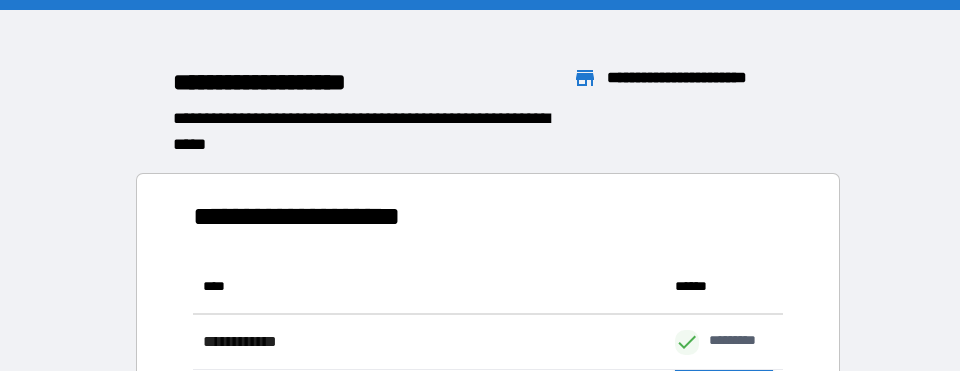 scroll, scrollTop: 1, scrollLeft: 1, axis: both 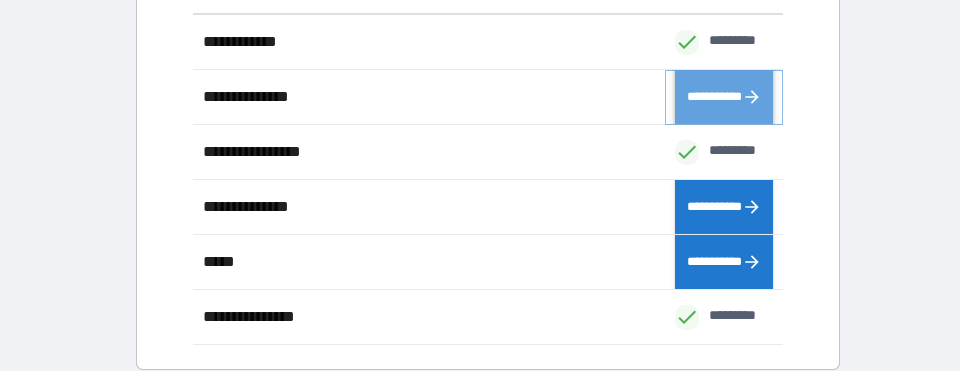 click on "**********" at bounding box center [724, 97] 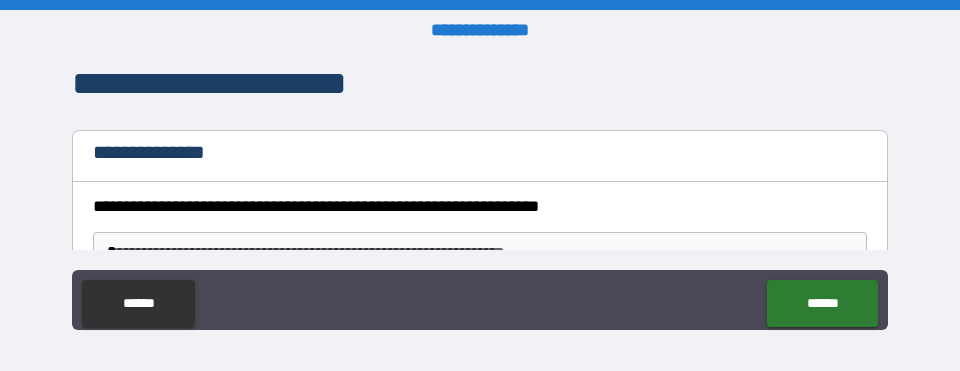 scroll, scrollTop: 280, scrollLeft: 0, axis: vertical 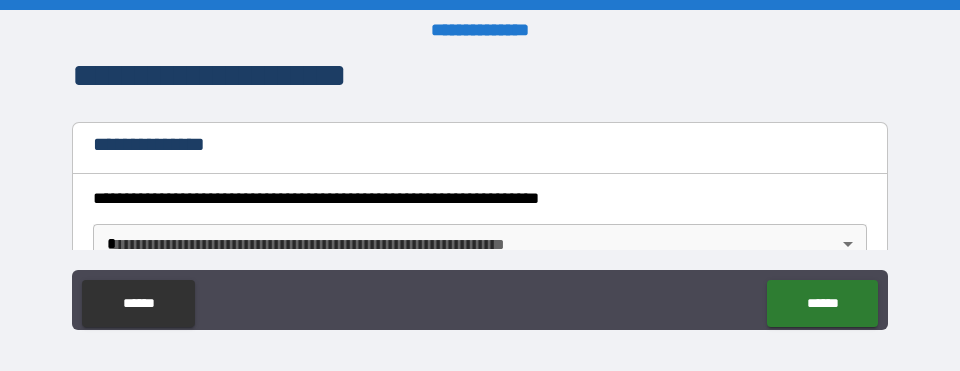 click on "**********" at bounding box center (479, 150) 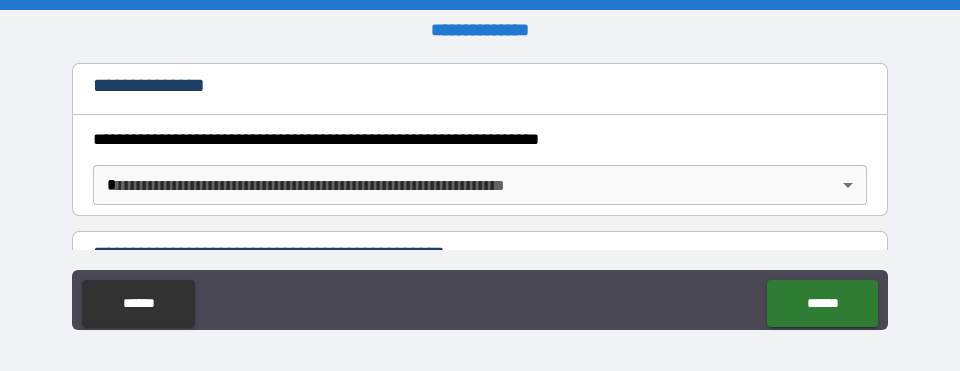 scroll, scrollTop: 400, scrollLeft: 0, axis: vertical 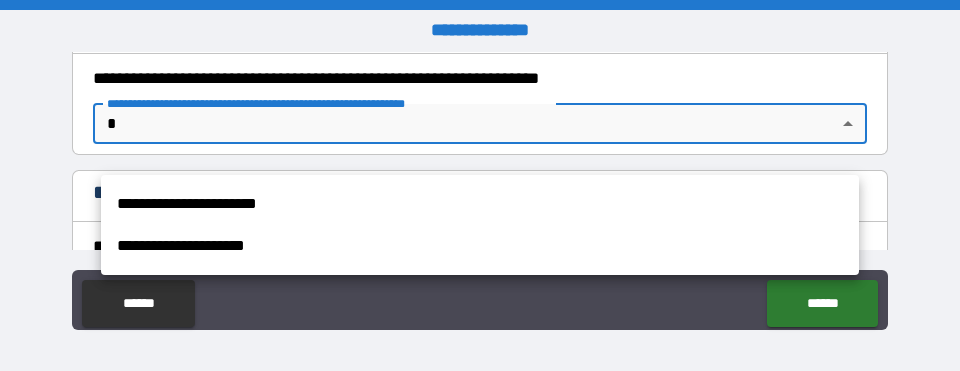 click on "**********" at bounding box center (480, 185) 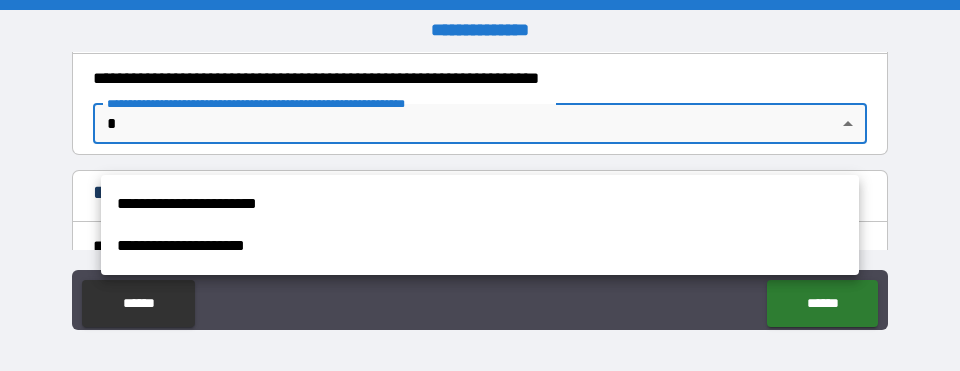 click at bounding box center [480, 185] 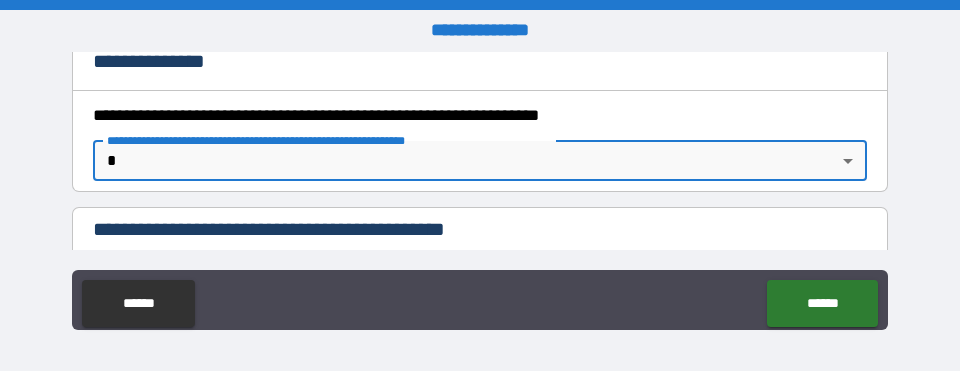 scroll, scrollTop: 360, scrollLeft: 0, axis: vertical 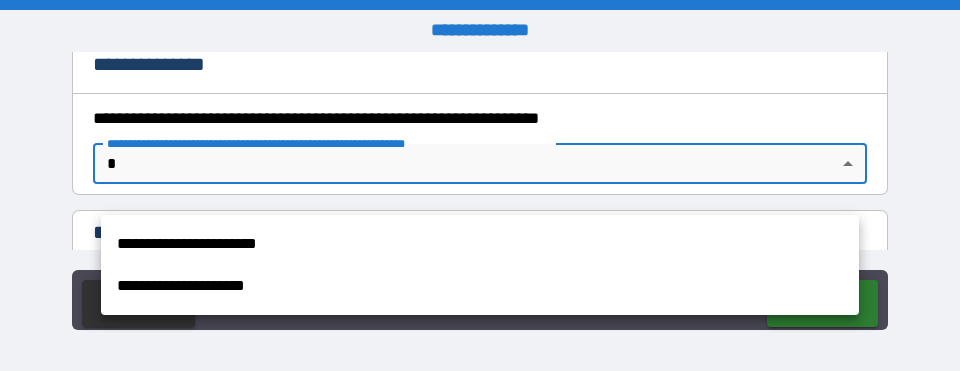 click on "**********" at bounding box center (480, 185) 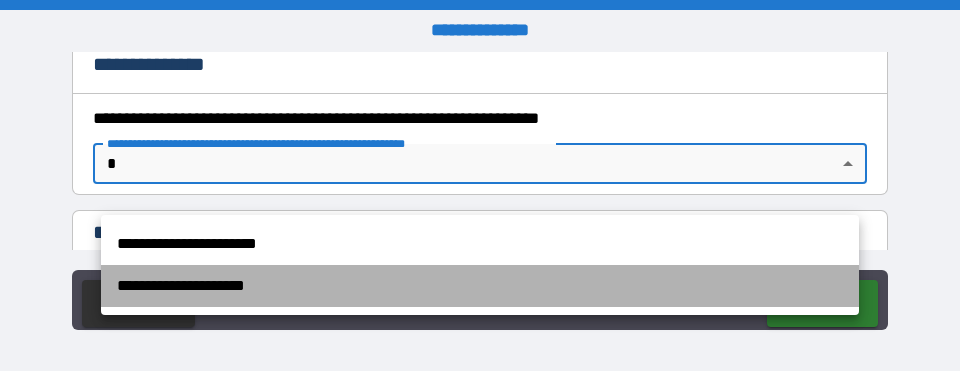 click on "**********" at bounding box center [480, 286] 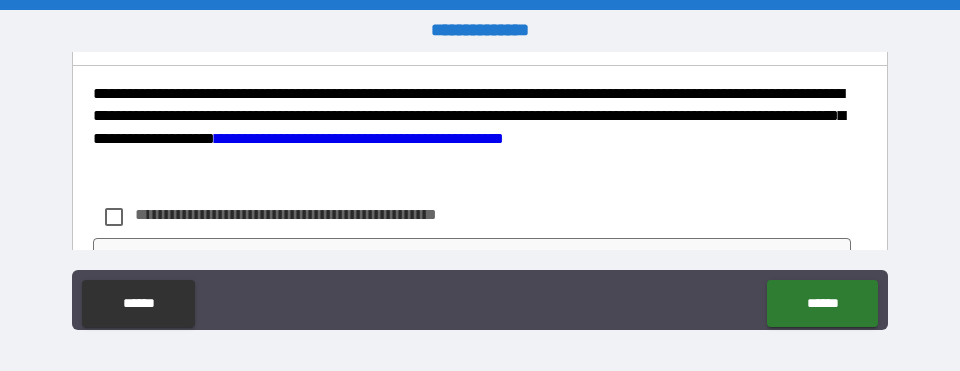scroll, scrollTop: 640, scrollLeft: 0, axis: vertical 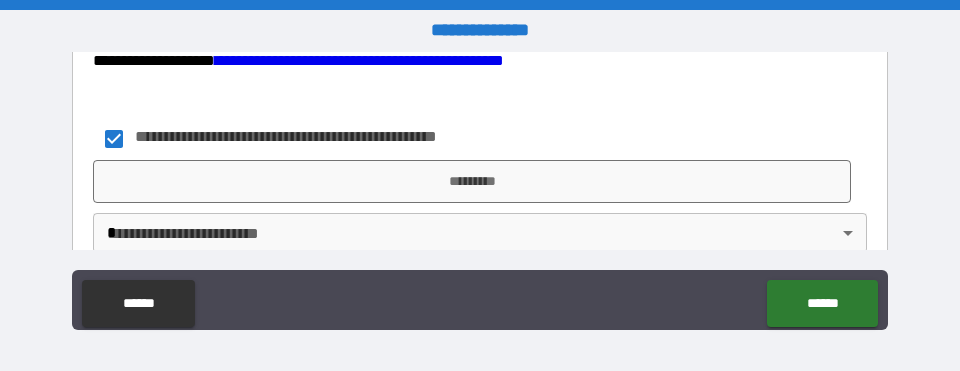 click on "**********" at bounding box center [479, 211] 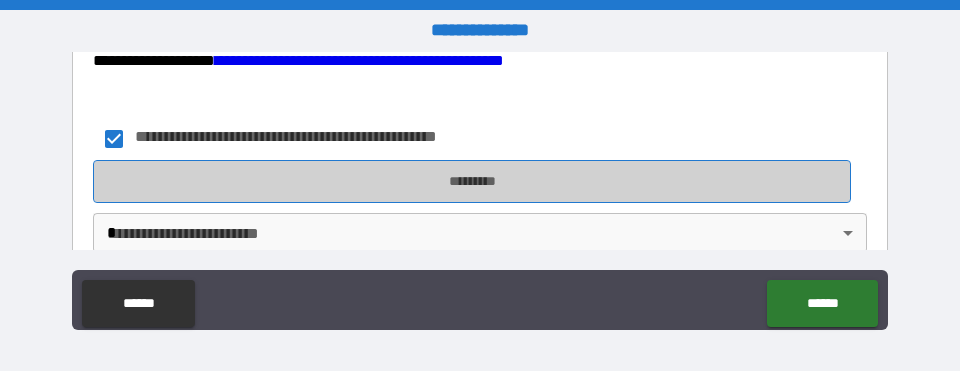 click on "*********" at bounding box center [472, 181] 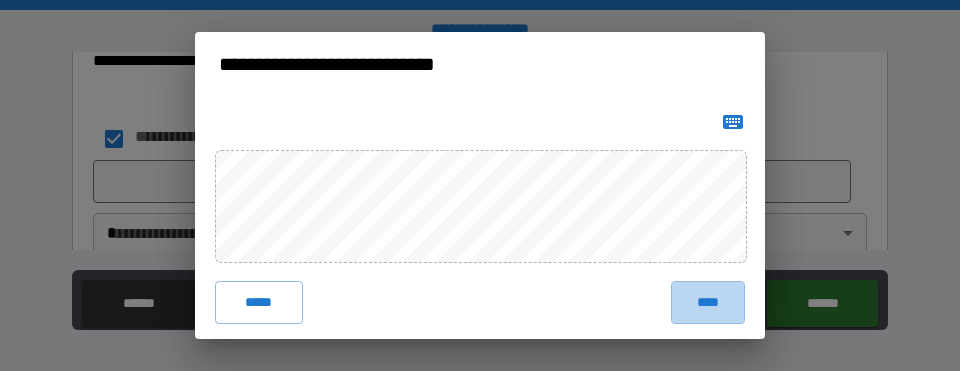 click on "****" at bounding box center [708, 302] 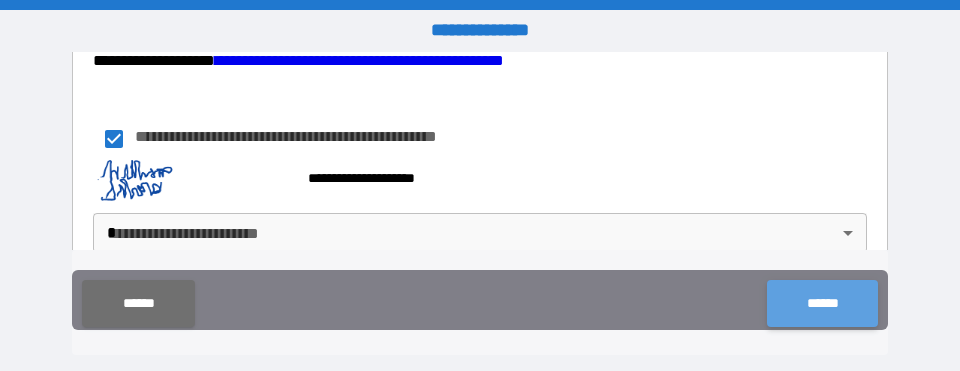 click on "******" at bounding box center (822, 303) 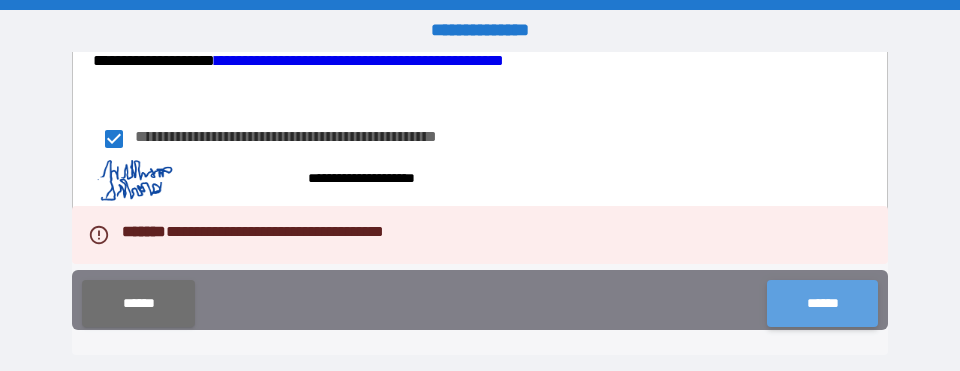 click on "******" at bounding box center (822, 303) 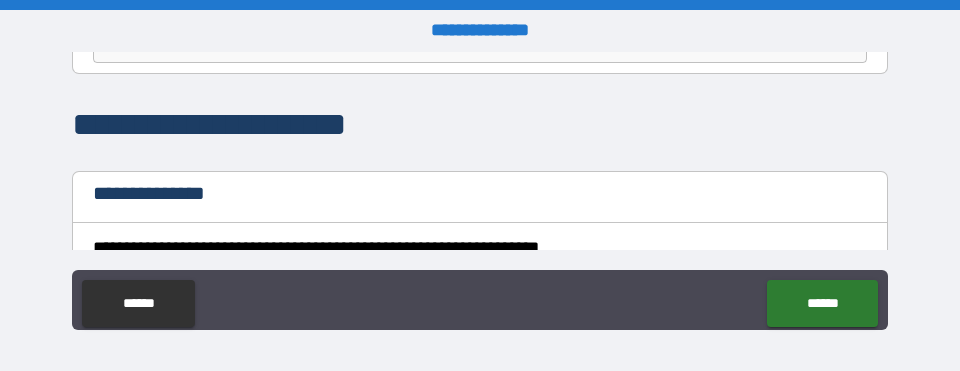 scroll, scrollTop: 240, scrollLeft: 0, axis: vertical 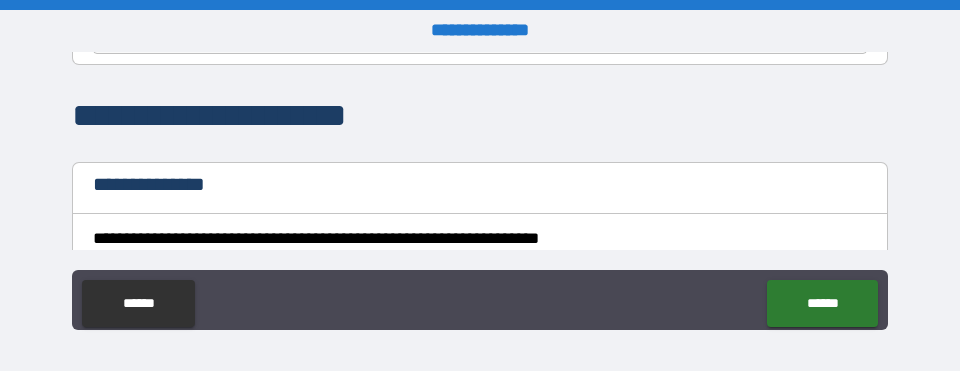 click on "**********" at bounding box center (479, 190) 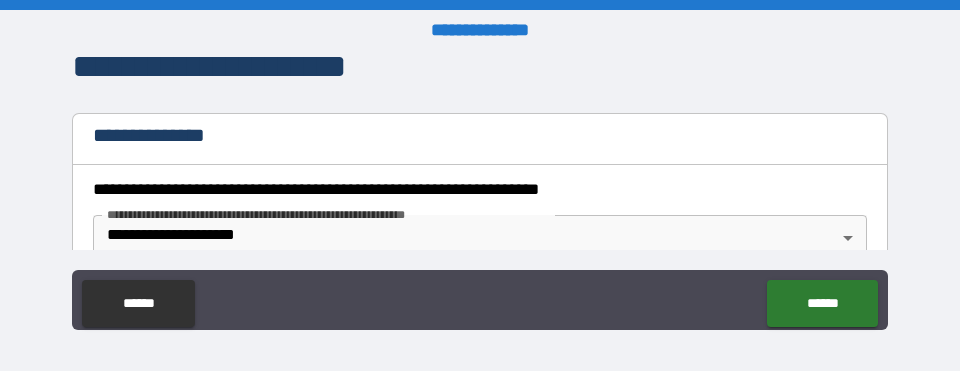 scroll, scrollTop: 300, scrollLeft: 0, axis: vertical 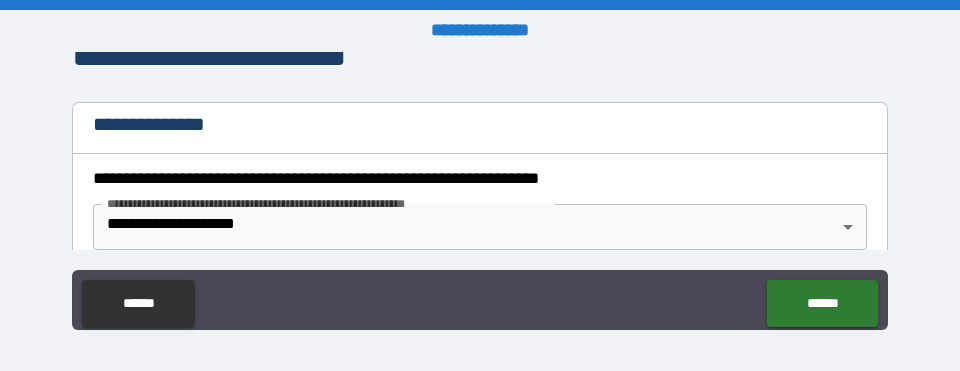 click on "**********" at bounding box center [480, 128] 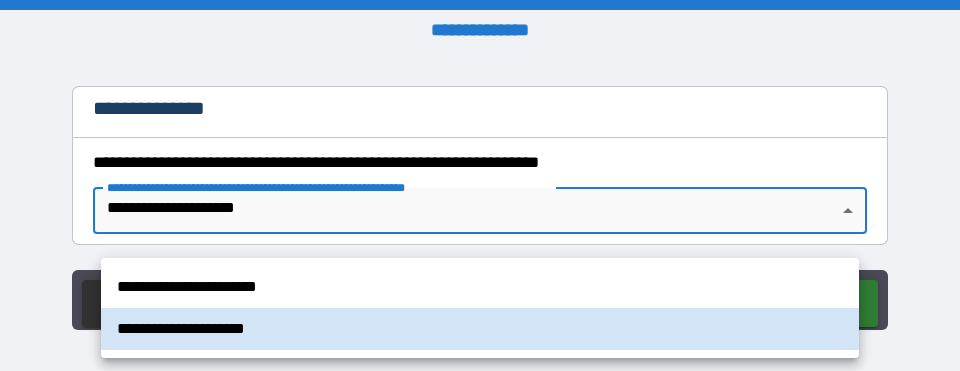 click on "**********" at bounding box center (480, 185) 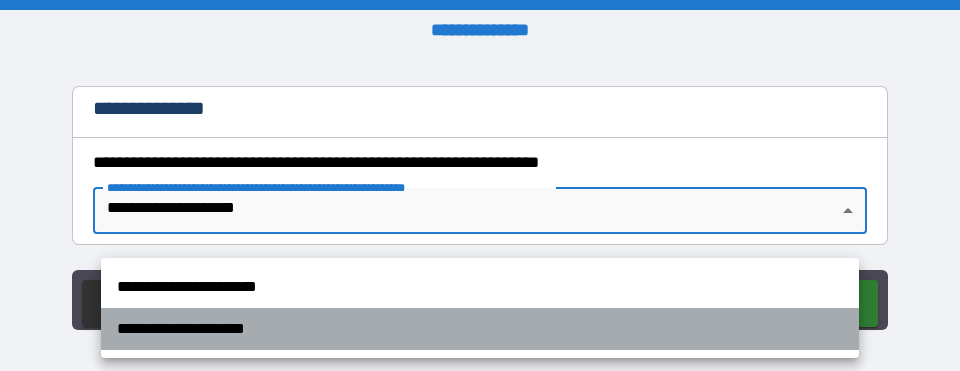 click on "**********" at bounding box center [480, 329] 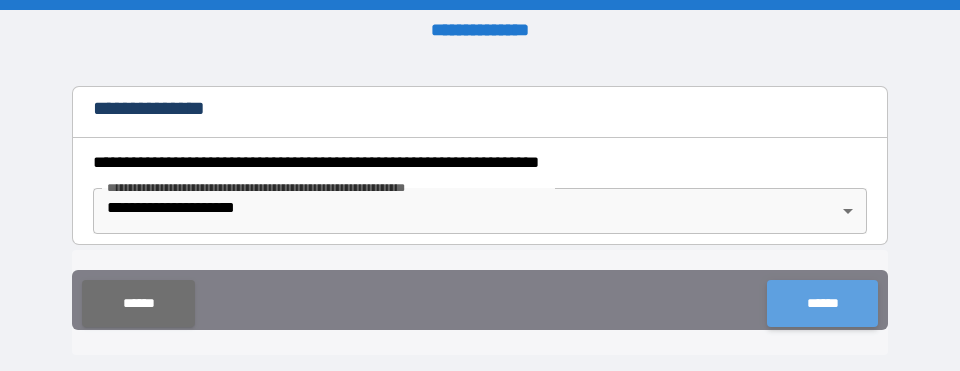 click on "******" at bounding box center [822, 303] 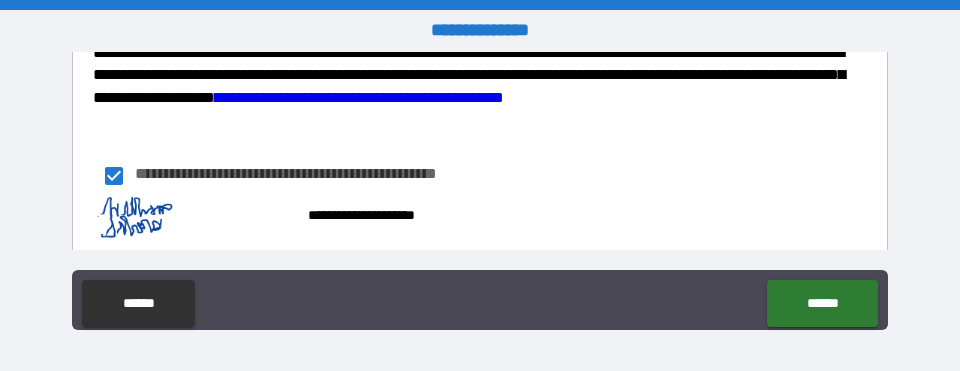 scroll, scrollTop: 702, scrollLeft: 0, axis: vertical 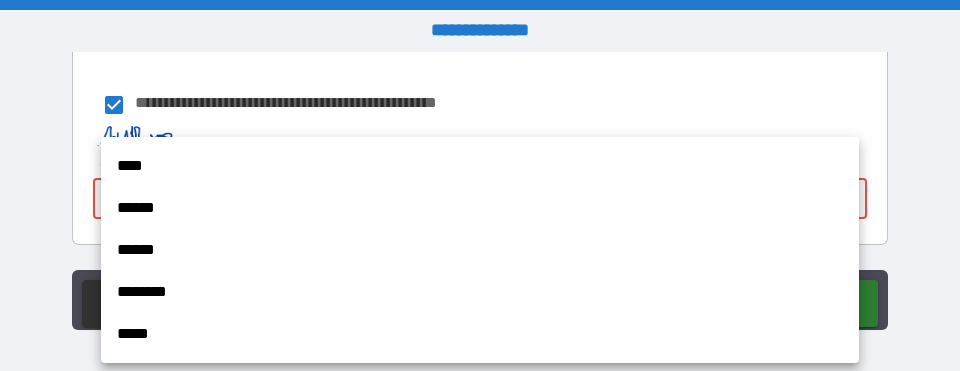 click on "**********" at bounding box center (480, 185) 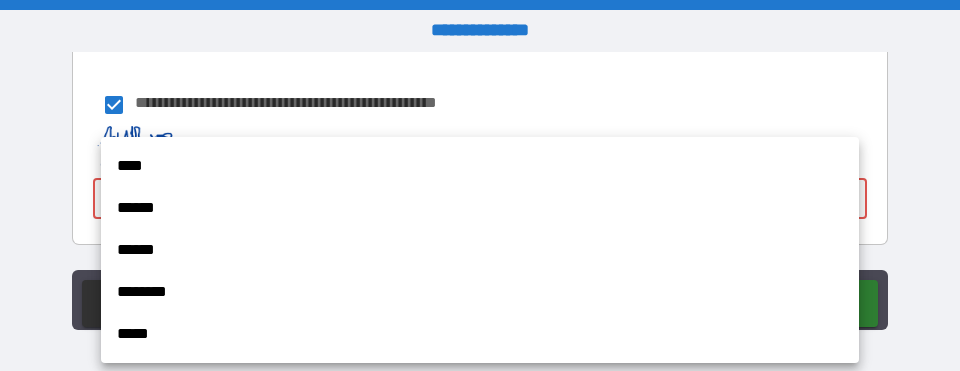 click at bounding box center (480, 185) 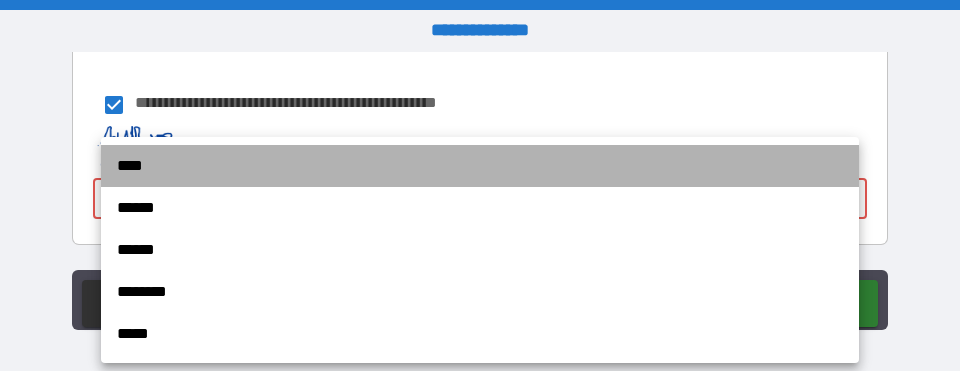 click on "****" at bounding box center [480, 166] 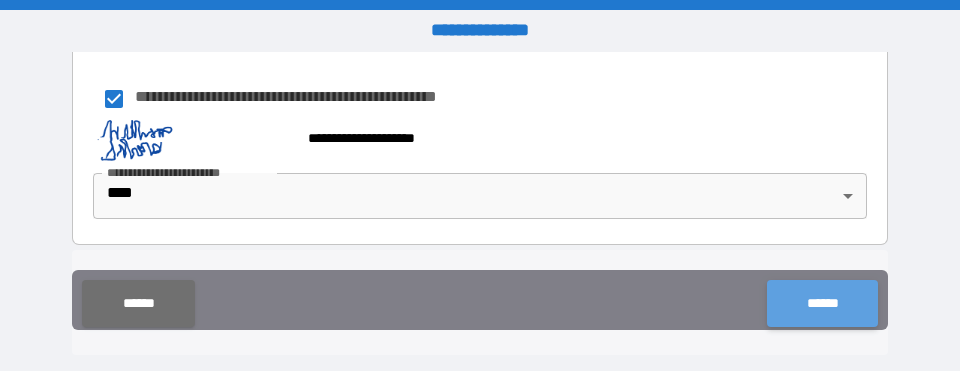 click on "******" at bounding box center [822, 303] 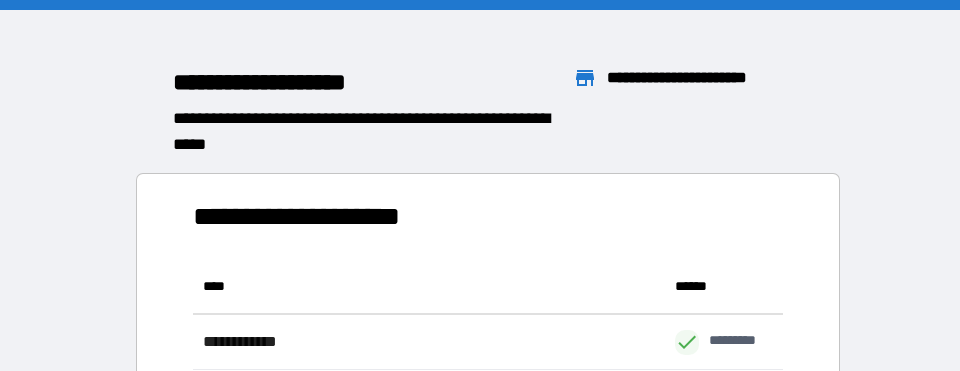 scroll, scrollTop: 1, scrollLeft: 1, axis: both 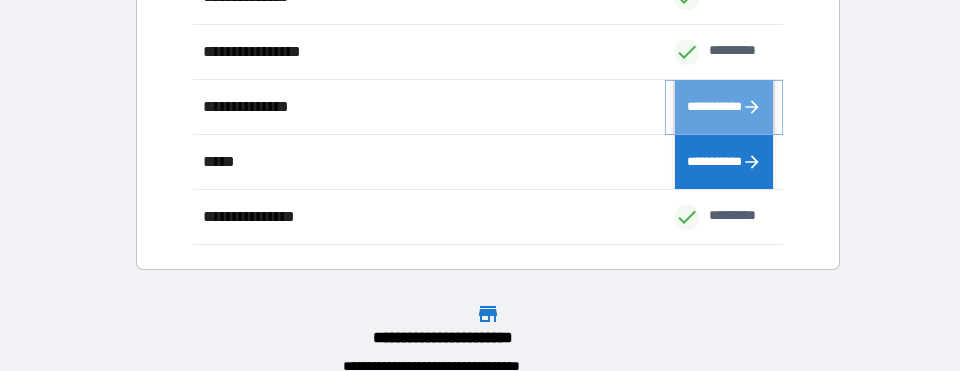 click on "**********" at bounding box center (724, 107) 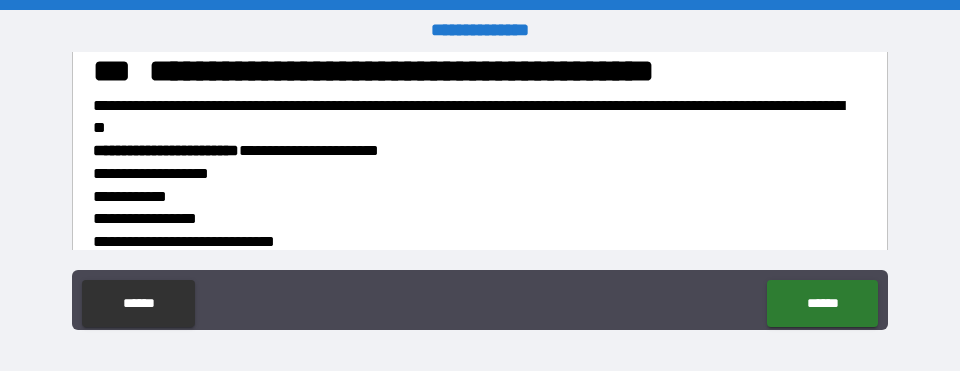 scroll, scrollTop: 560, scrollLeft: 0, axis: vertical 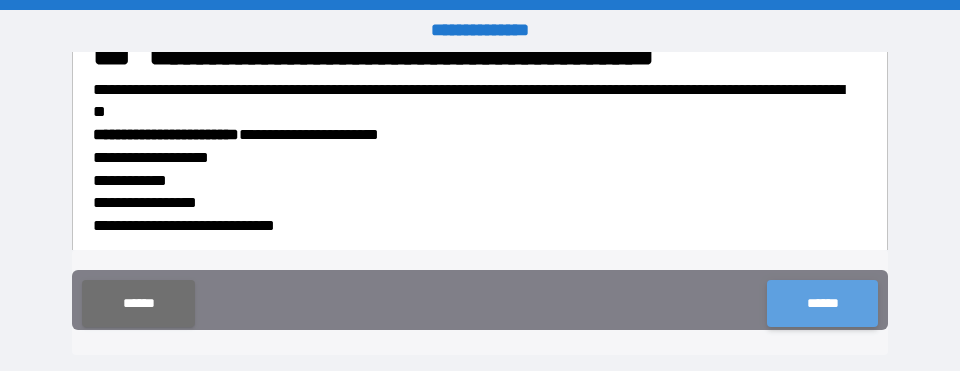 click on "******" at bounding box center (822, 303) 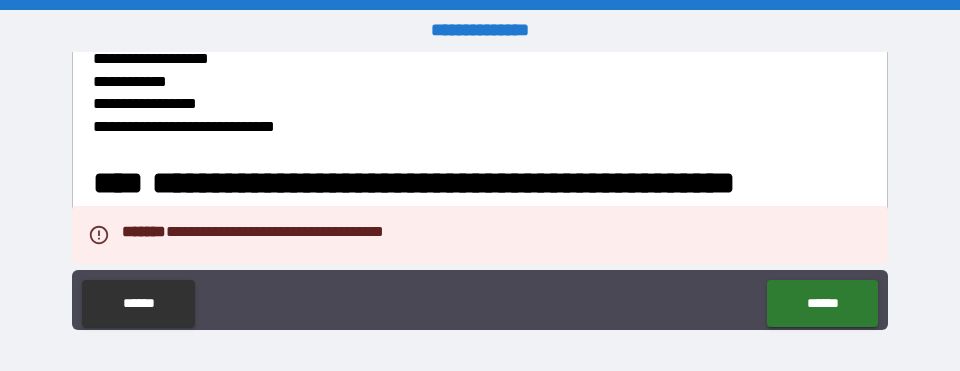 scroll, scrollTop: 740, scrollLeft: 0, axis: vertical 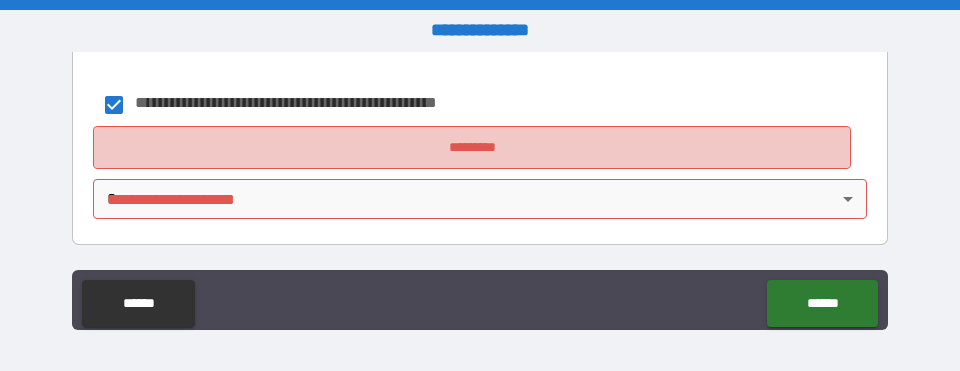 click on "*********" at bounding box center (472, 147) 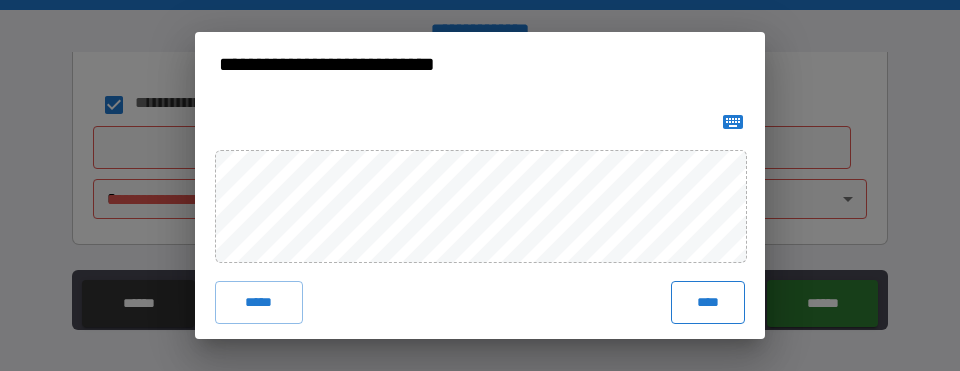 drag, startPoint x: 715, startPoint y: 361, endPoint x: 691, endPoint y: 309, distance: 57.271286 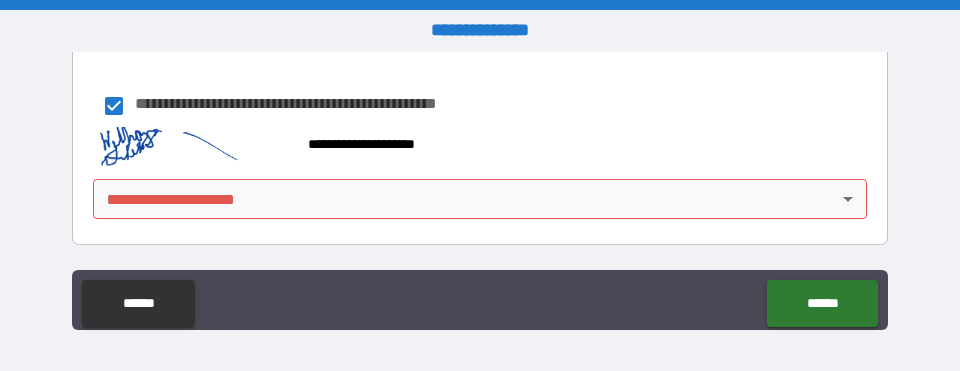 click on "******" 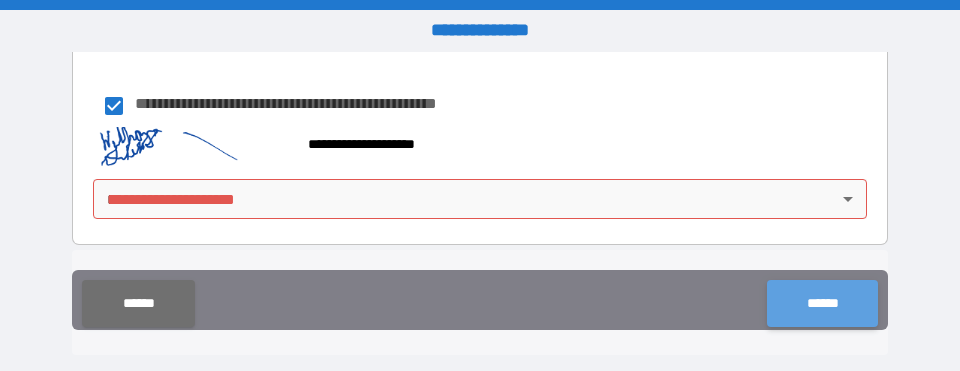 click on "******" at bounding box center (822, 303) 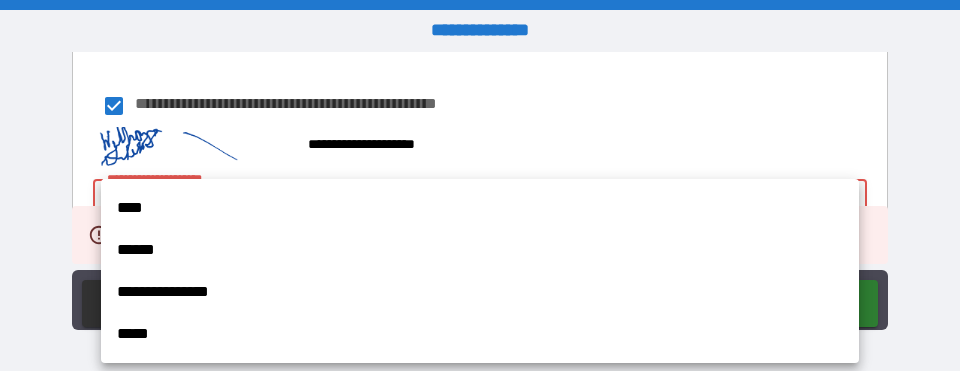 click on "**********" at bounding box center (480, 185) 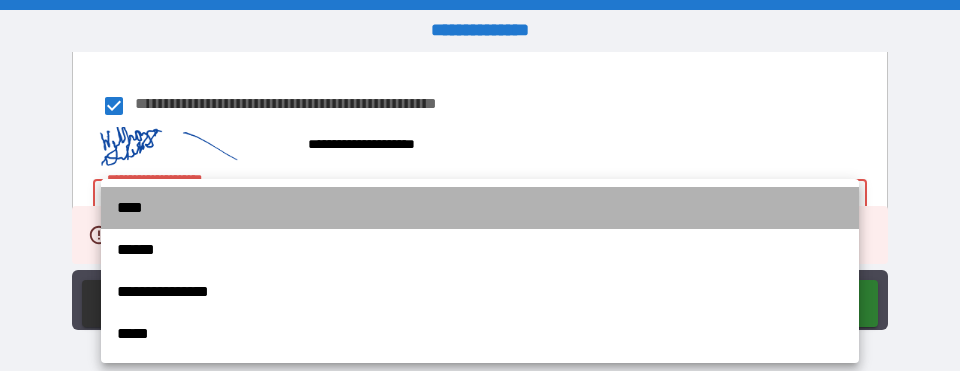 click on "****" at bounding box center [480, 208] 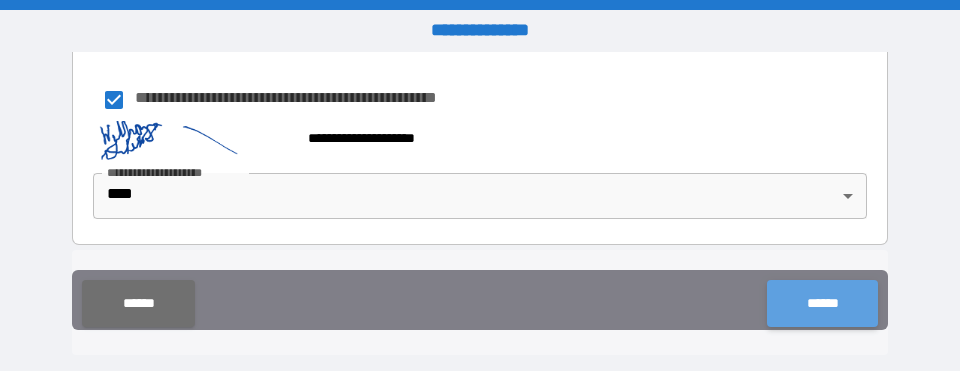 click on "******" at bounding box center (822, 303) 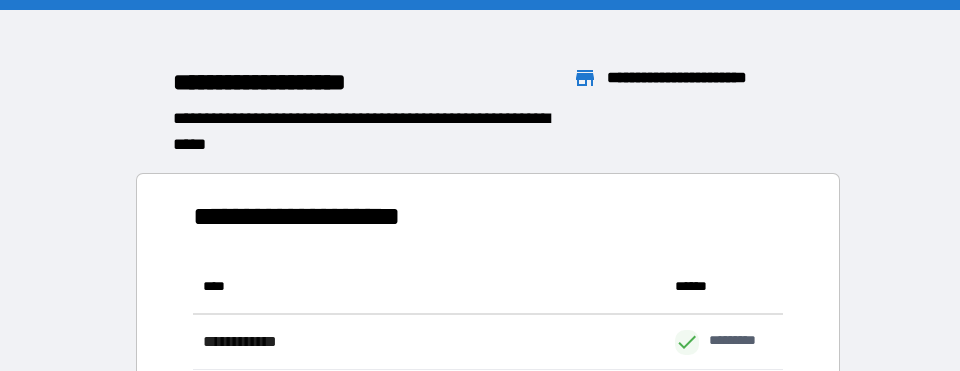 scroll, scrollTop: 1, scrollLeft: 1, axis: both 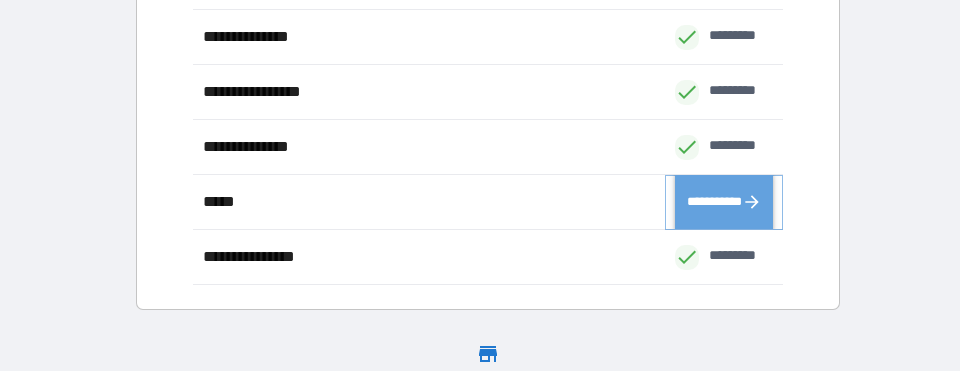click on "**********" at bounding box center (724, 202) 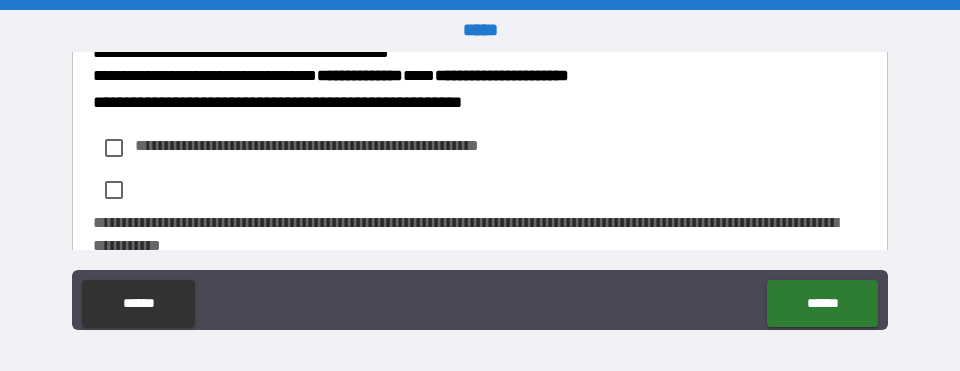 scroll, scrollTop: 440, scrollLeft: 0, axis: vertical 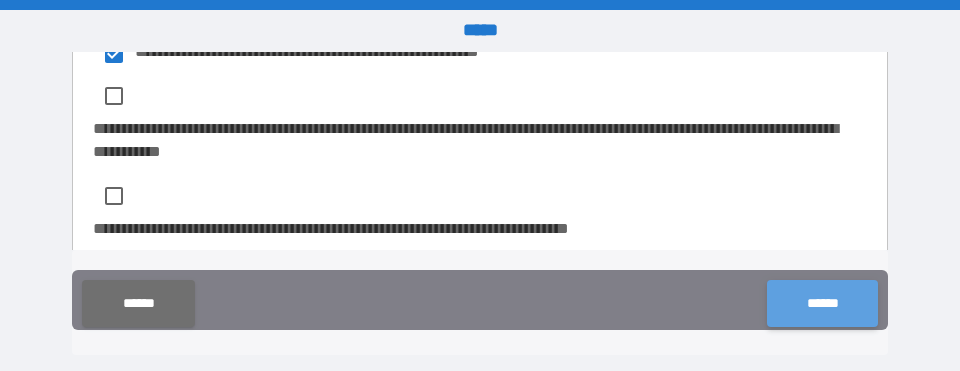 click on "******" at bounding box center [822, 303] 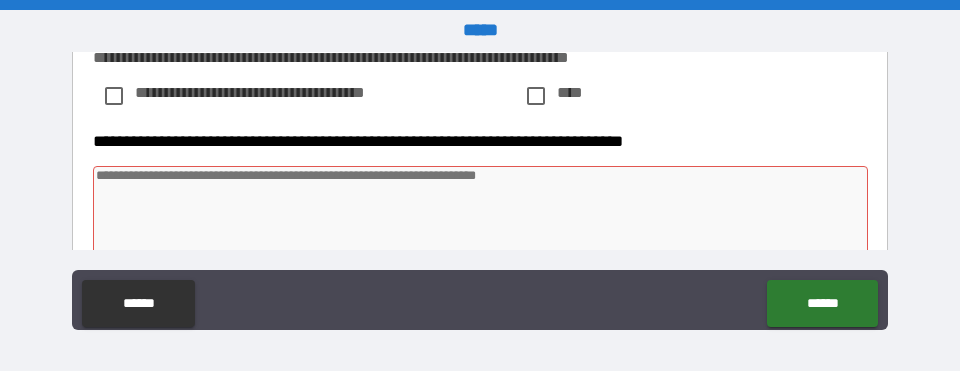 scroll, scrollTop: 660, scrollLeft: 0, axis: vertical 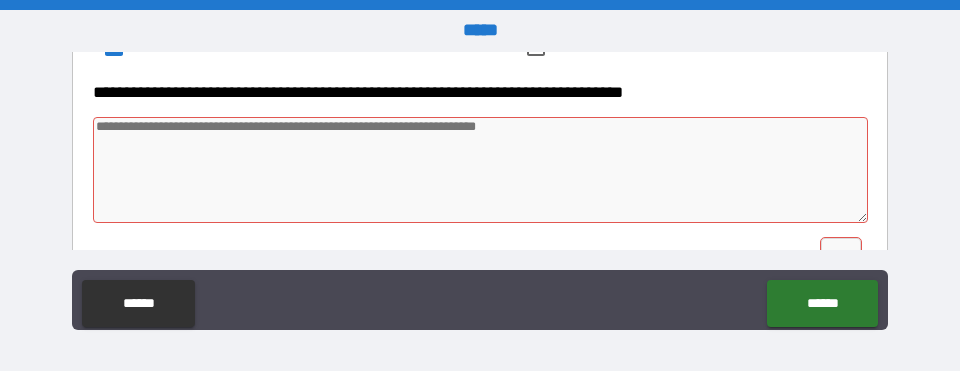 type on "*" 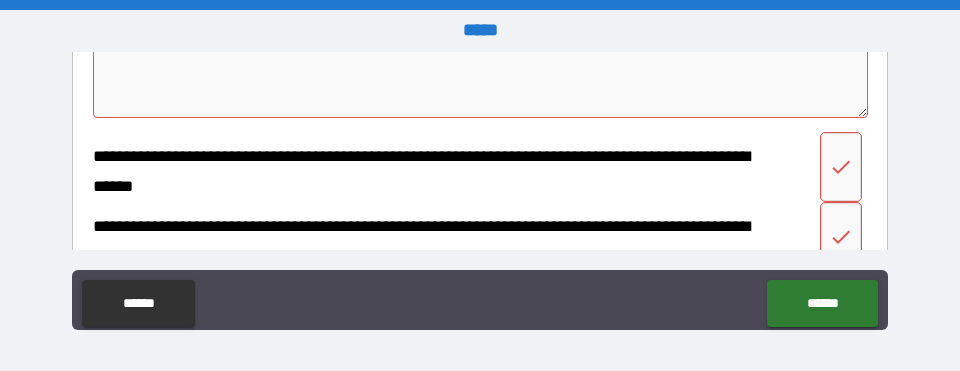 scroll, scrollTop: 780, scrollLeft: 0, axis: vertical 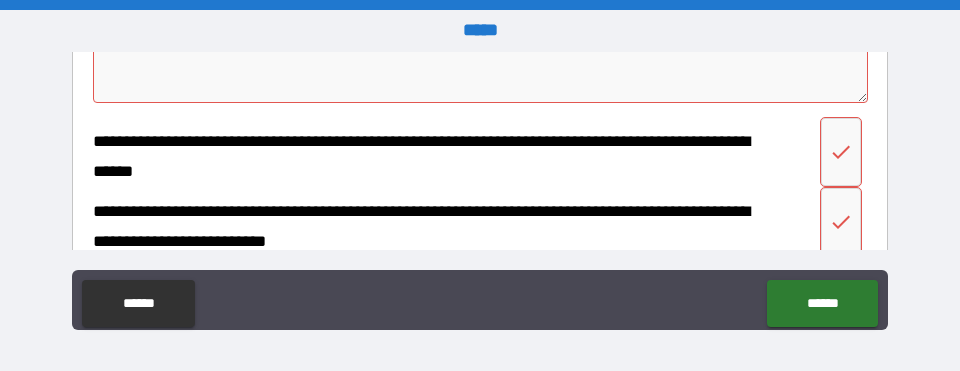 click at bounding box center (480, 50) 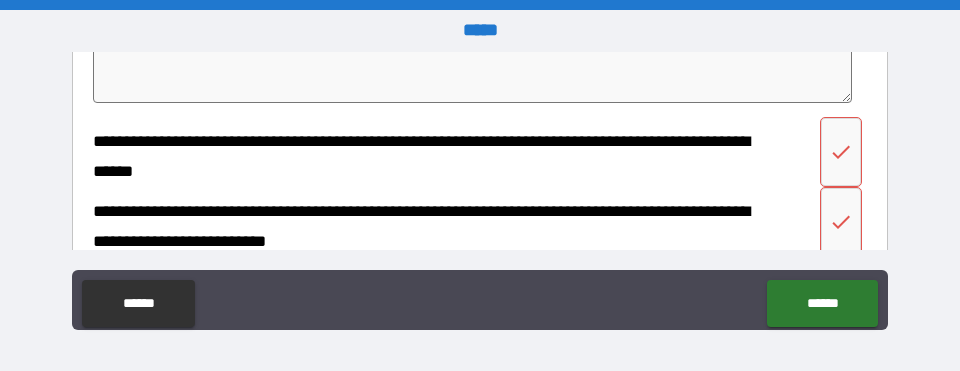 type on "*" 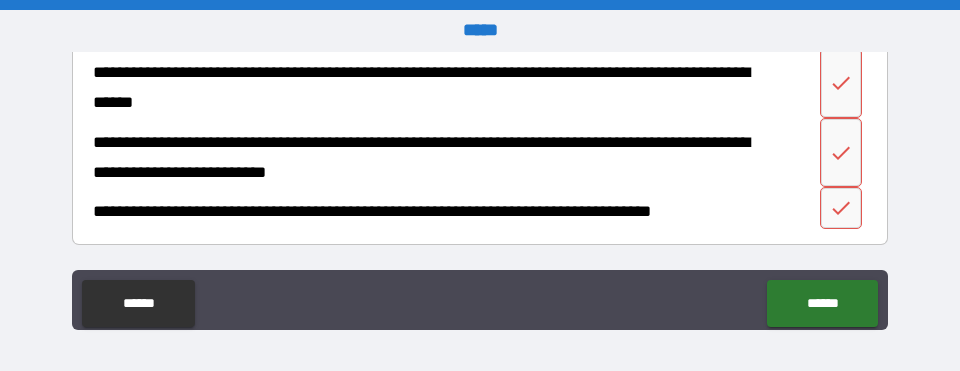 scroll, scrollTop: 948, scrollLeft: 0, axis: vertical 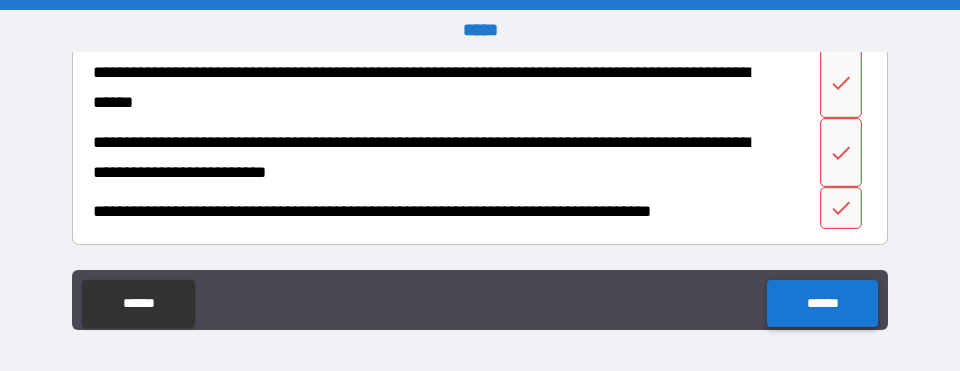 type on "****" 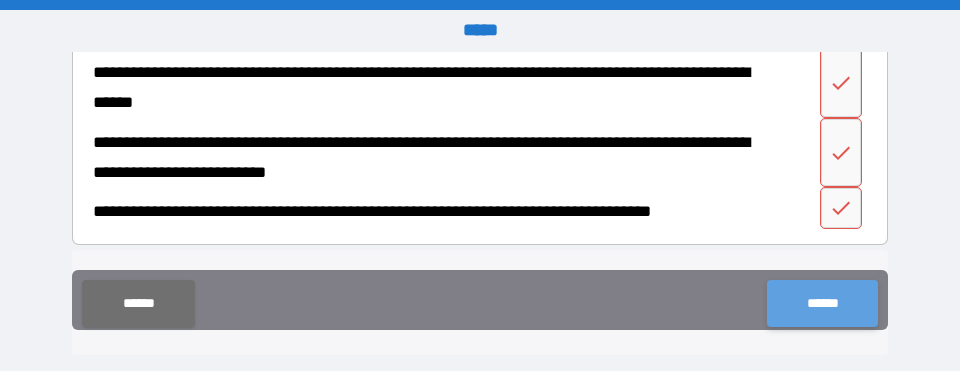 click on "******" at bounding box center (822, 303) 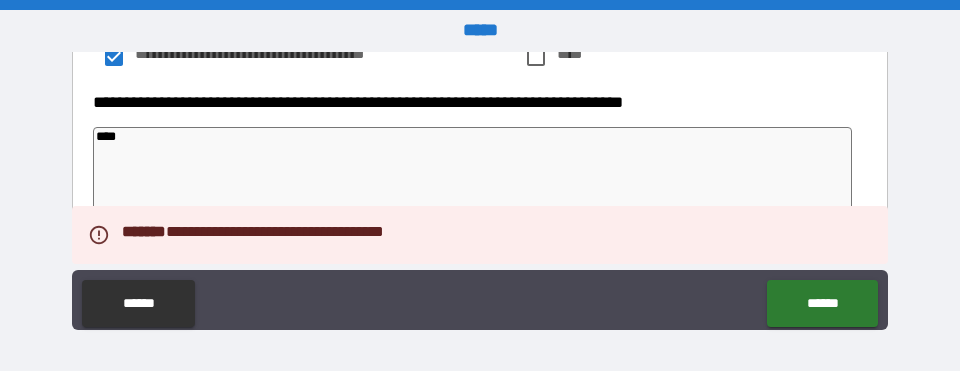 scroll, scrollTop: 588, scrollLeft: 0, axis: vertical 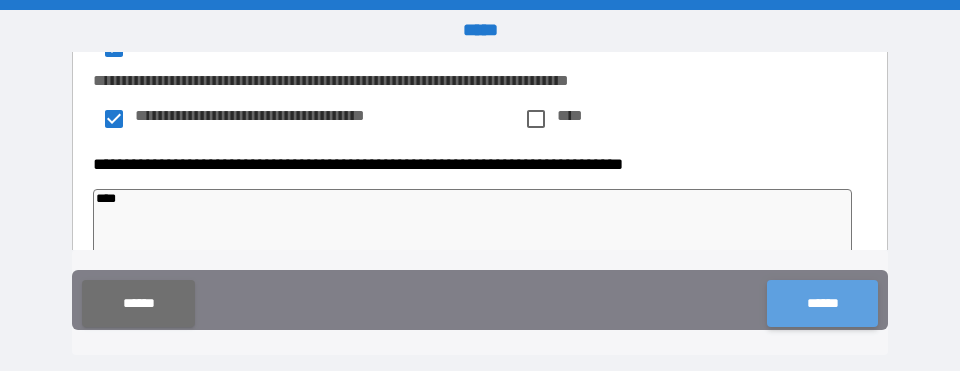 click on "******" at bounding box center (822, 303) 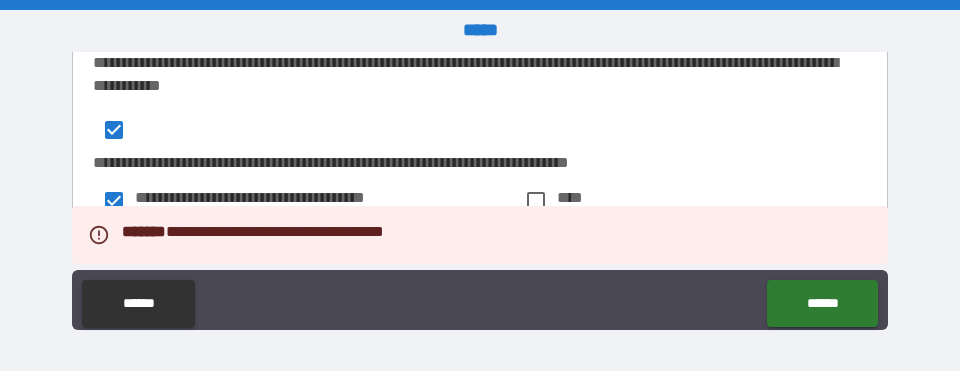 scroll, scrollTop: 508, scrollLeft: 0, axis: vertical 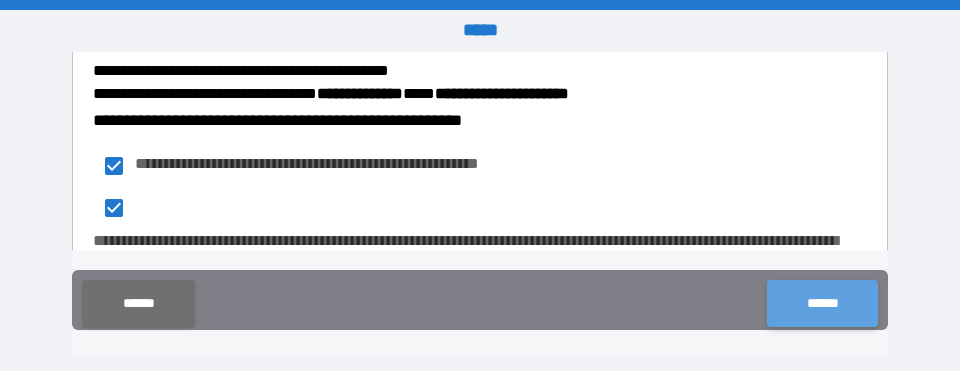 click on "******" at bounding box center [822, 303] 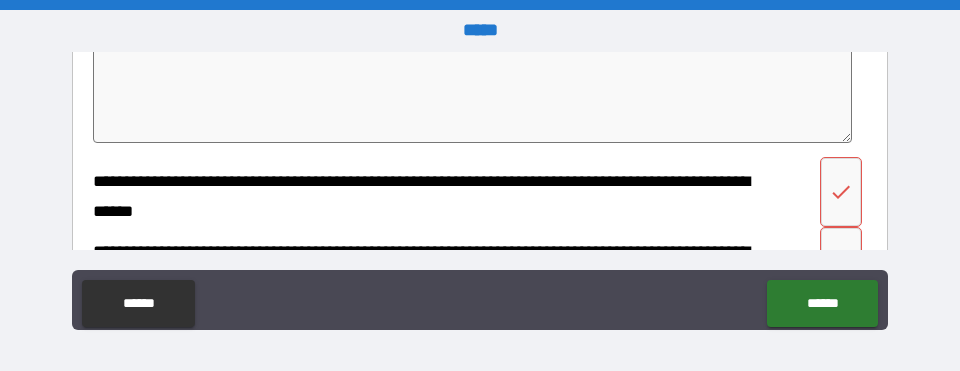 scroll, scrollTop: 748, scrollLeft: 0, axis: vertical 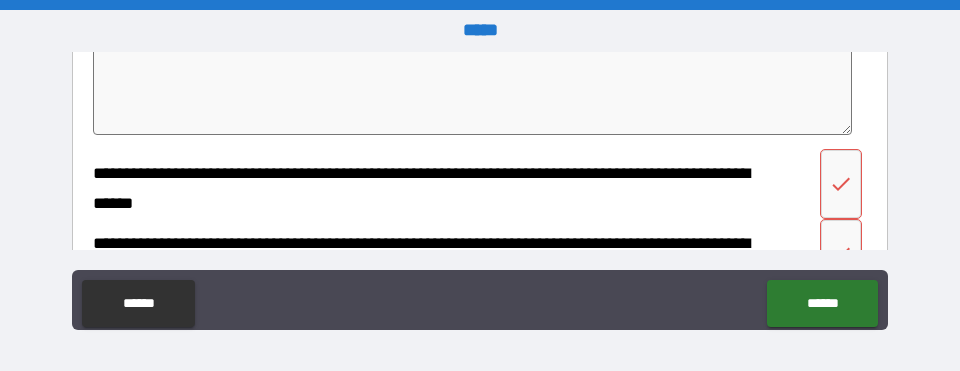 click on "****" at bounding box center [472, 82] 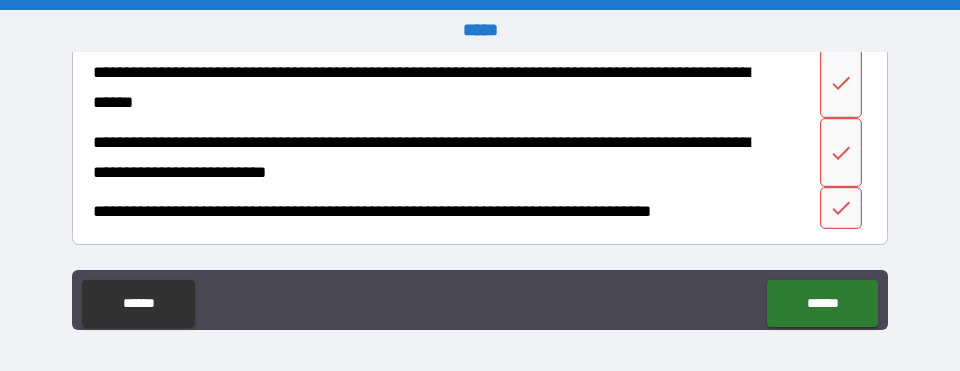 scroll, scrollTop: 948, scrollLeft: 0, axis: vertical 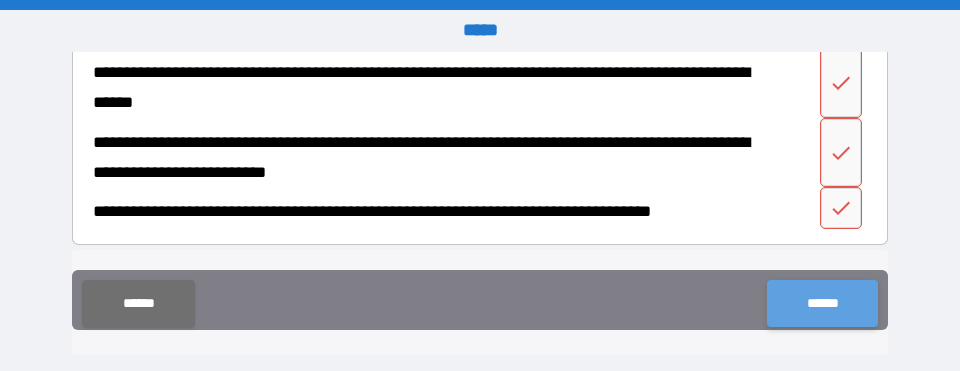 click on "******" at bounding box center (822, 303) 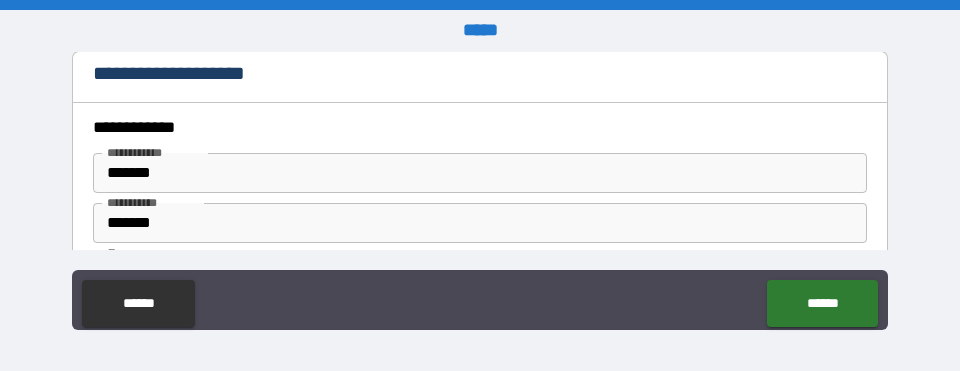 scroll, scrollTop: 0, scrollLeft: 0, axis: both 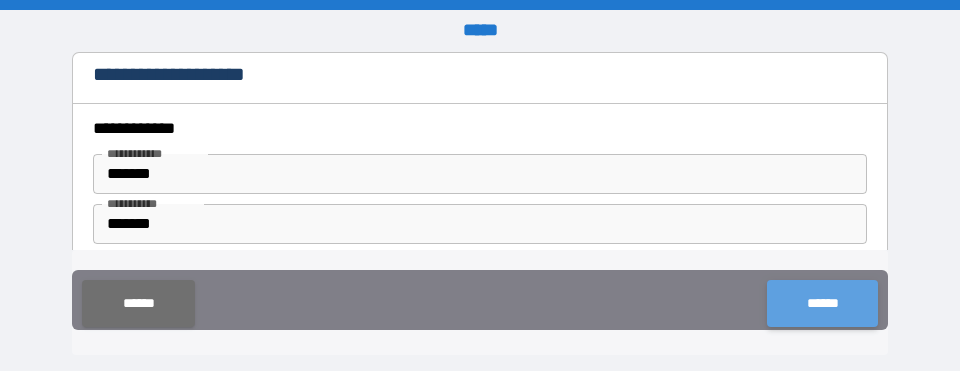 click on "******" at bounding box center (822, 303) 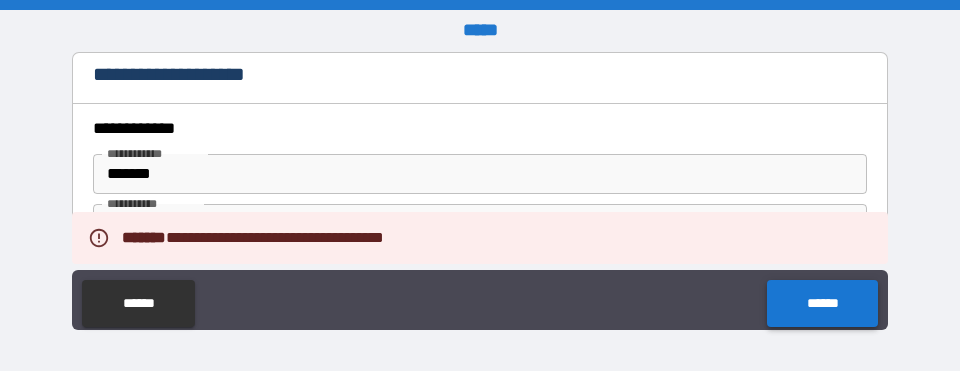 type on "*" 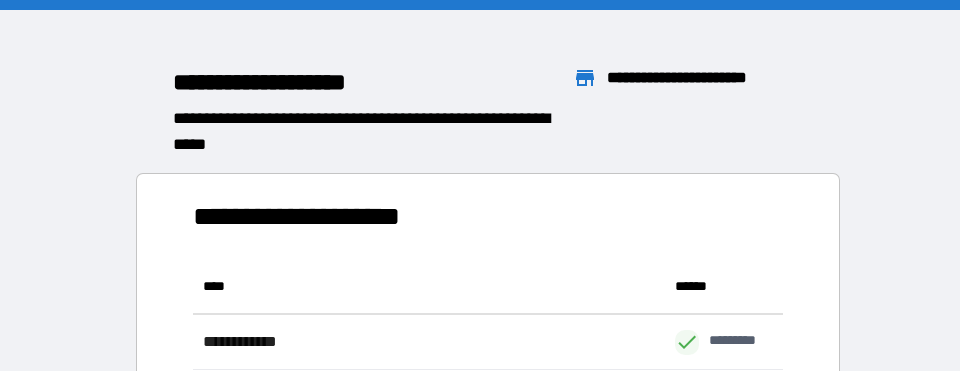 scroll, scrollTop: 1, scrollLeft: 1, axis: both 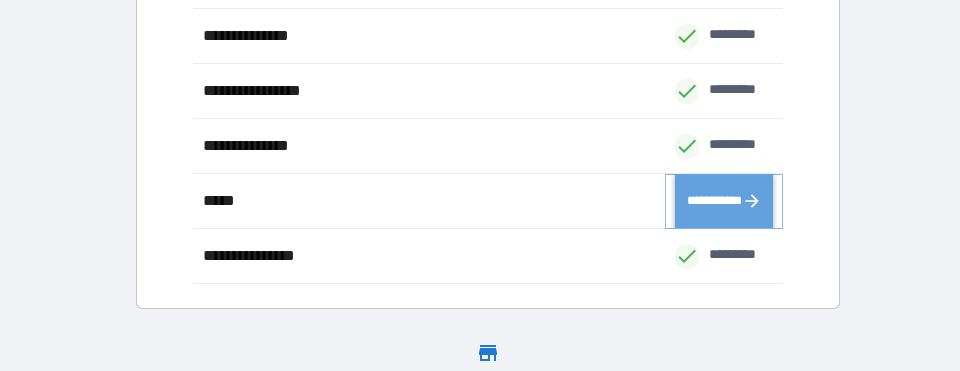 click on "**********" at bounding box center (724, 201) 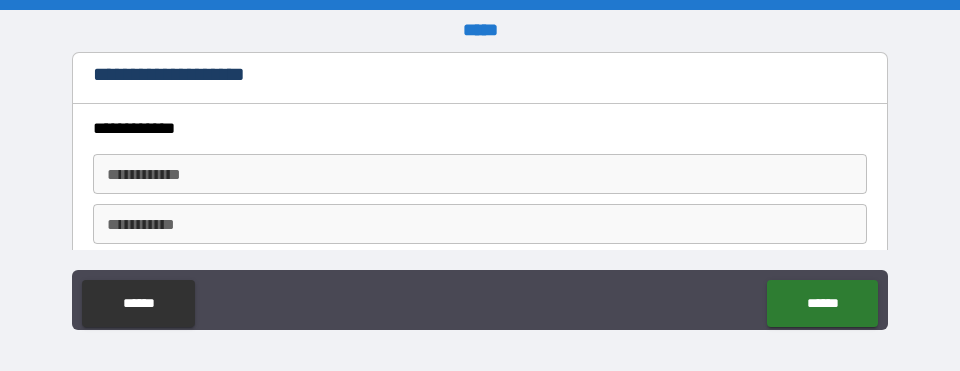 type on "*" 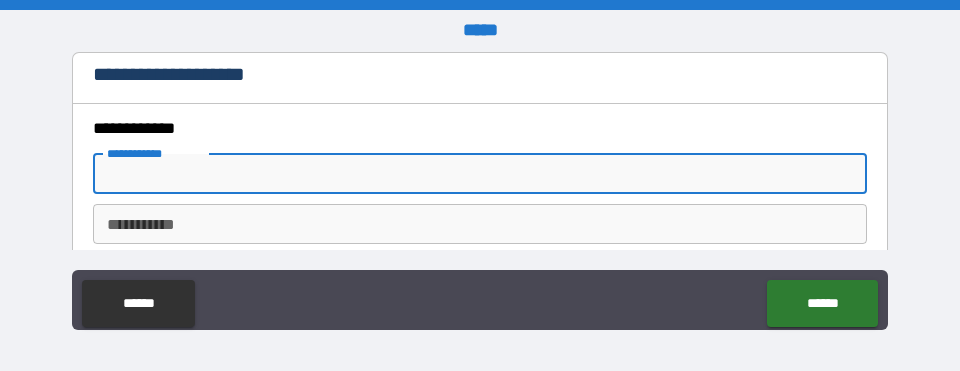 click on "**********" at bounding box center [479, 174] 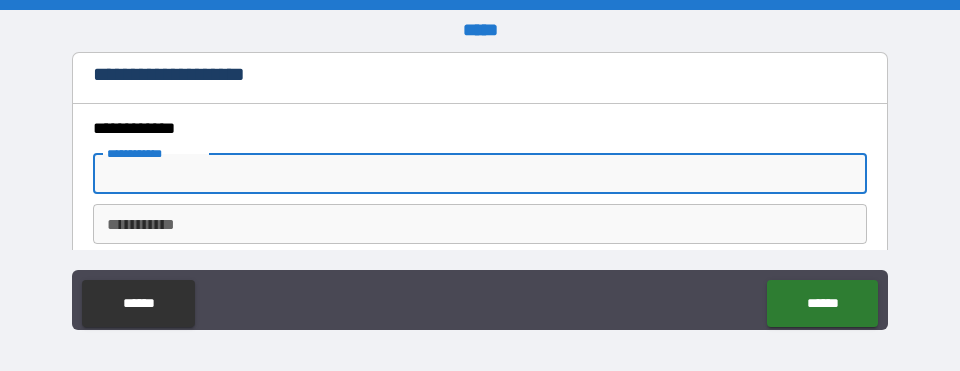 type on "*******" 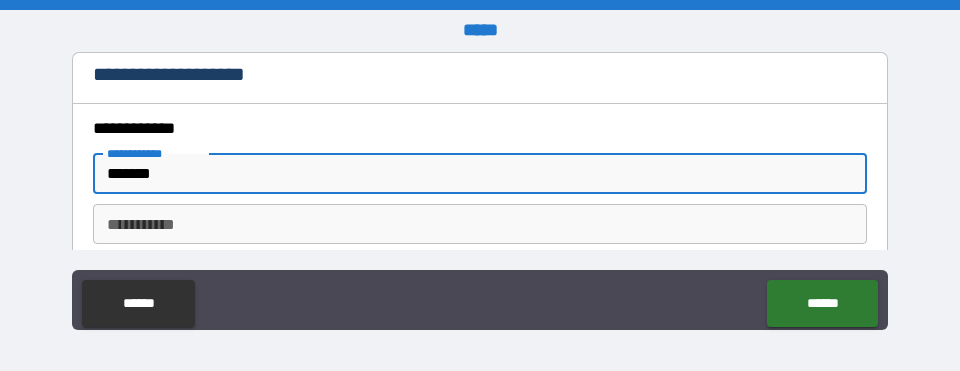 type on "*******" 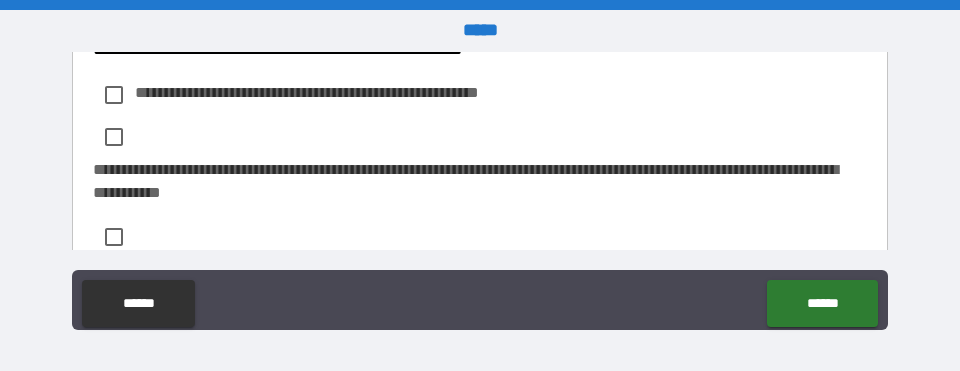 scroll, scrollTop: 400, scrollLeft: 0, axis: vertical 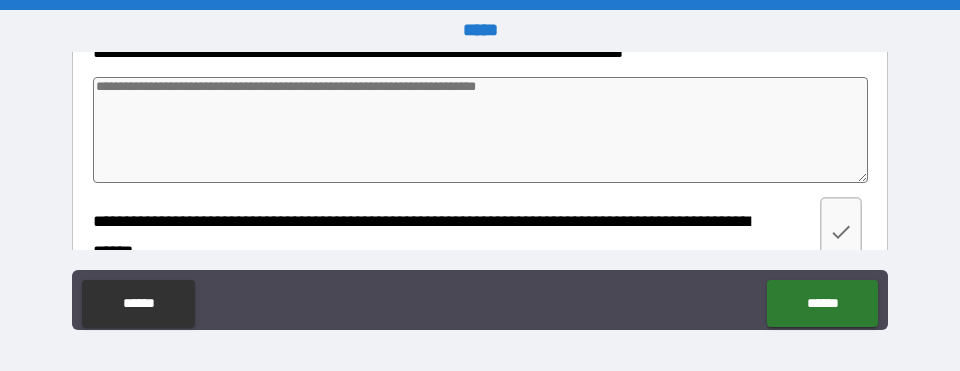 type on "*" 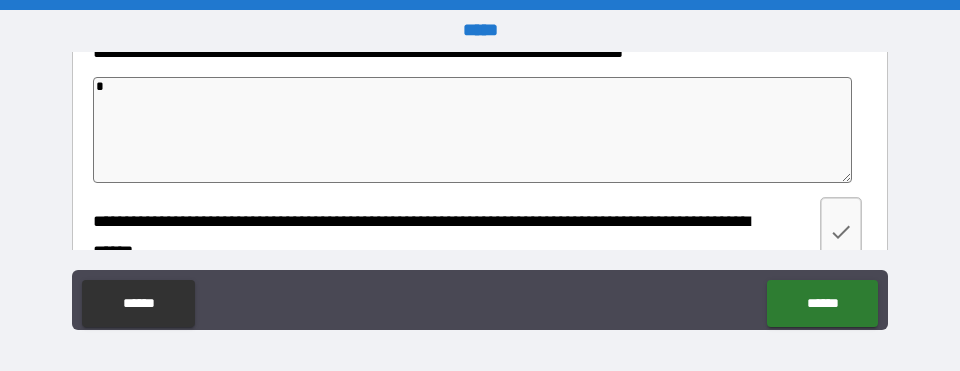 type on "*" 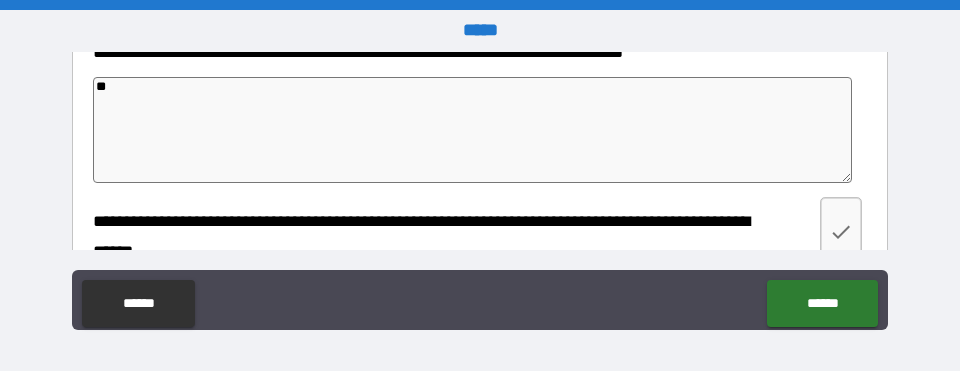 type on "*" 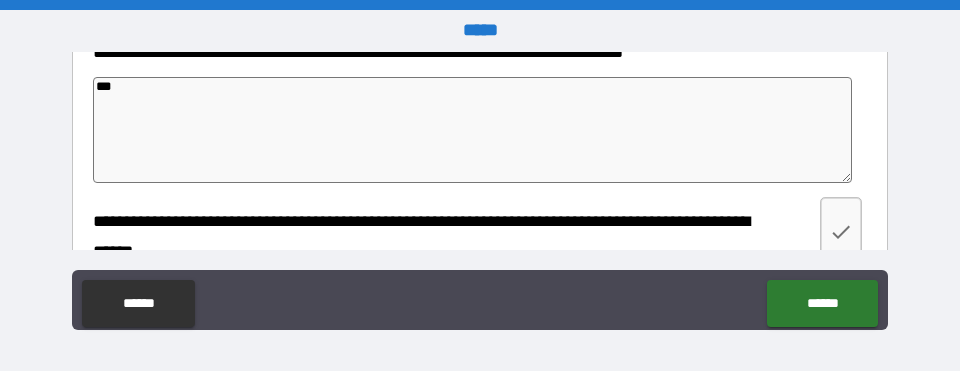type on "*" 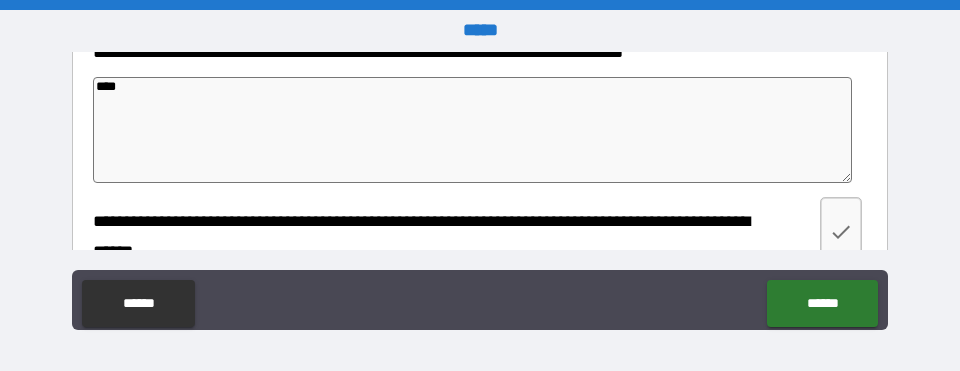 type on "*" 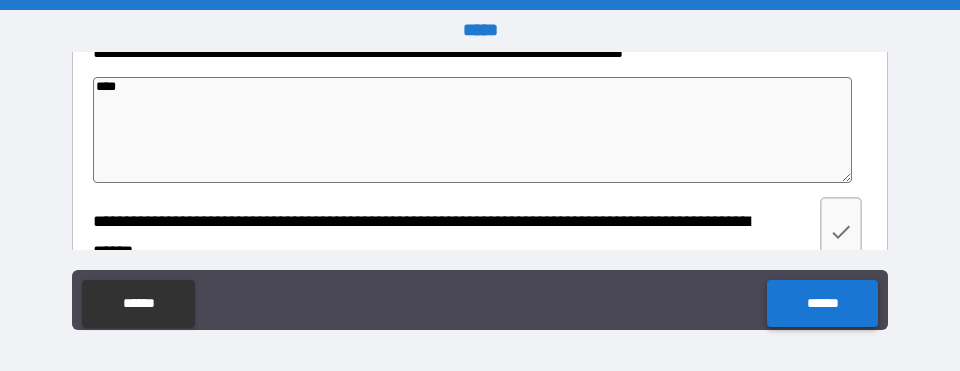type on "****" 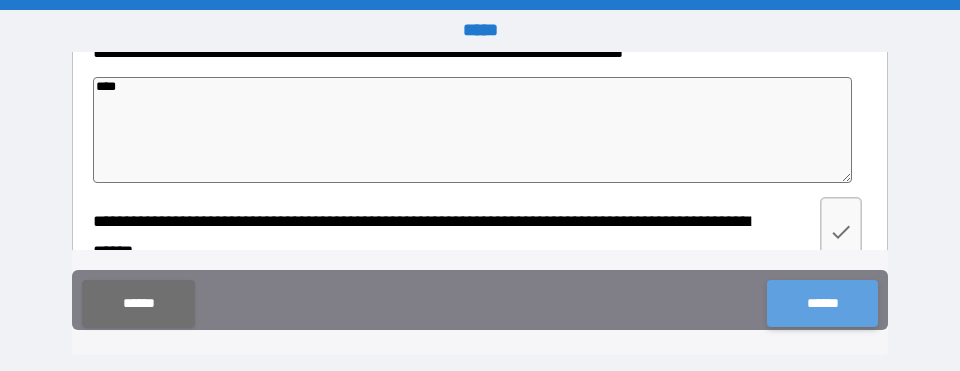 click on "******" at bounding box center [822, 303] 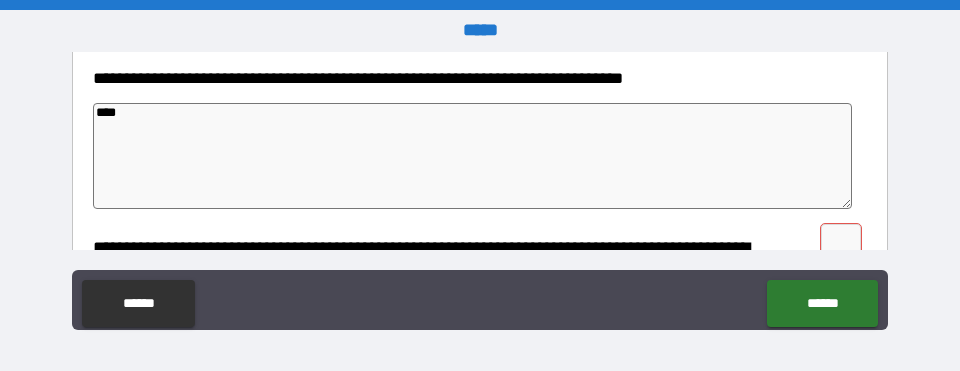 scroll, scrollTop: 668, scrollLeft: 0, axis: vertical 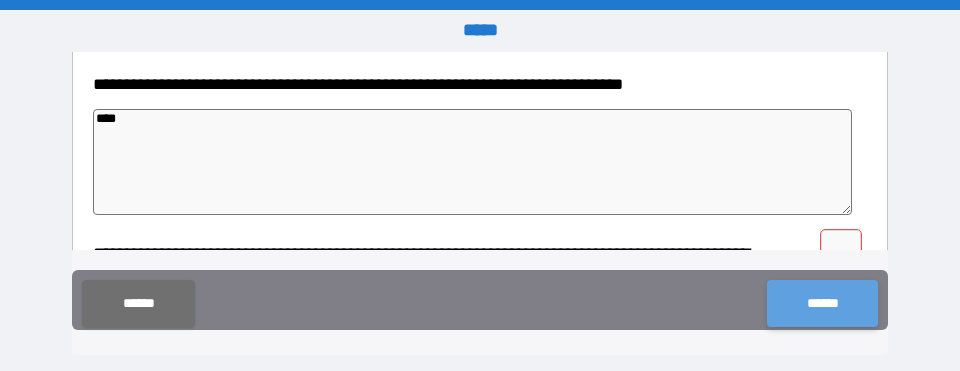 click on "******" at bounding box center (822, 303) 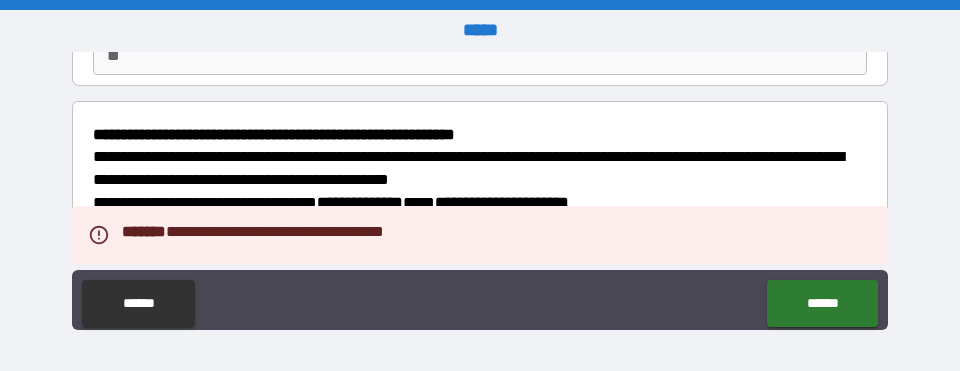 scroll, scrollTop: 0, scrollLeft: 0, axis: both 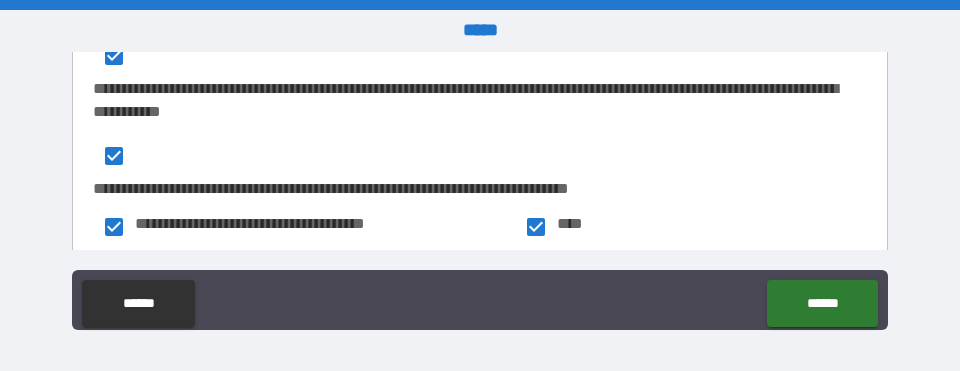 type on "*" 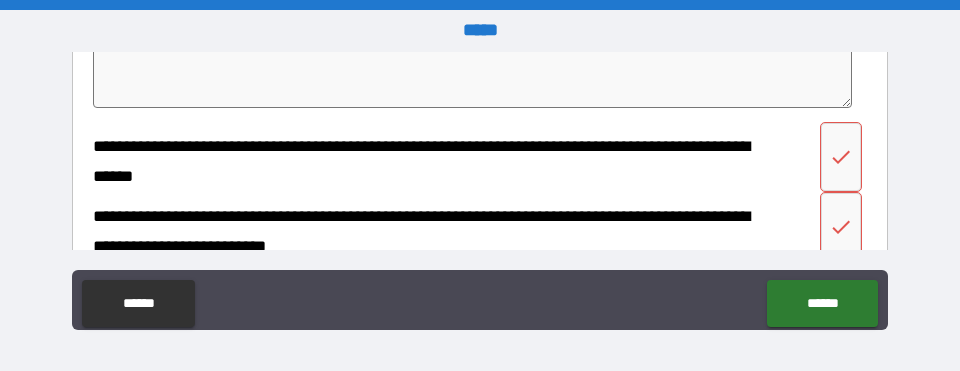 scroll, scrollTop: 780, scrollLeft: 0, axis: vertical 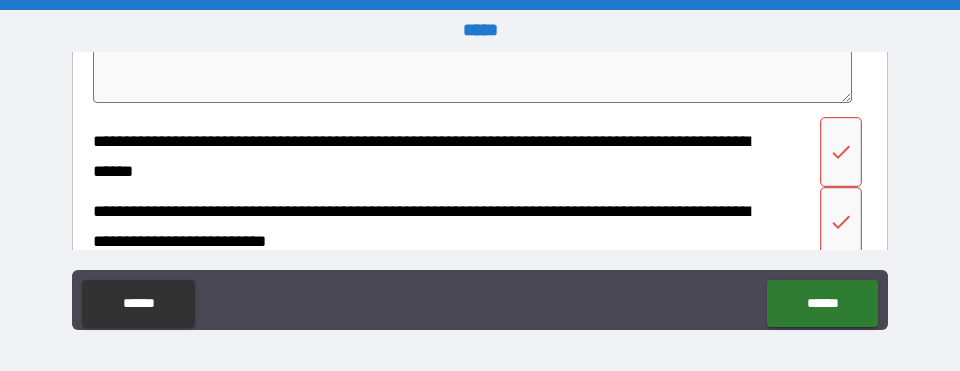 type on "***" 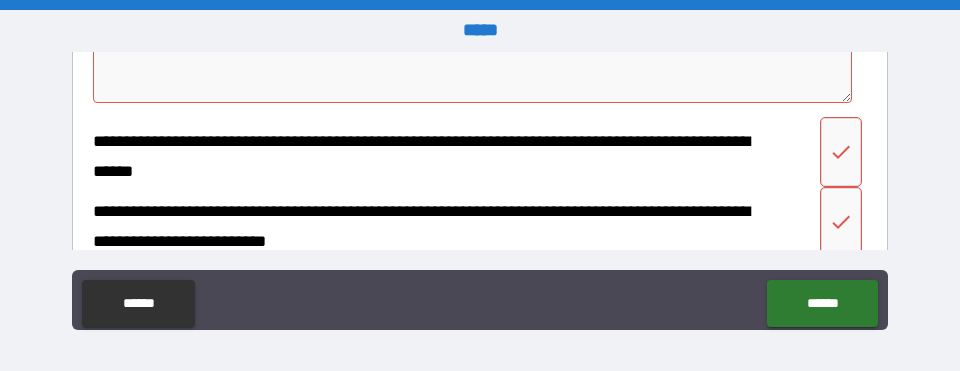 type on "*" 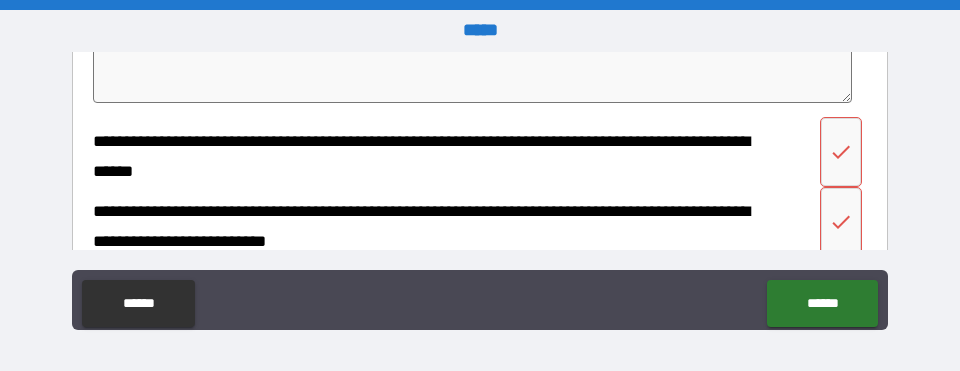 type on "*" 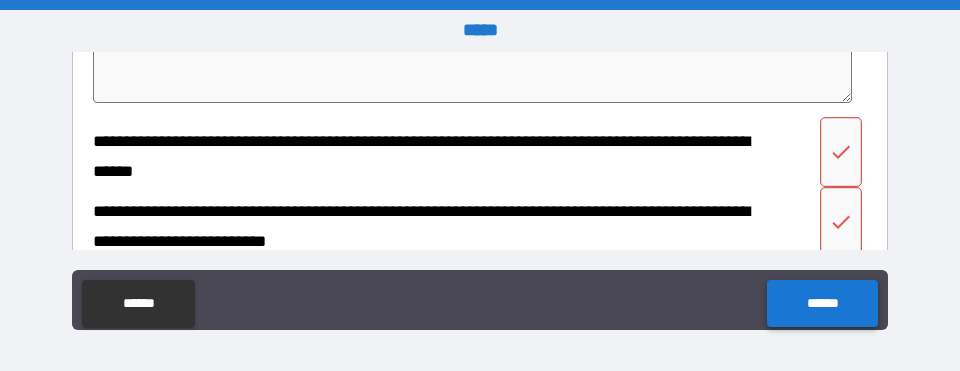type on "****" 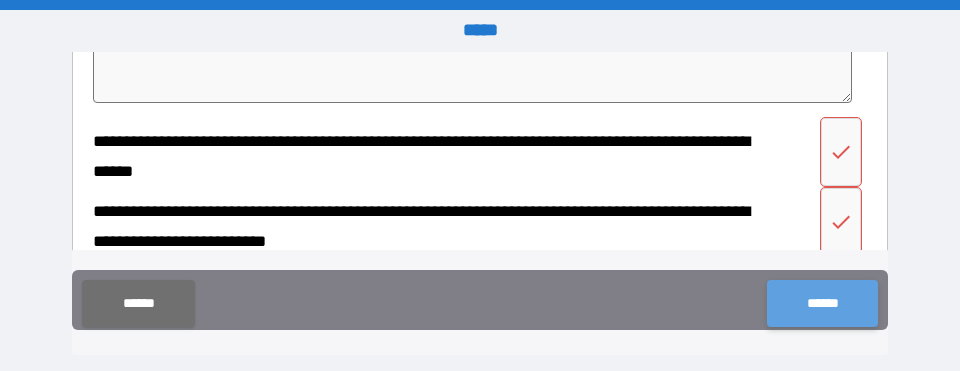 click on "******" at bounding box center (822, 303) 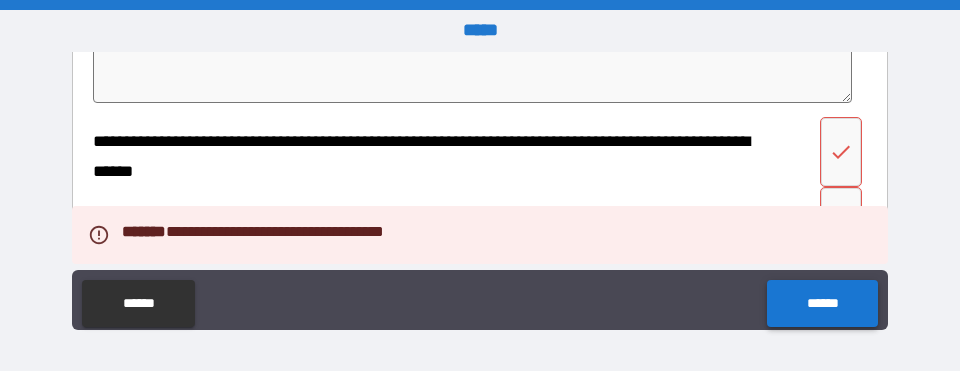 type on "*" 